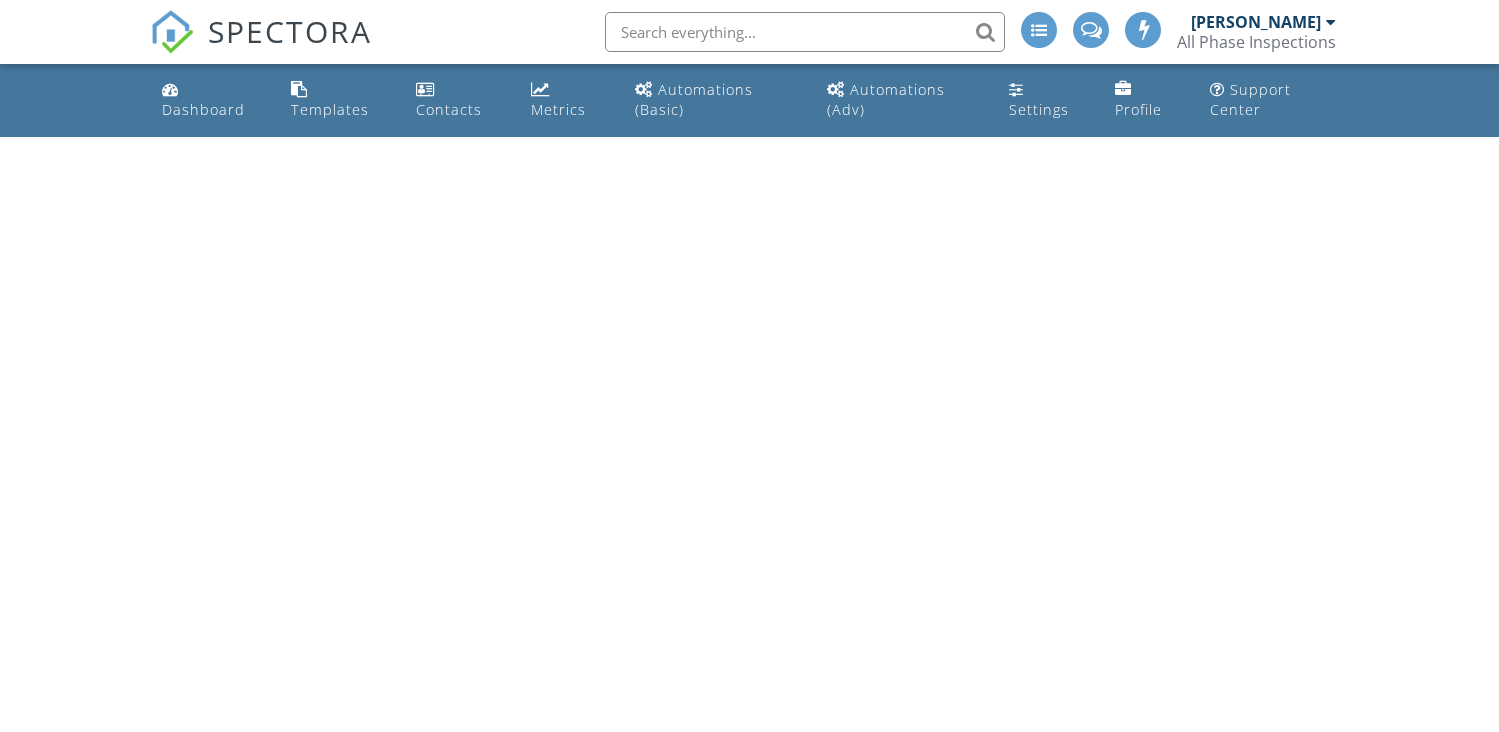 scroll, scrollTop: 0, scrollLeft: 0, axis: both 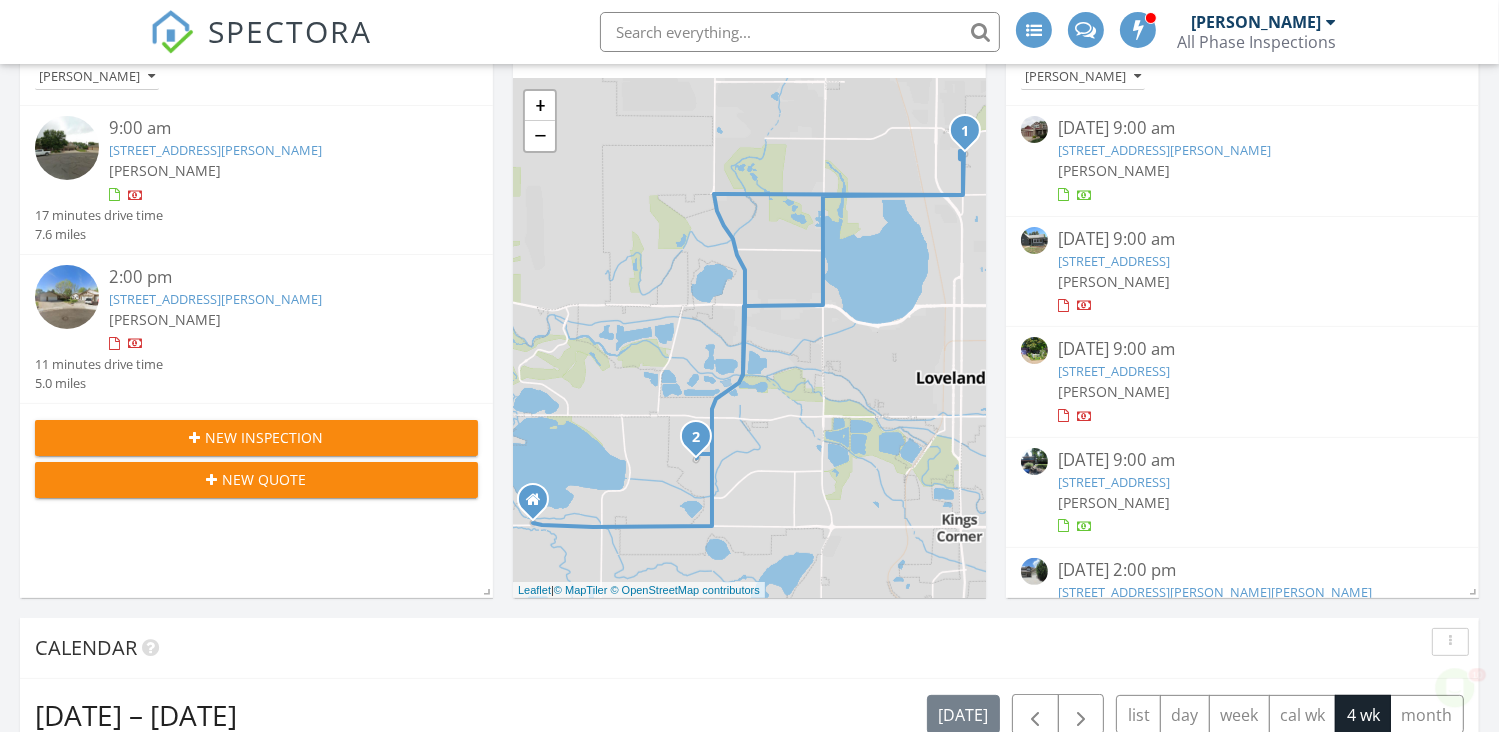click on "356 Spring Snow Dr, Loveland, CO 80538" at bounding box center [215, 150] 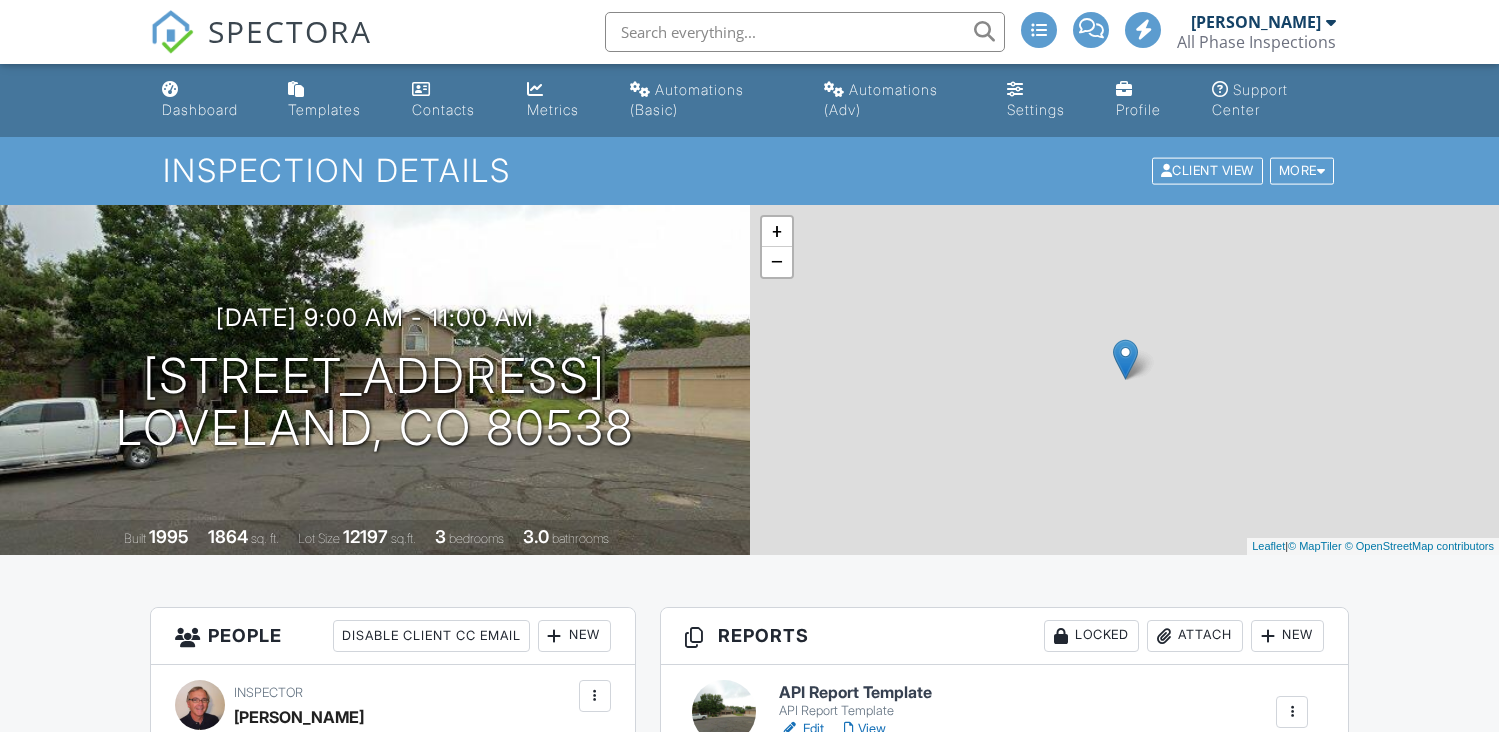 scroll, scrollTop: 0, scrollLeft: 0, axis: both 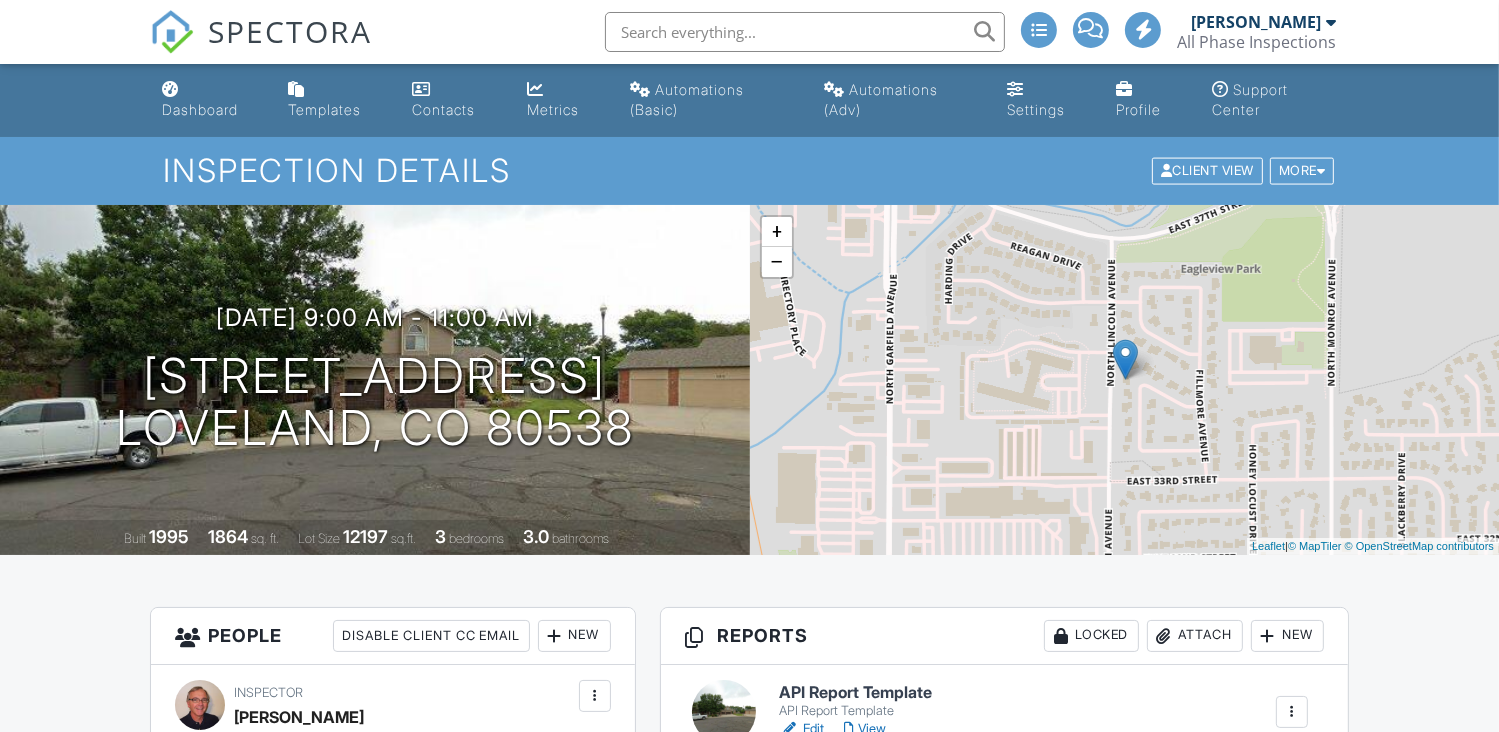 click on "Dashboard" at bounding box center (200, 109) 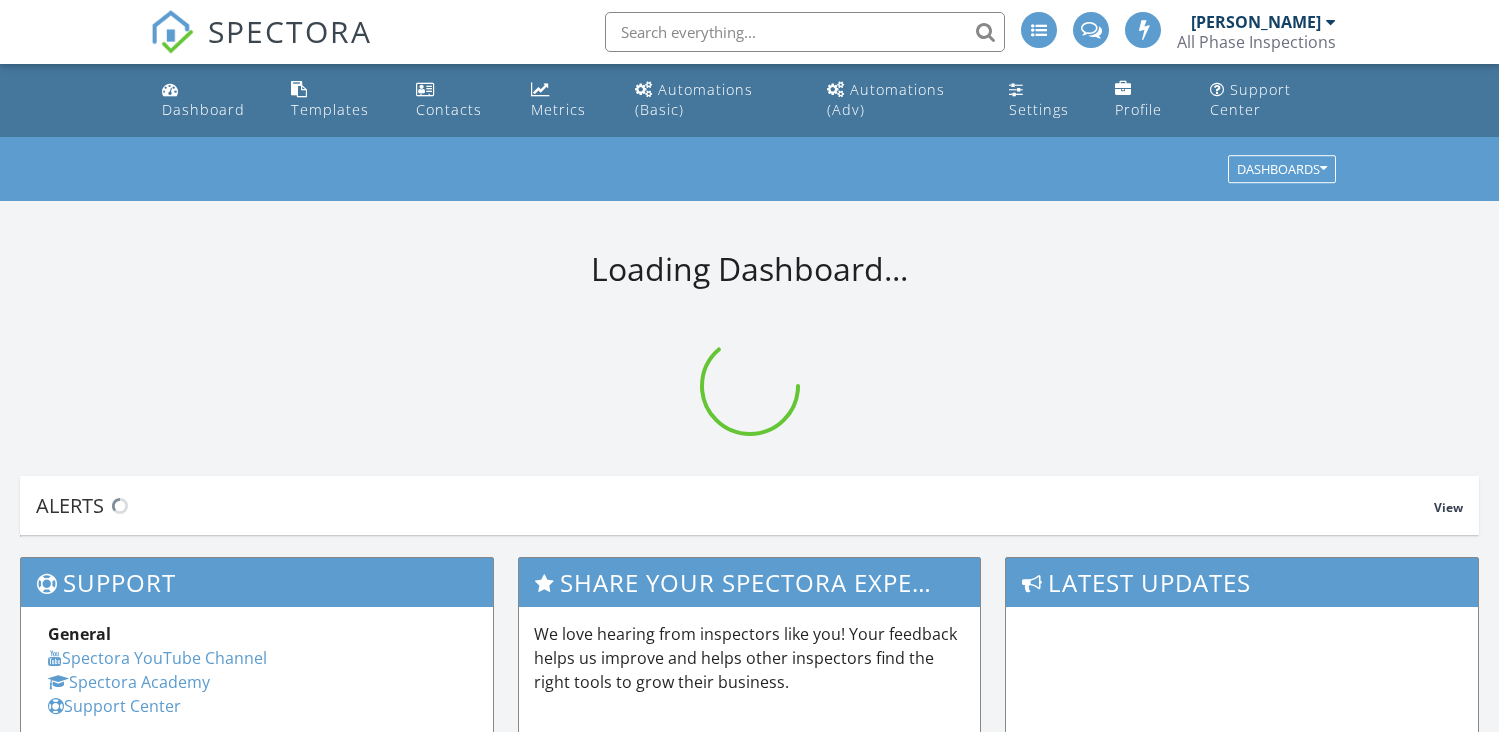 scroll, scrollTop: 0, scrollLeft: 0, axis: both 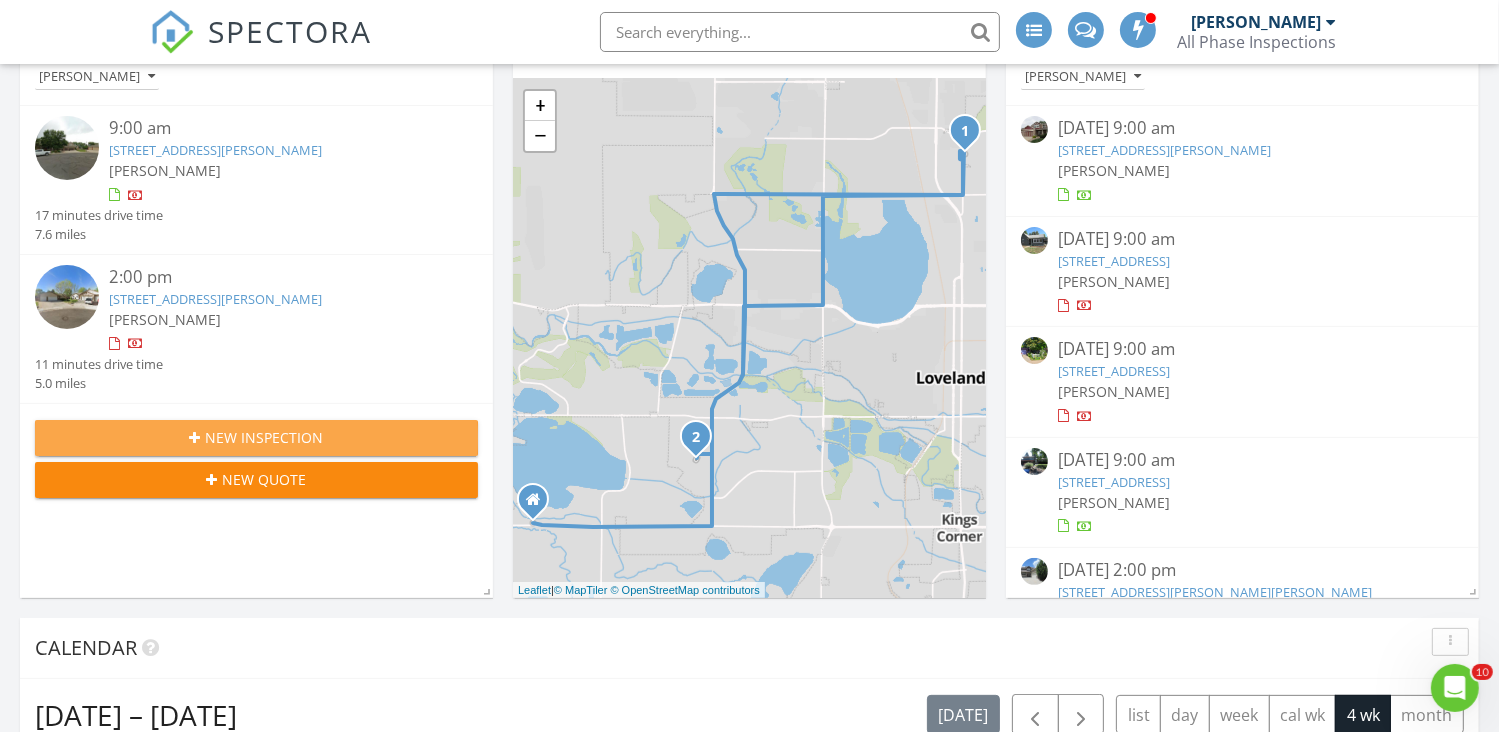 click on "New Inspection" at bounding box center (265, 437) 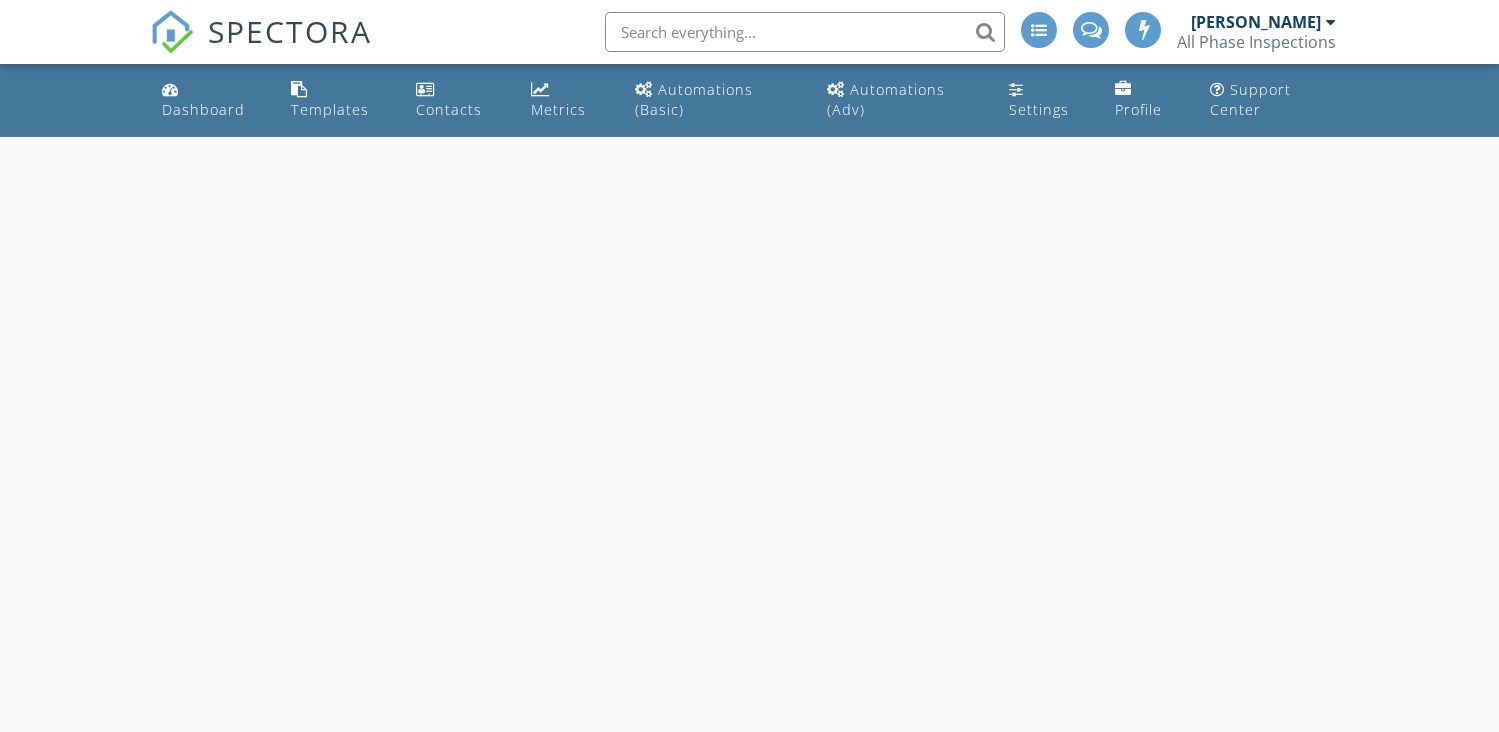 scroll, scrollTop: 0, scrollLeft: 0, axis: both 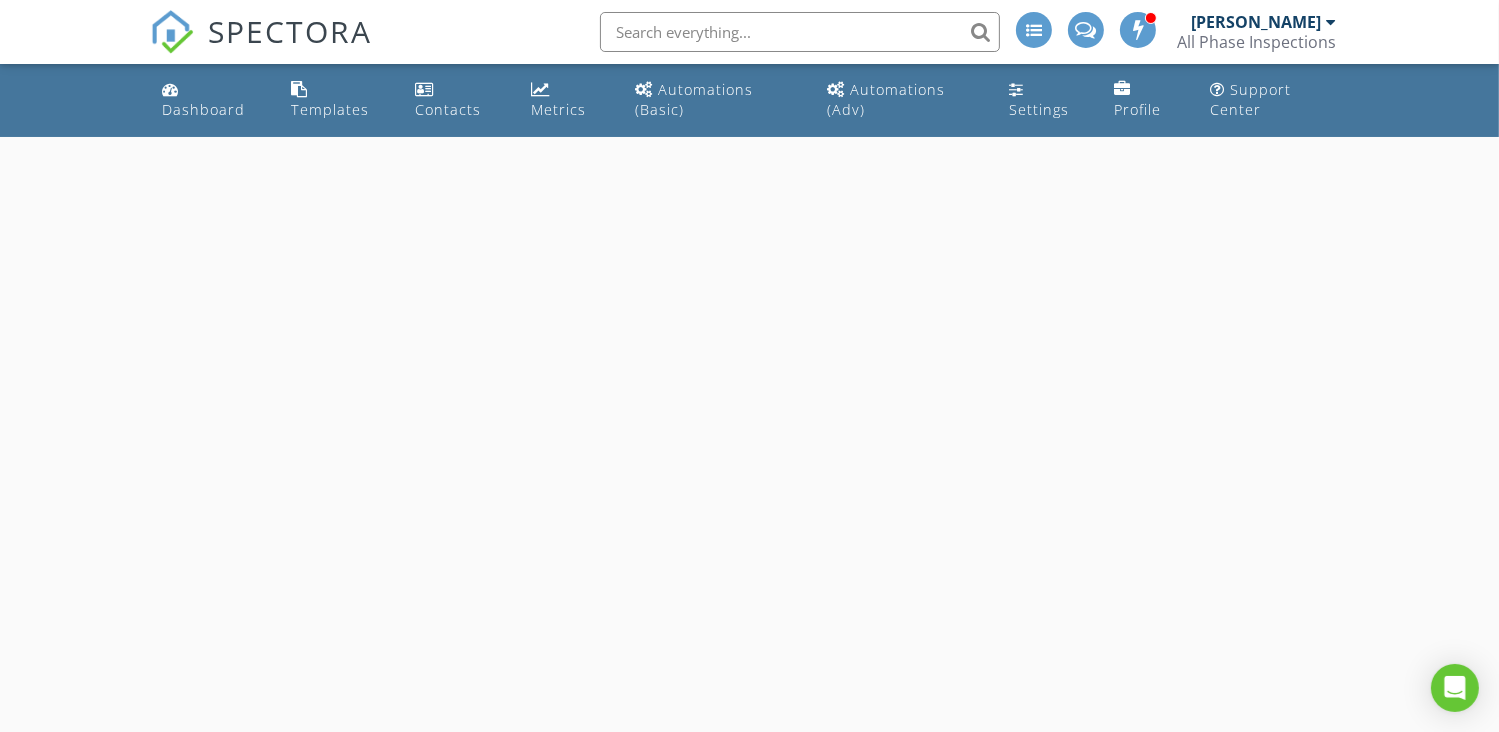 select on "6" 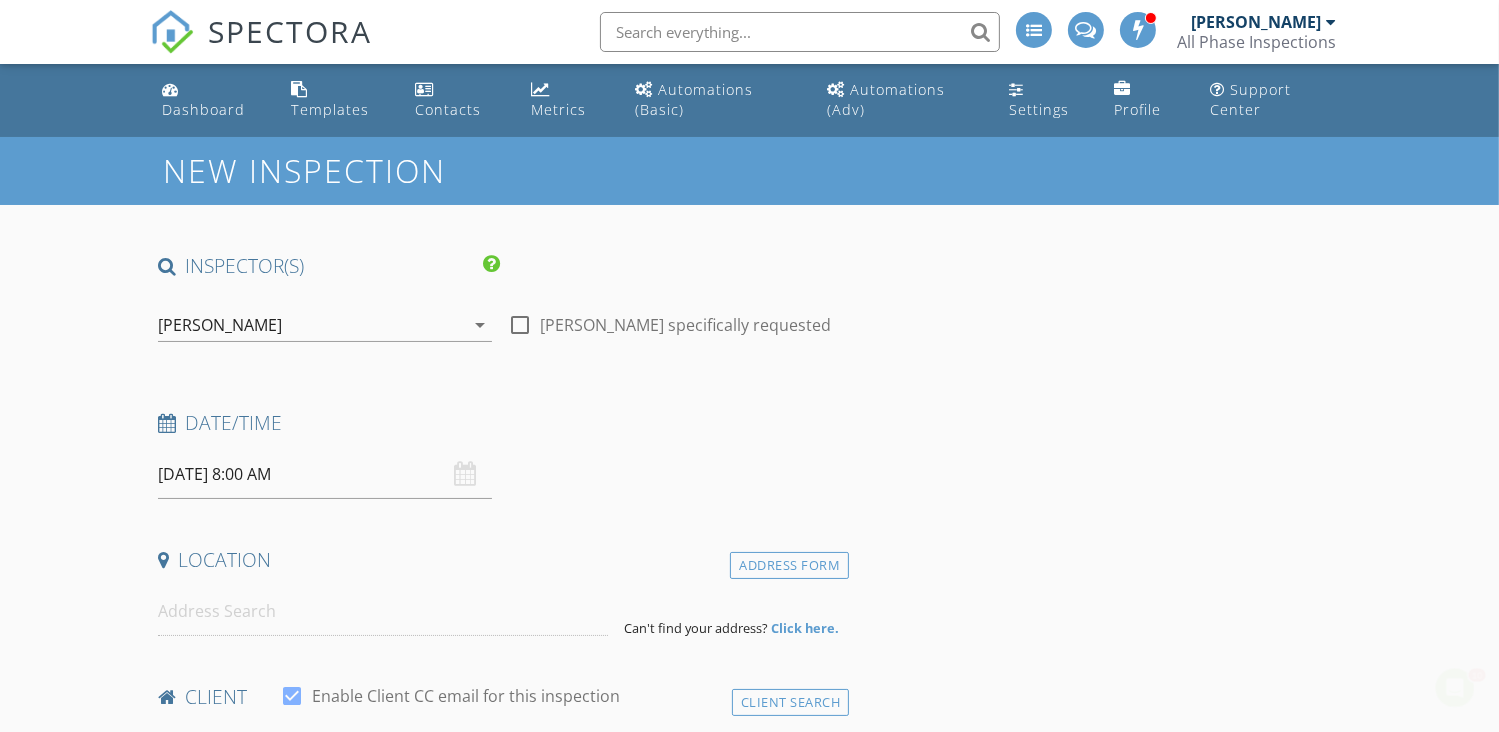 scroll, scrollTop: 0, scrollLeft: 0, axis: both 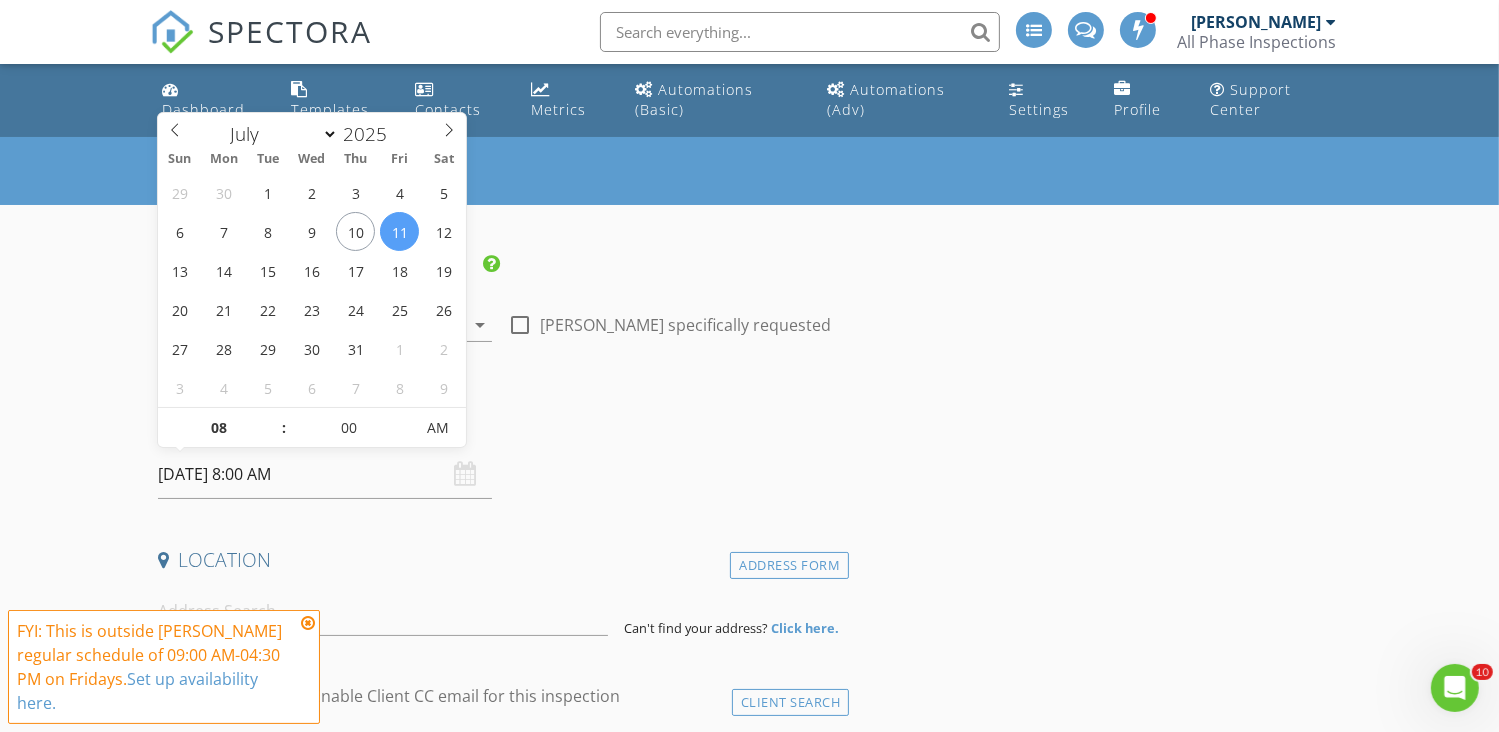 click on "07/11/2025 8:00 AM" at bounding box center [325, 474] 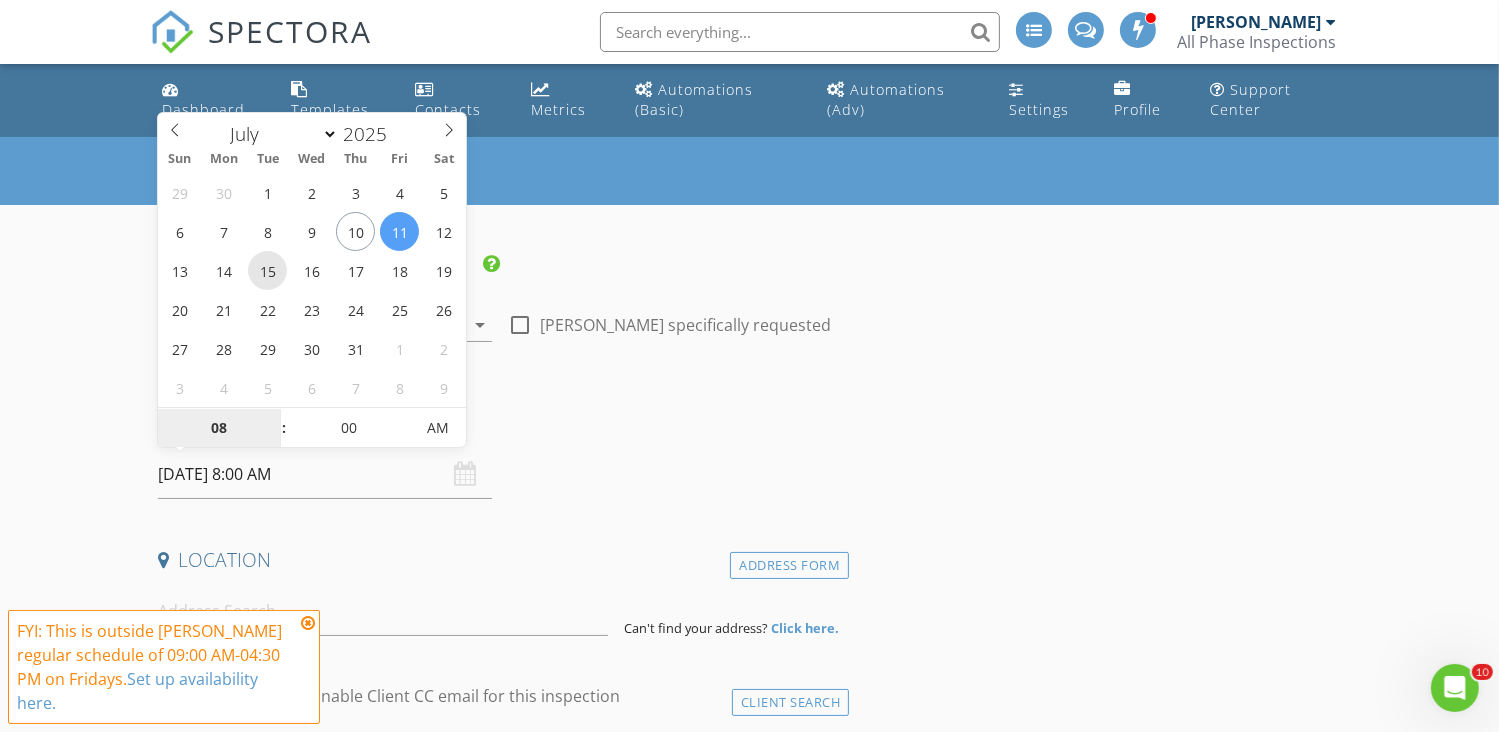 type on "07/15/2025 8:00 AM" 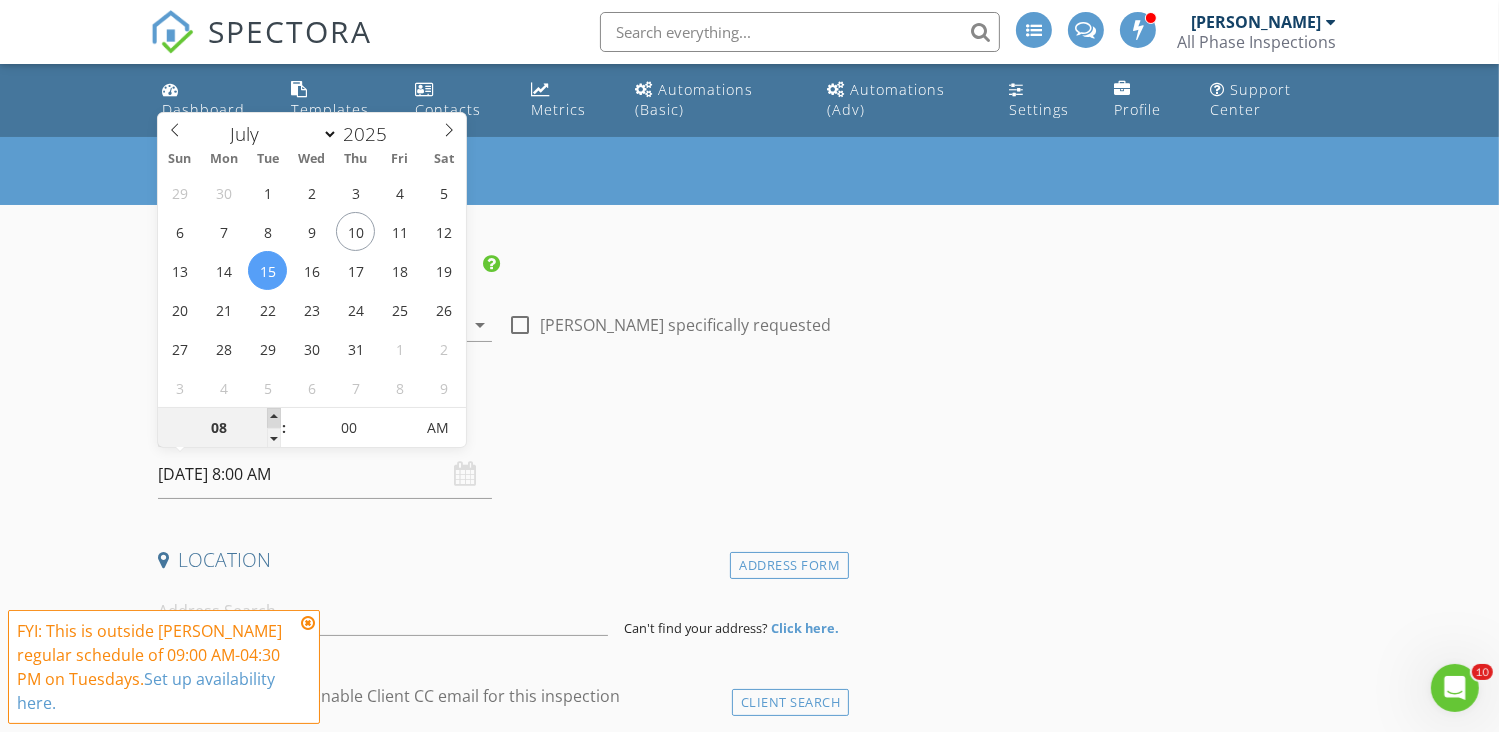 type on "09" 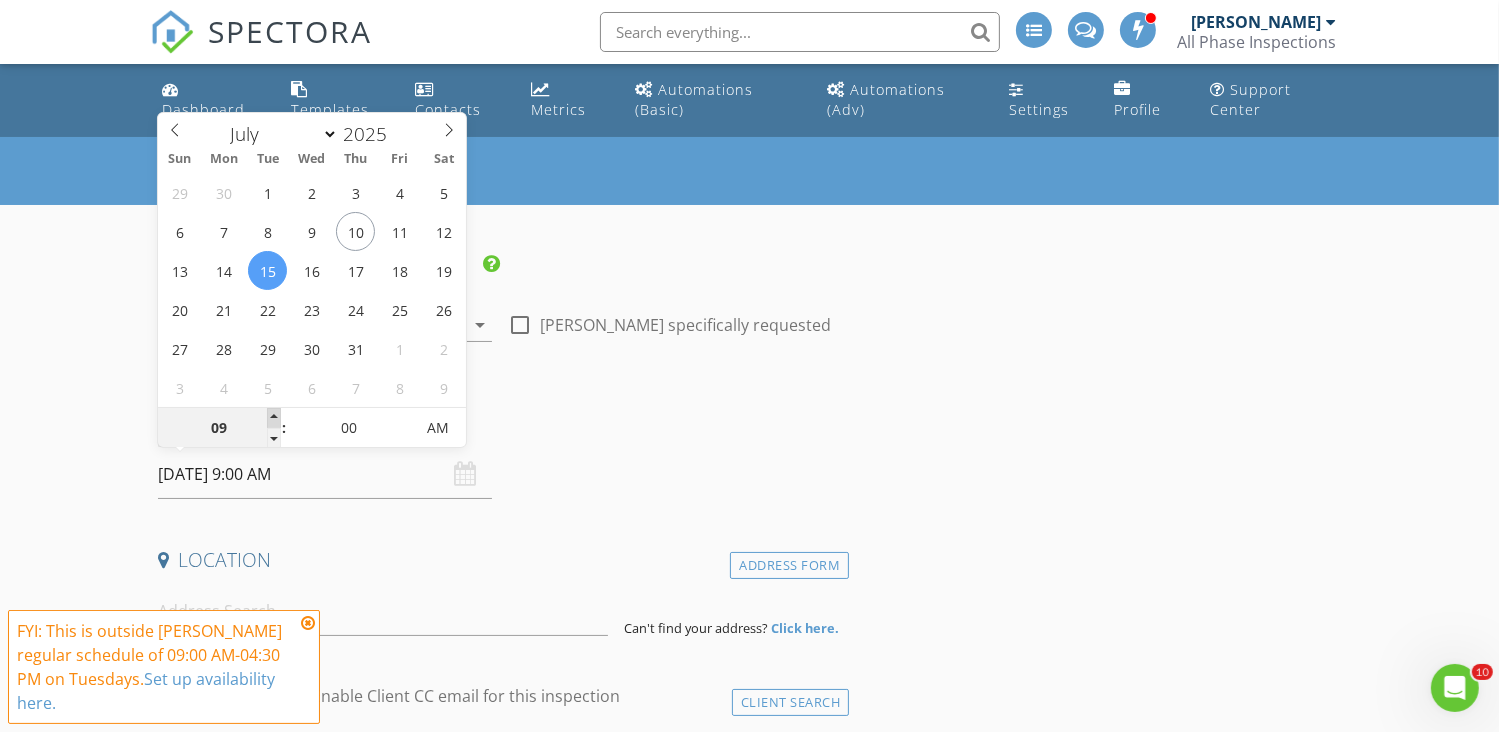 click at bounding box center (274, 418) 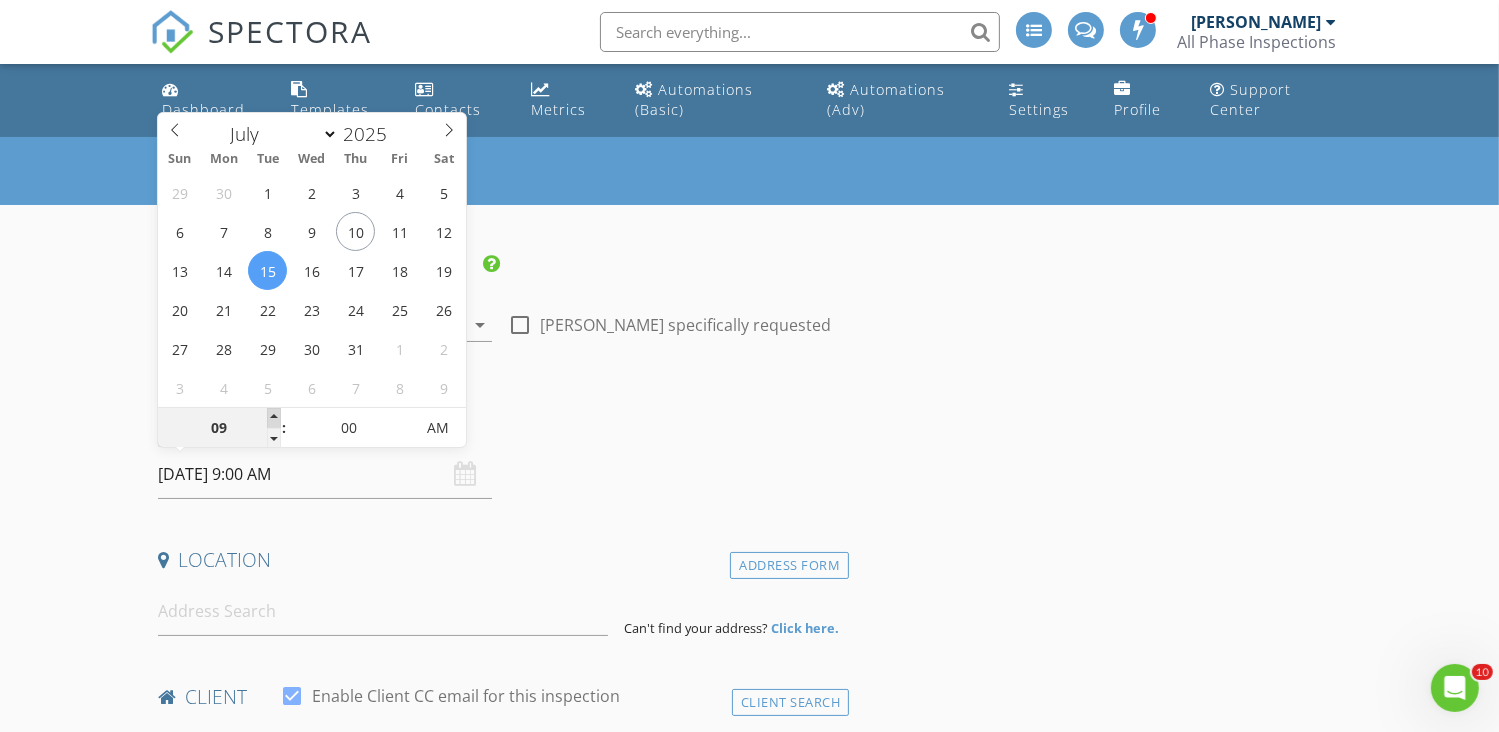 type on "10" 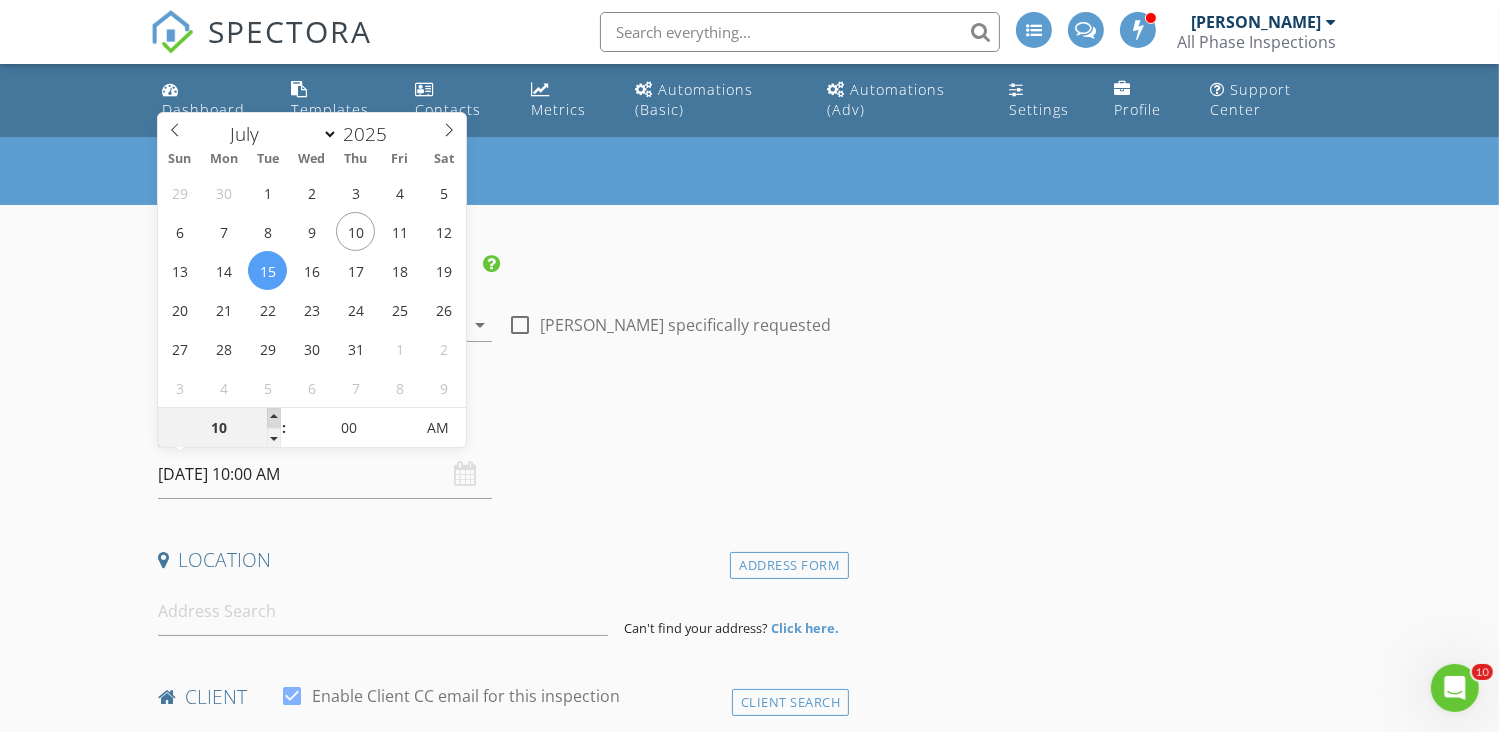 click at bounding box center (274, 418) 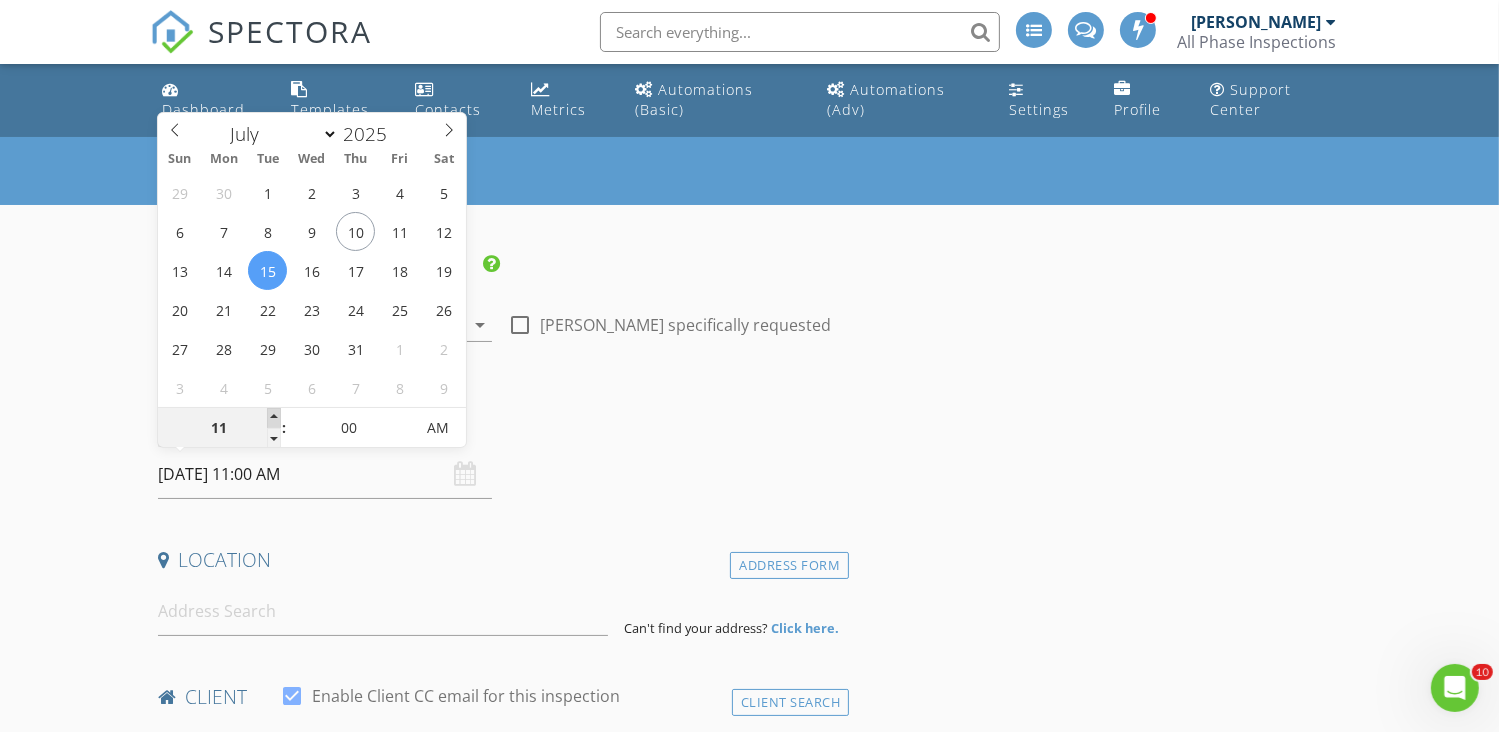 click at bounding box center [274, 418] 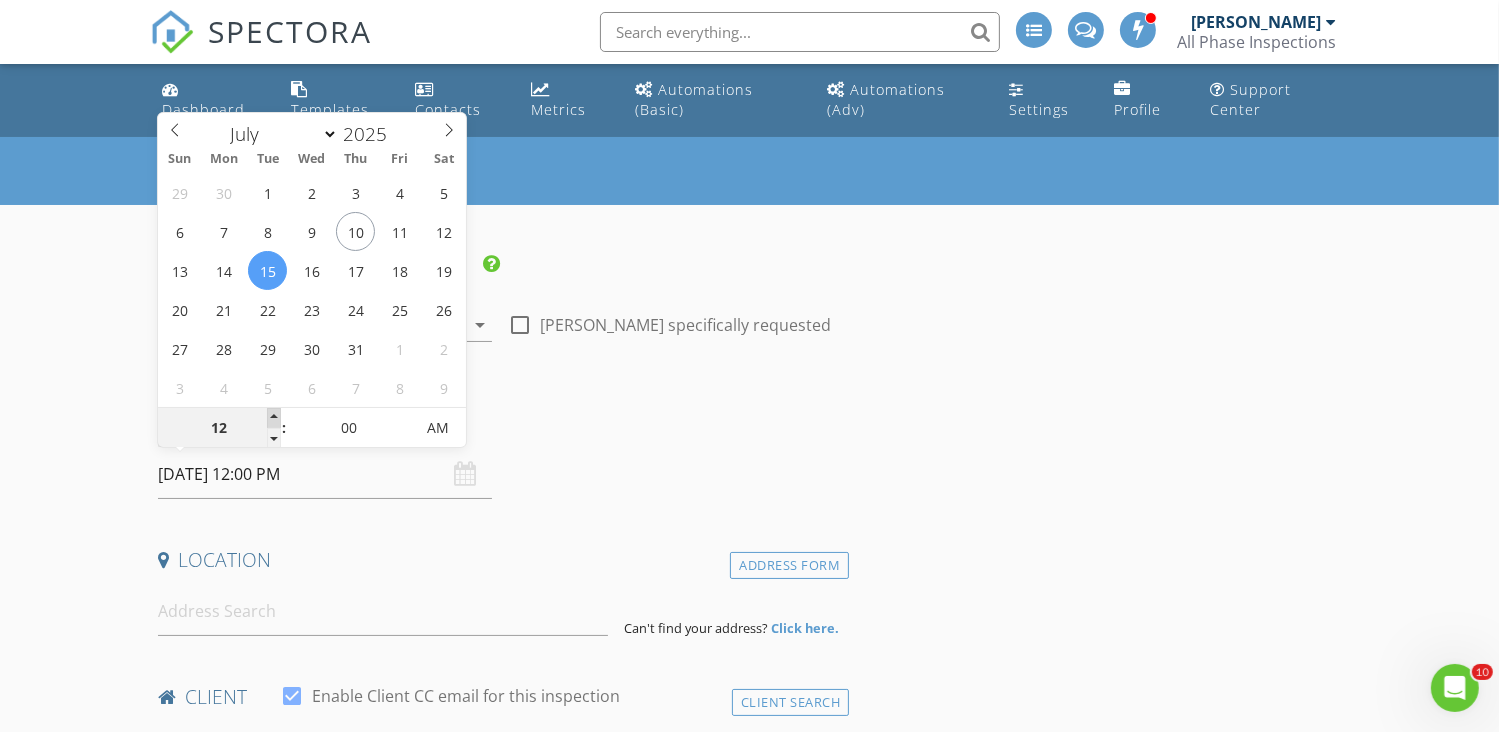 click at bounding box center [274, 418] 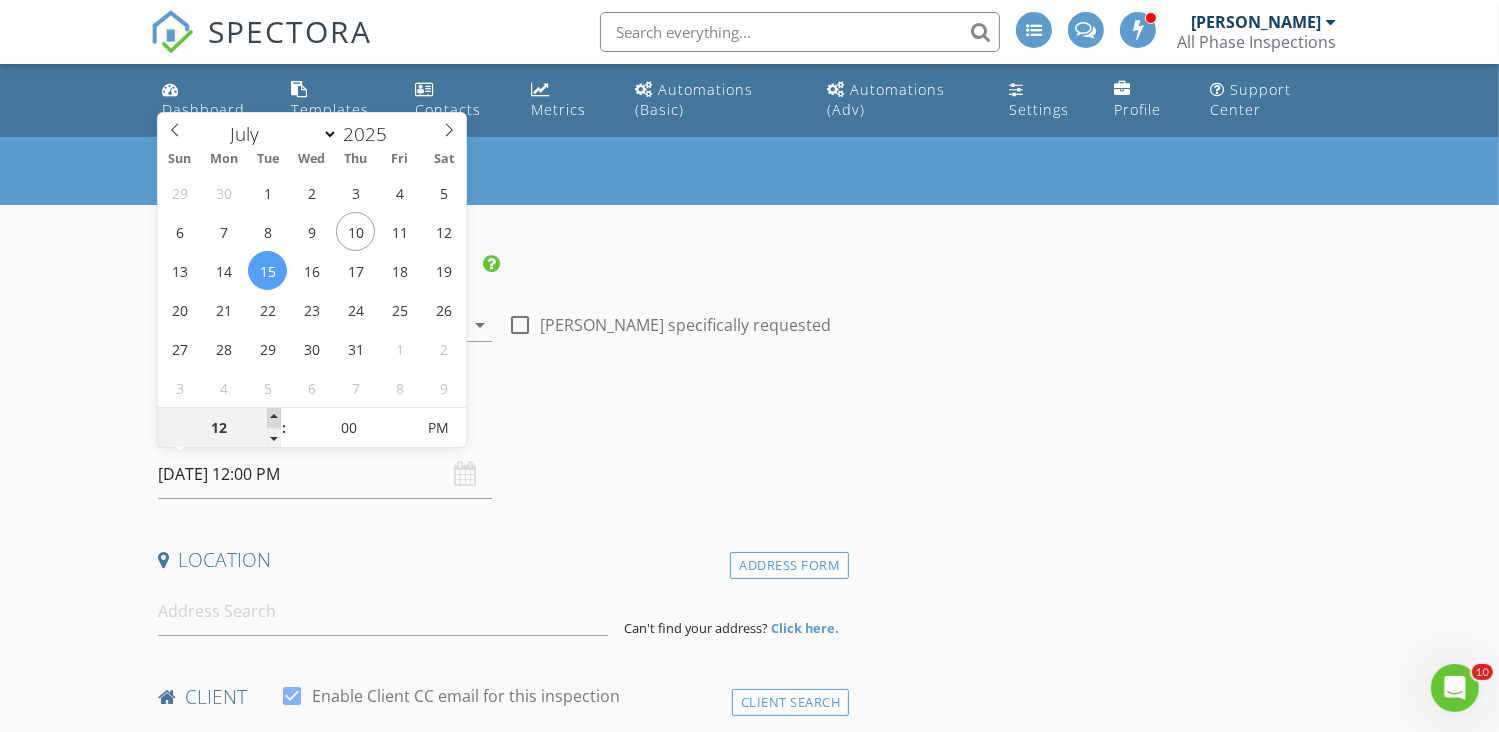 type on "01" 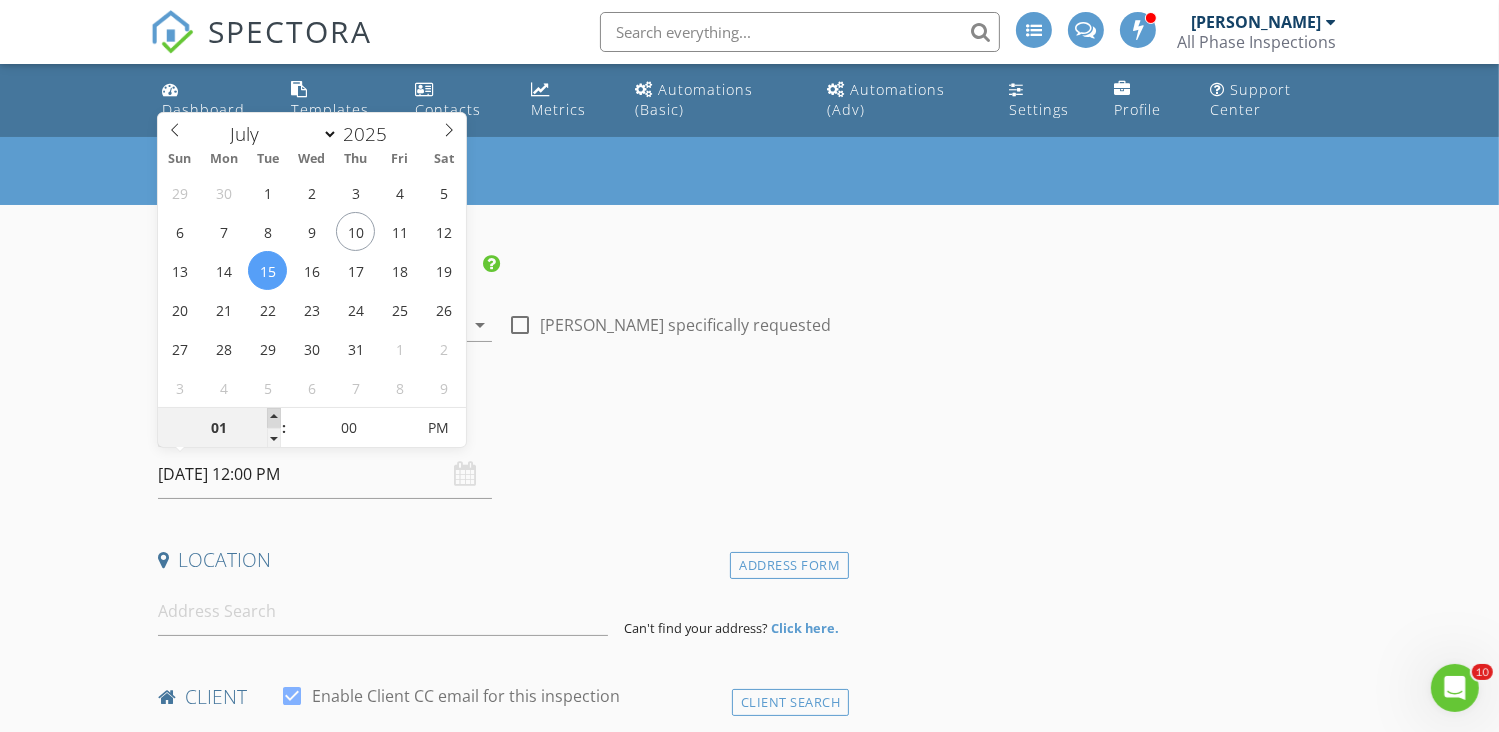 type on "07/15/2025 1:00 PM" 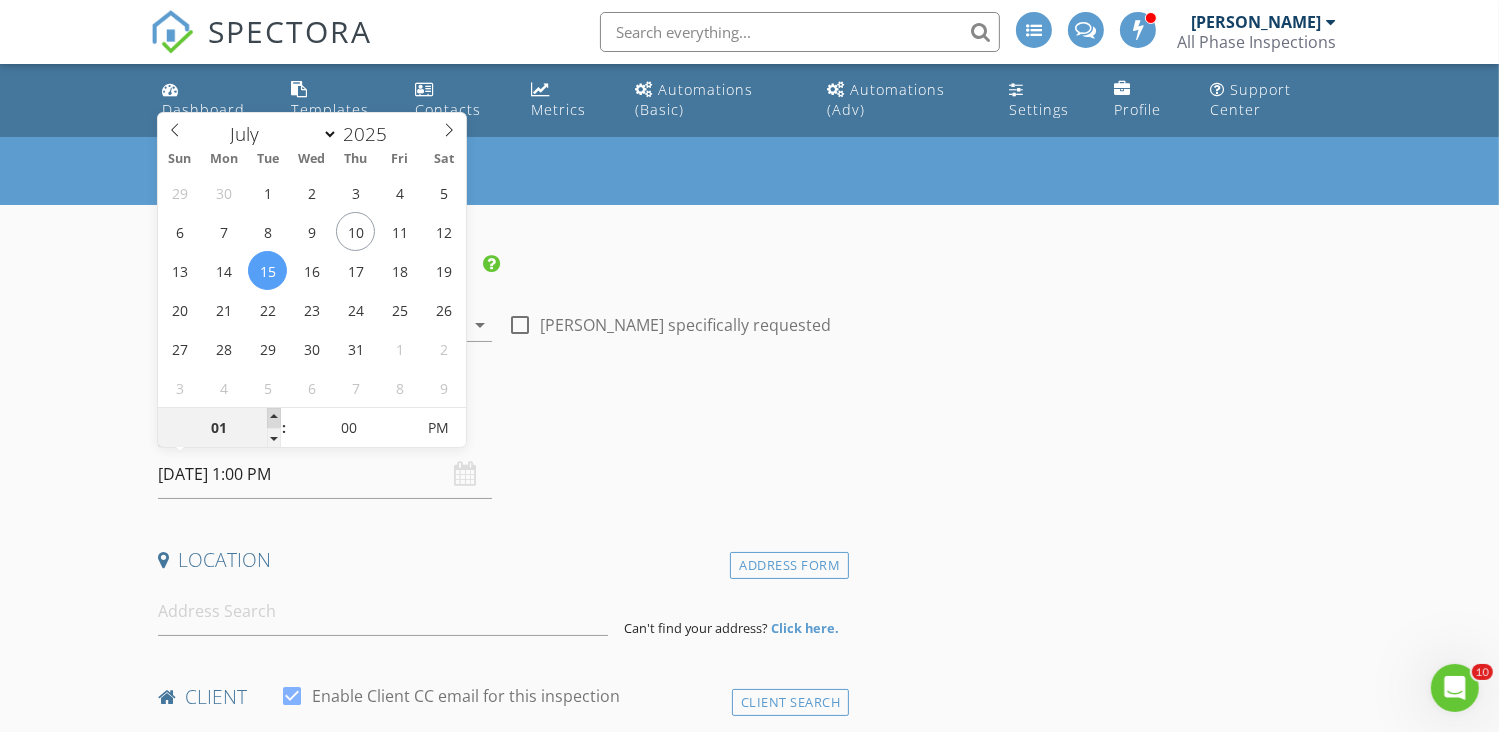 click at bounding box center [274, 418] 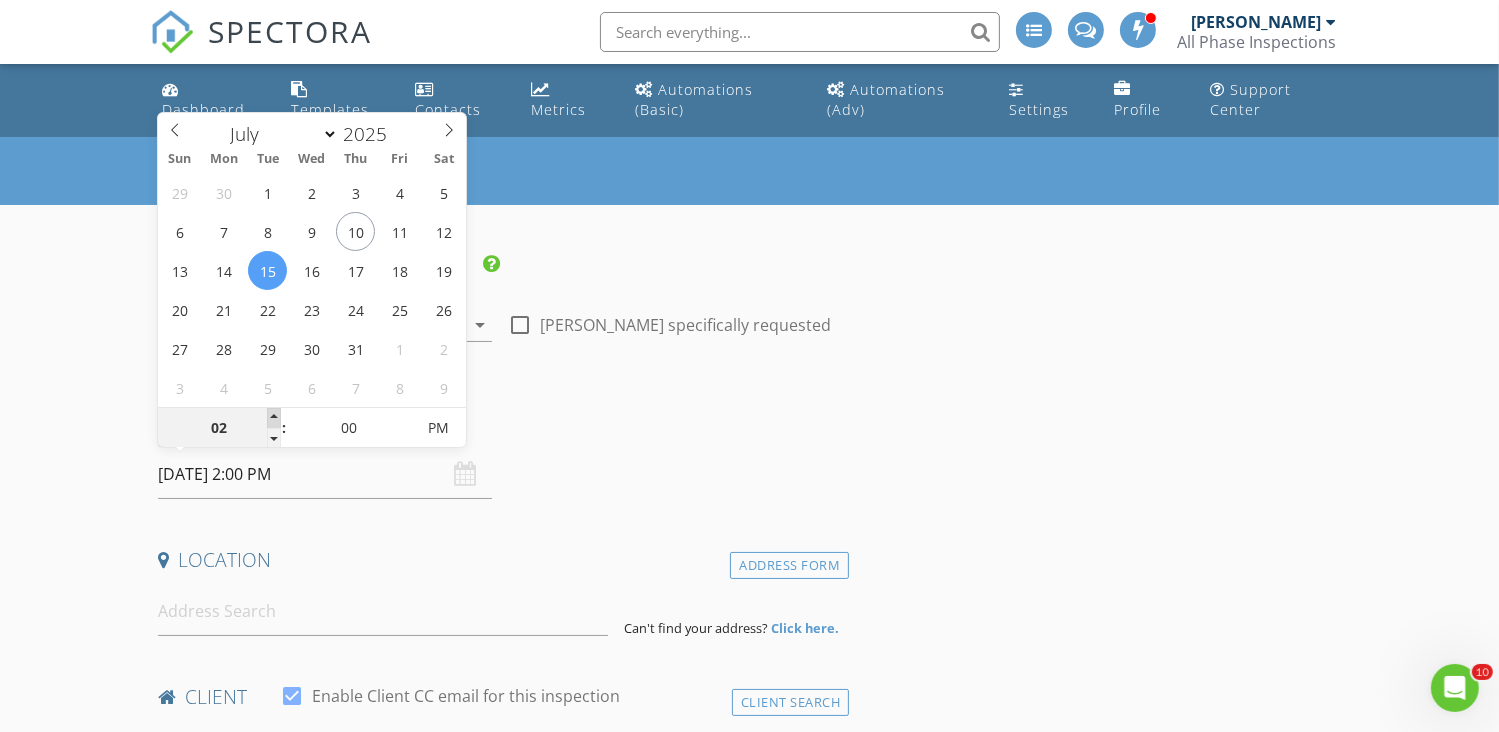 click at bounding box center (274, 418) 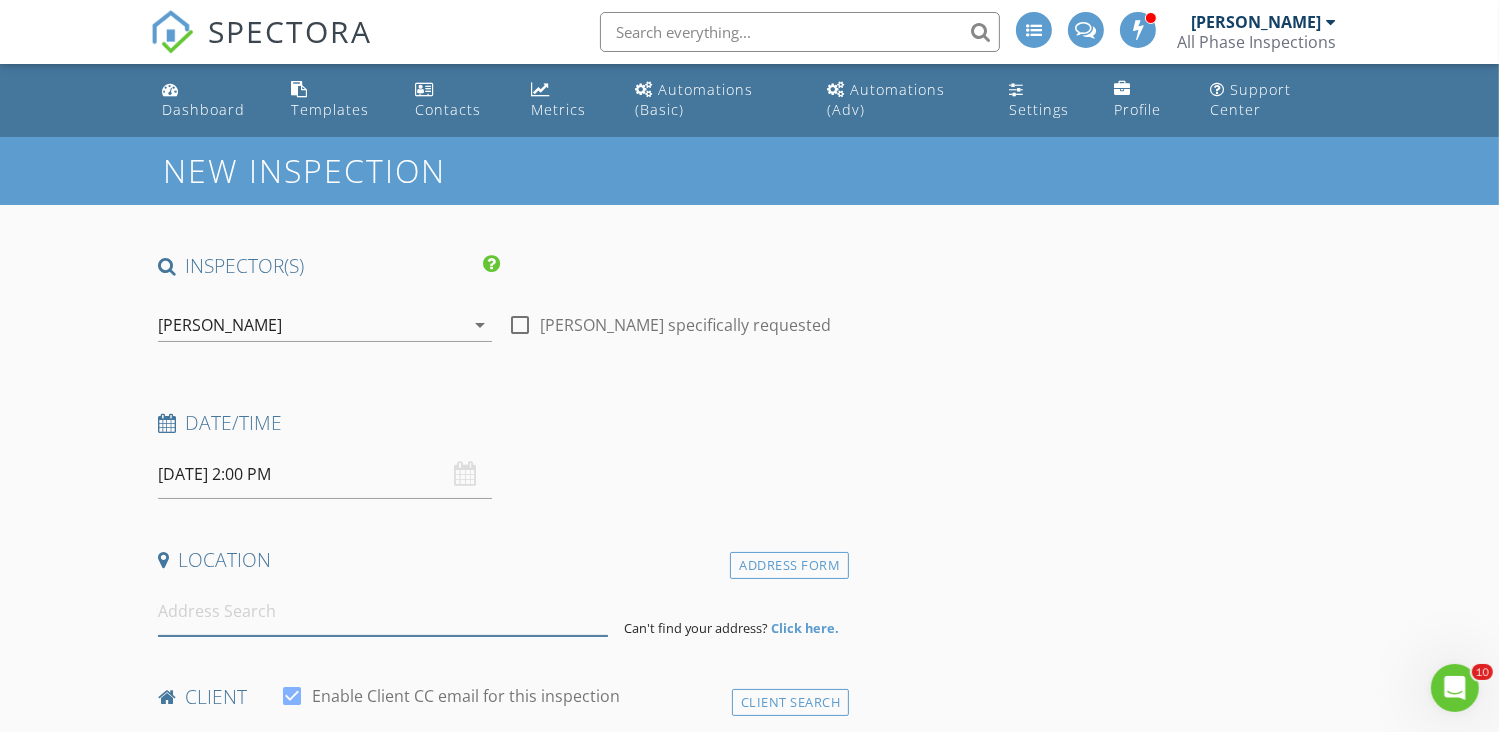 click at bounding box center (383, 611) 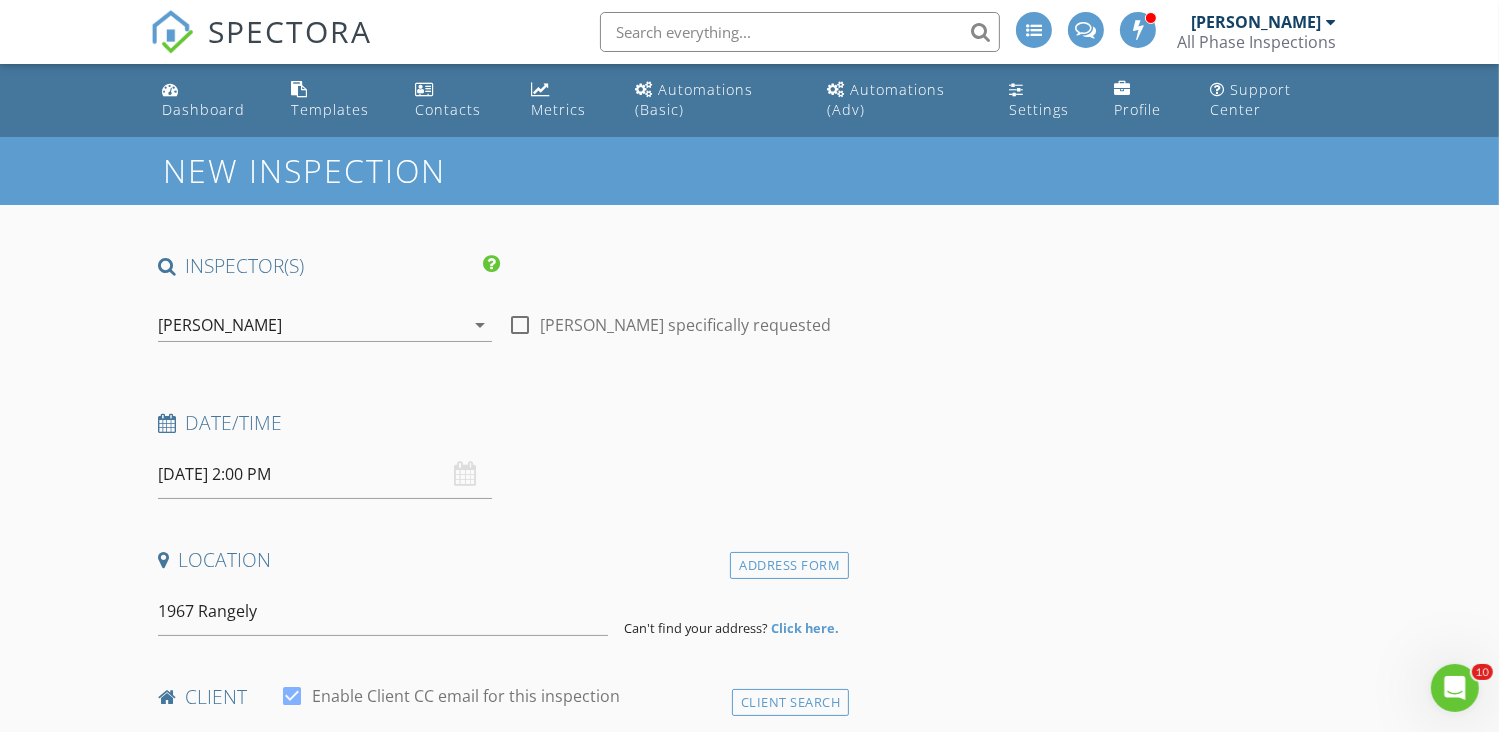type on "1967 Rangely Ct, Loveland, CO, USA" 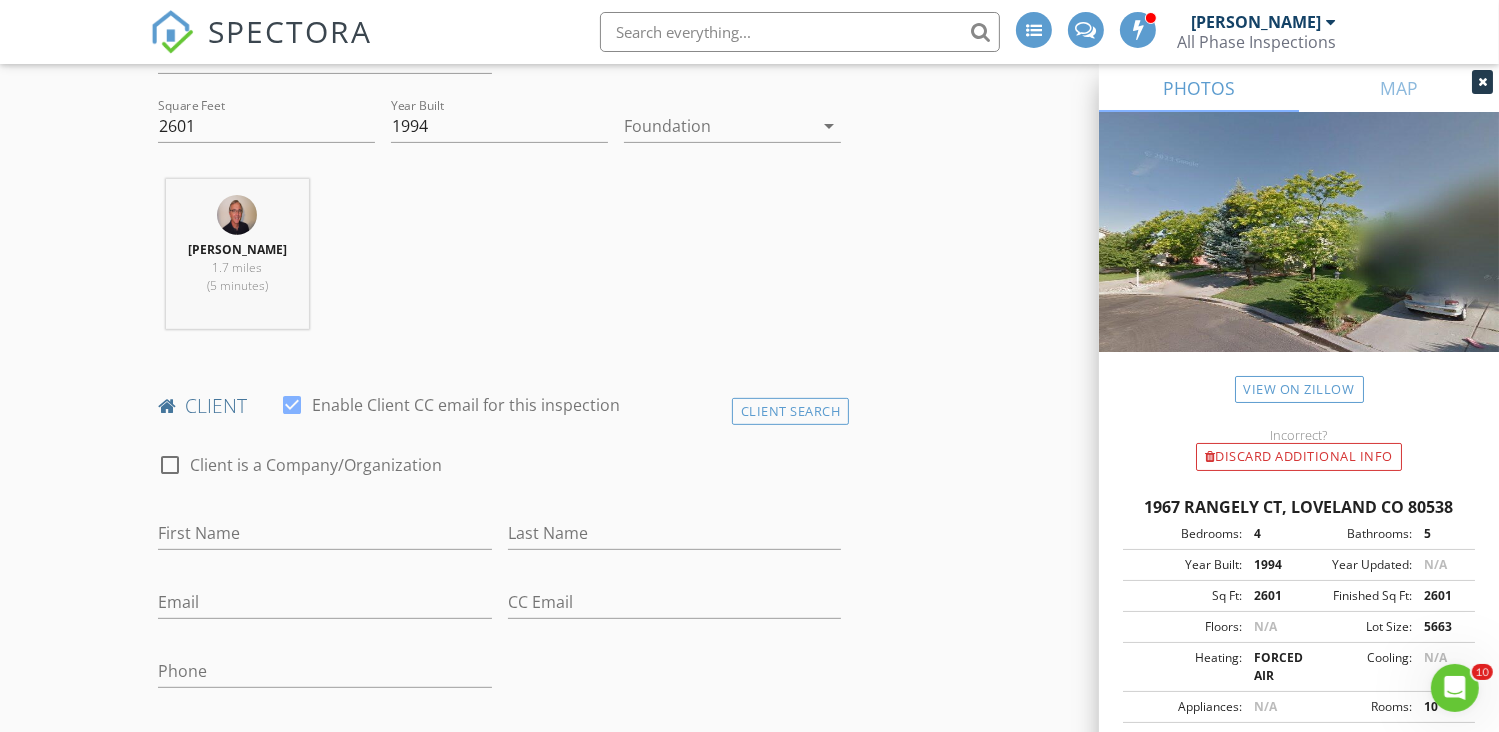 scroll, scrollTop: 800, scrollLeft: 0, axis: vertical 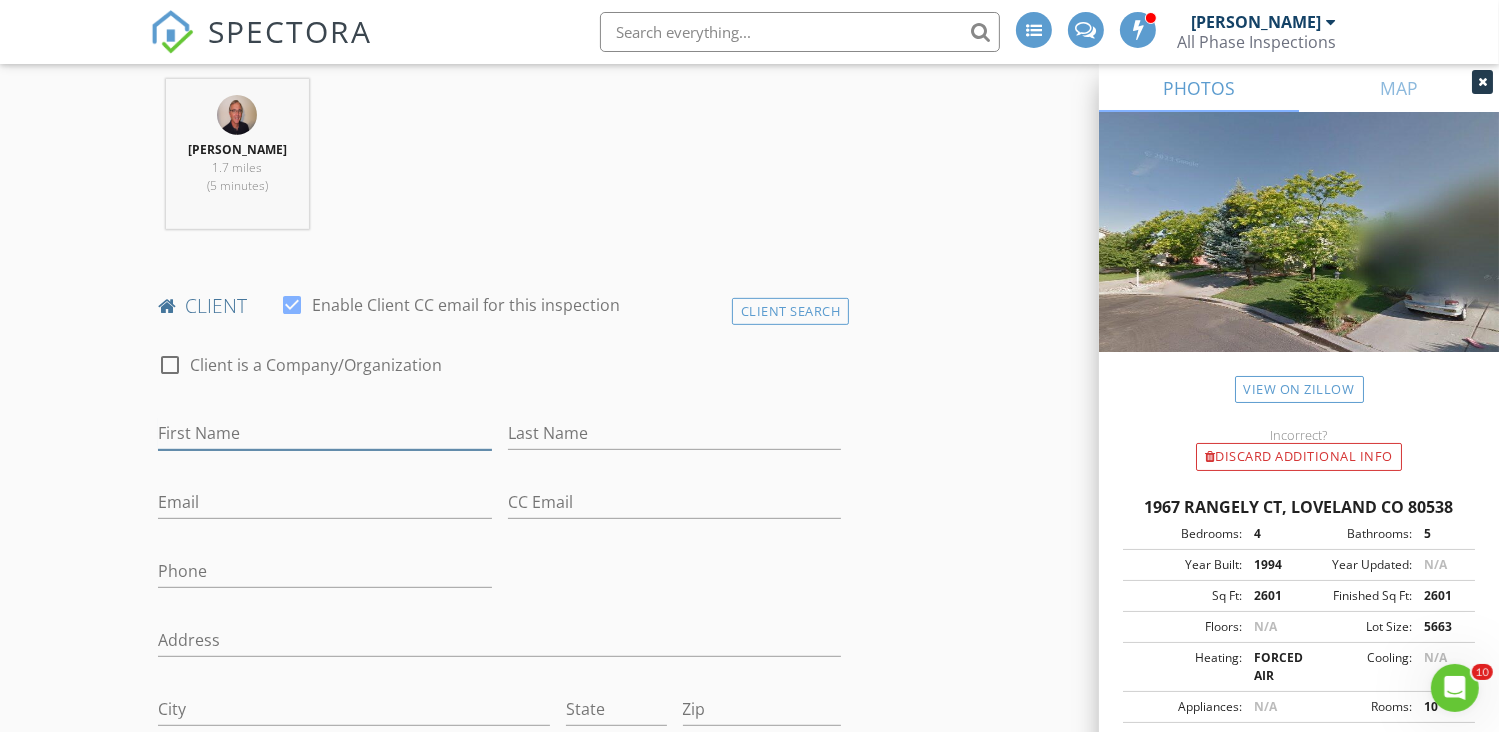 click on "First Name" at bounding box center (325, 433) 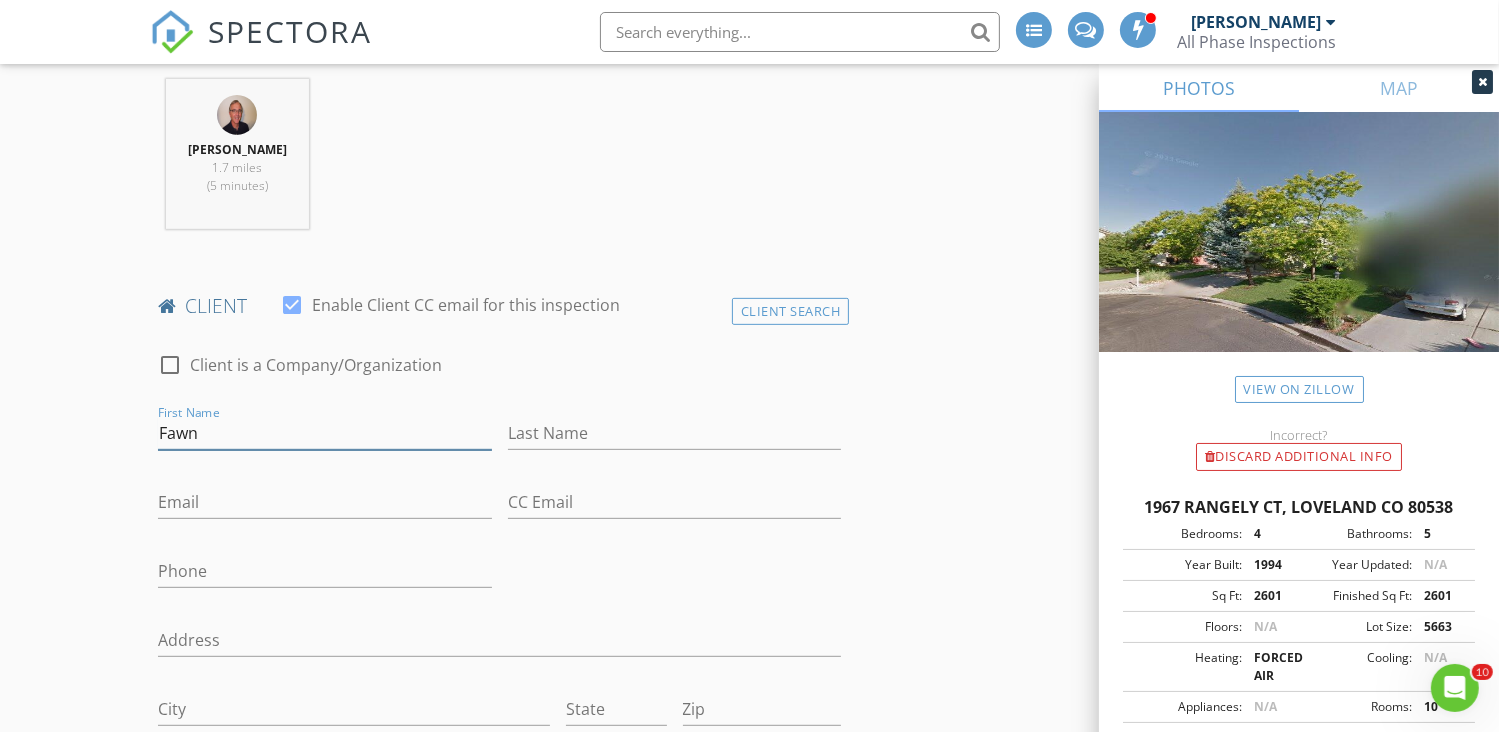 type on "Fawn" 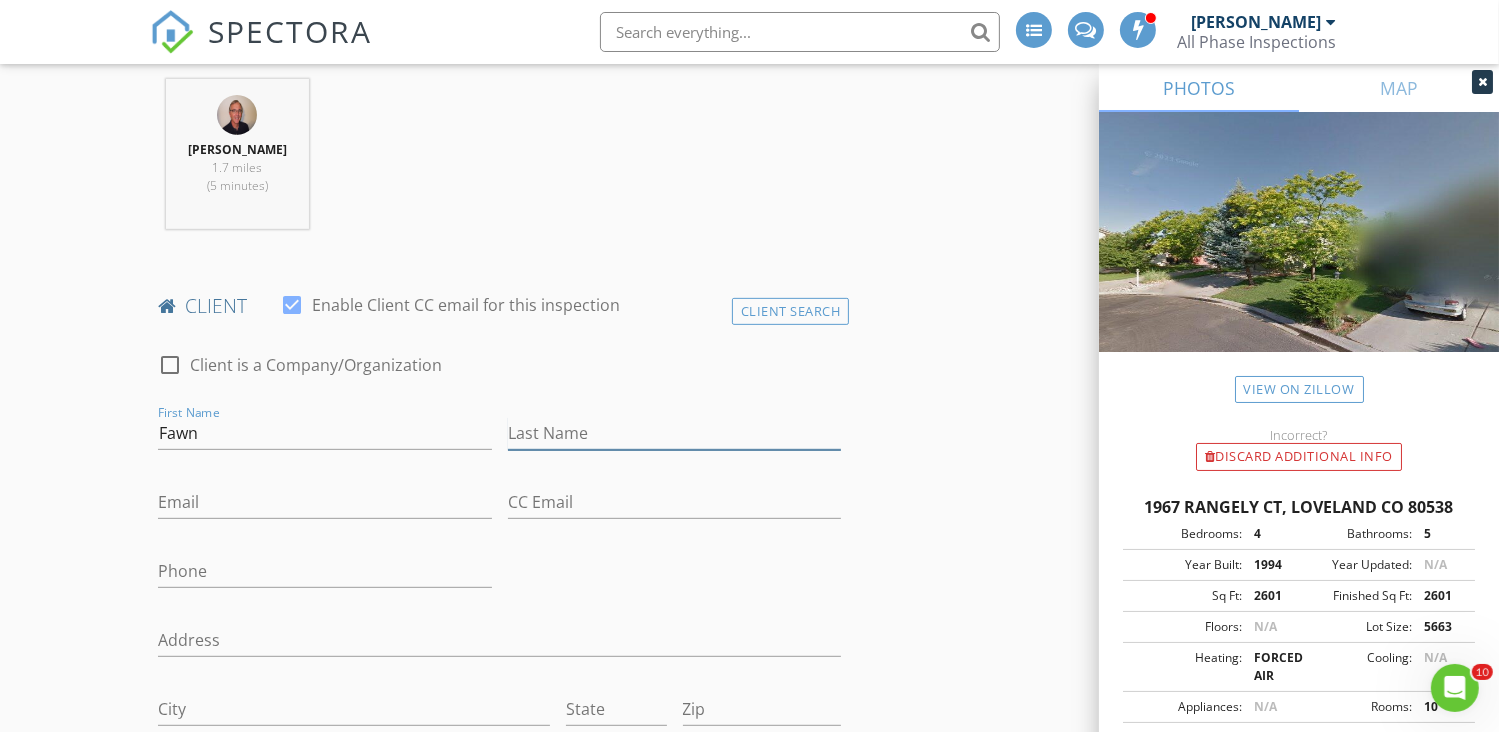 click on "Last Name" at bounding box center (675, 433) 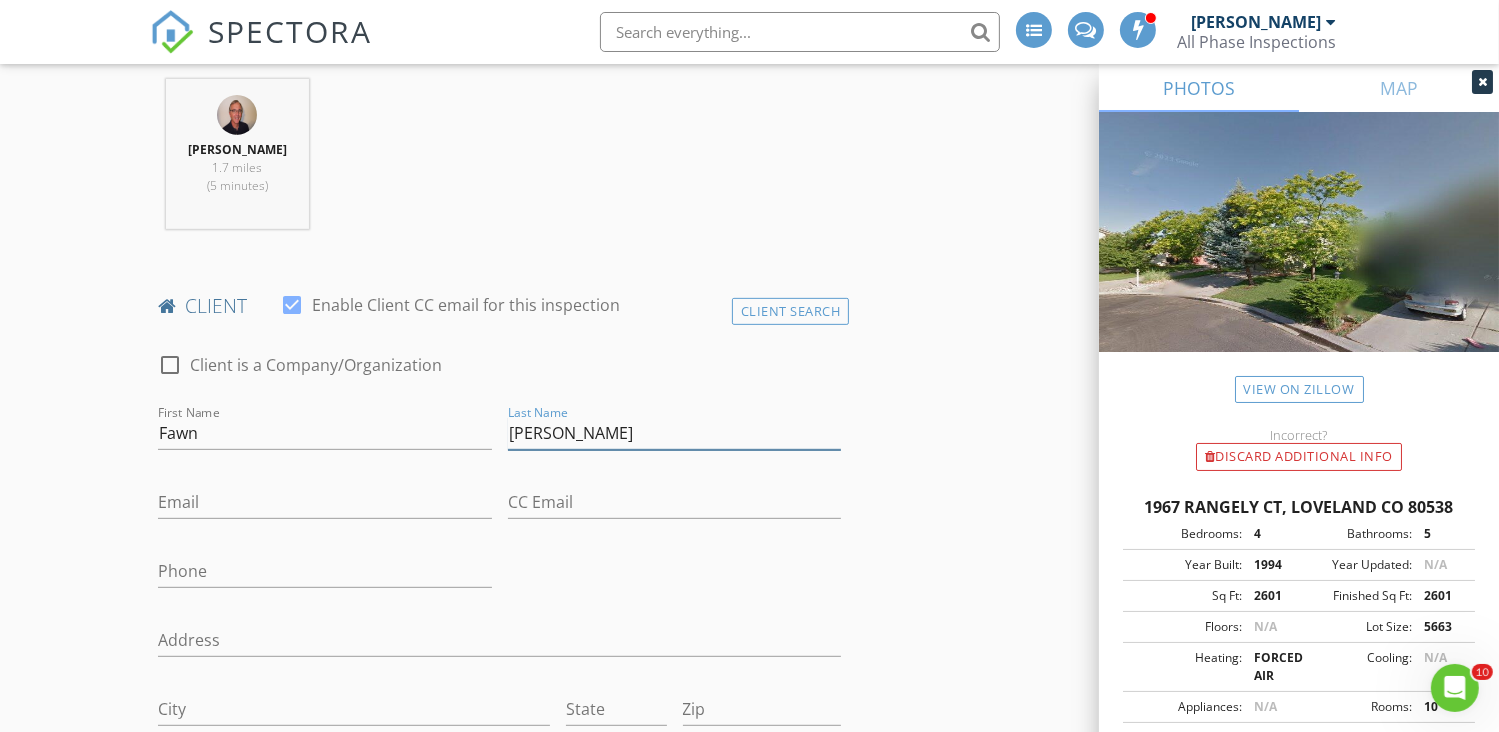 type on "Corbin" 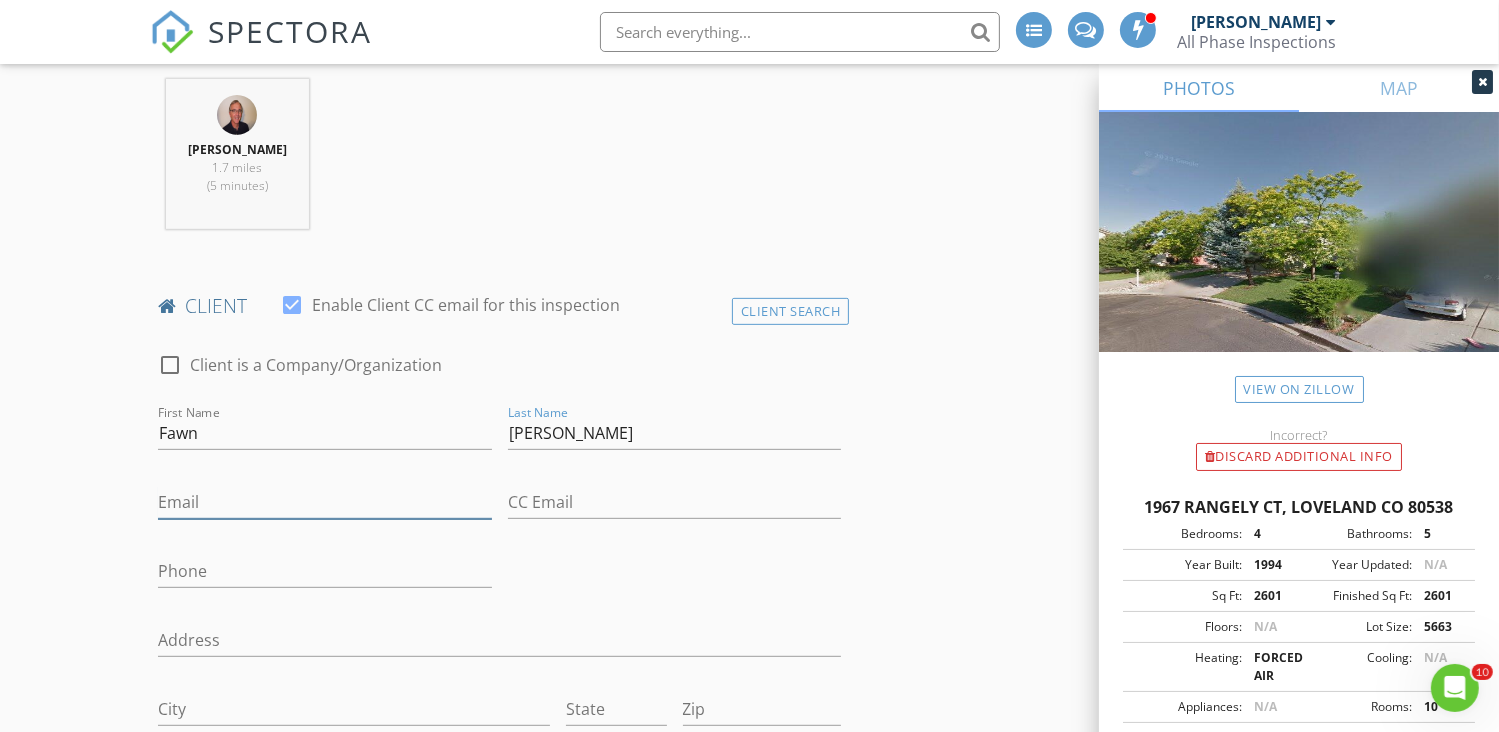 click on "Email" at bounding box center [325, 502] 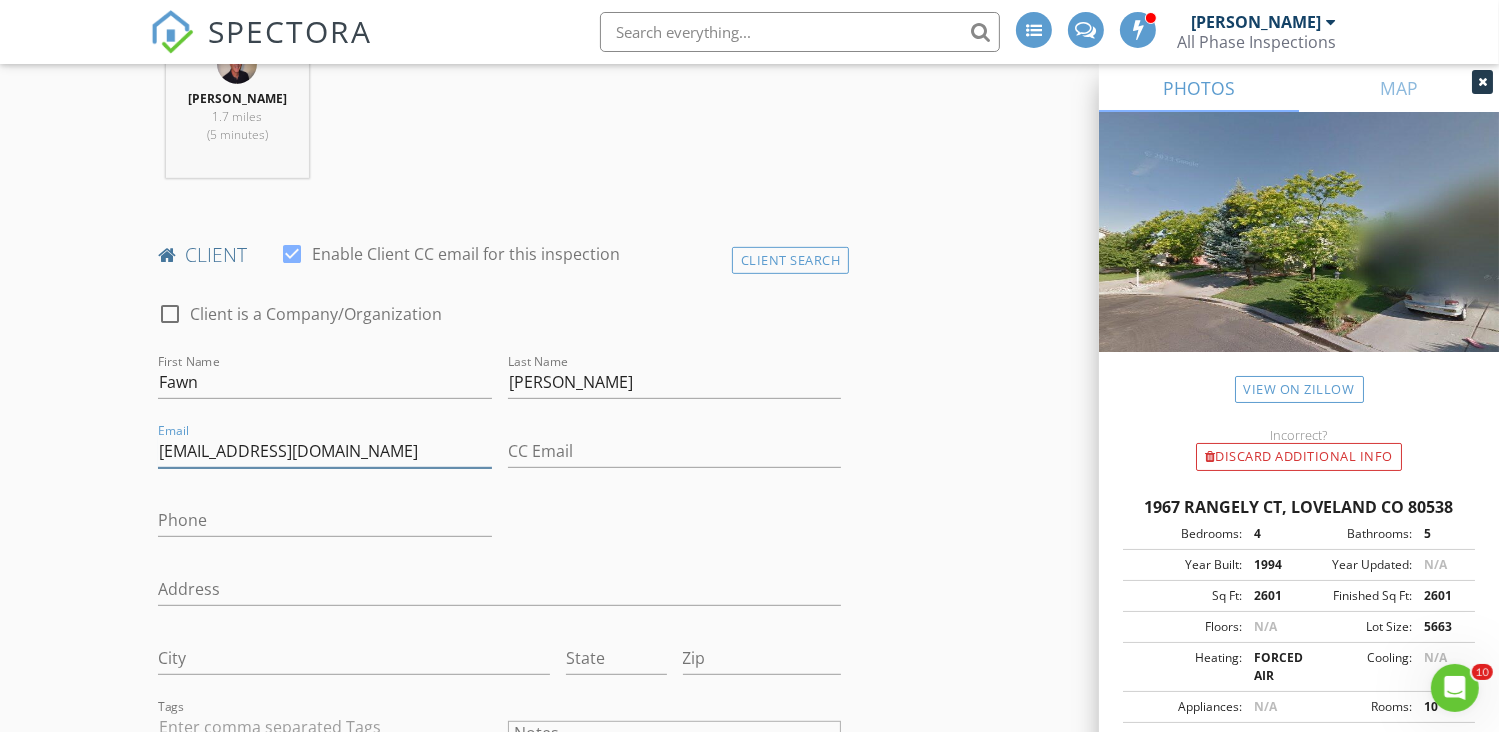 type on "fawnleecorbin@gmail.com" 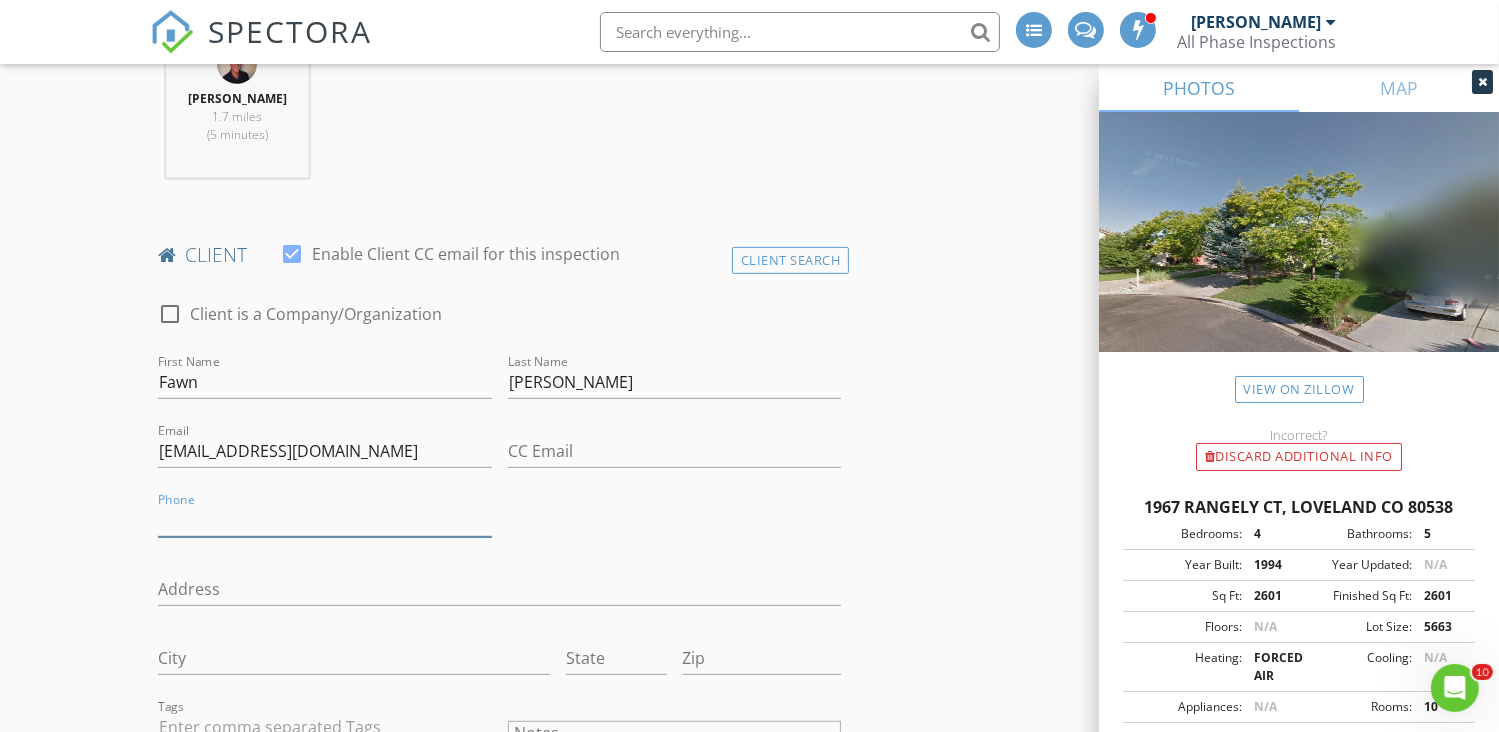 scroll, scrollTop: 900, scrollLeft: 0, axis: vertical 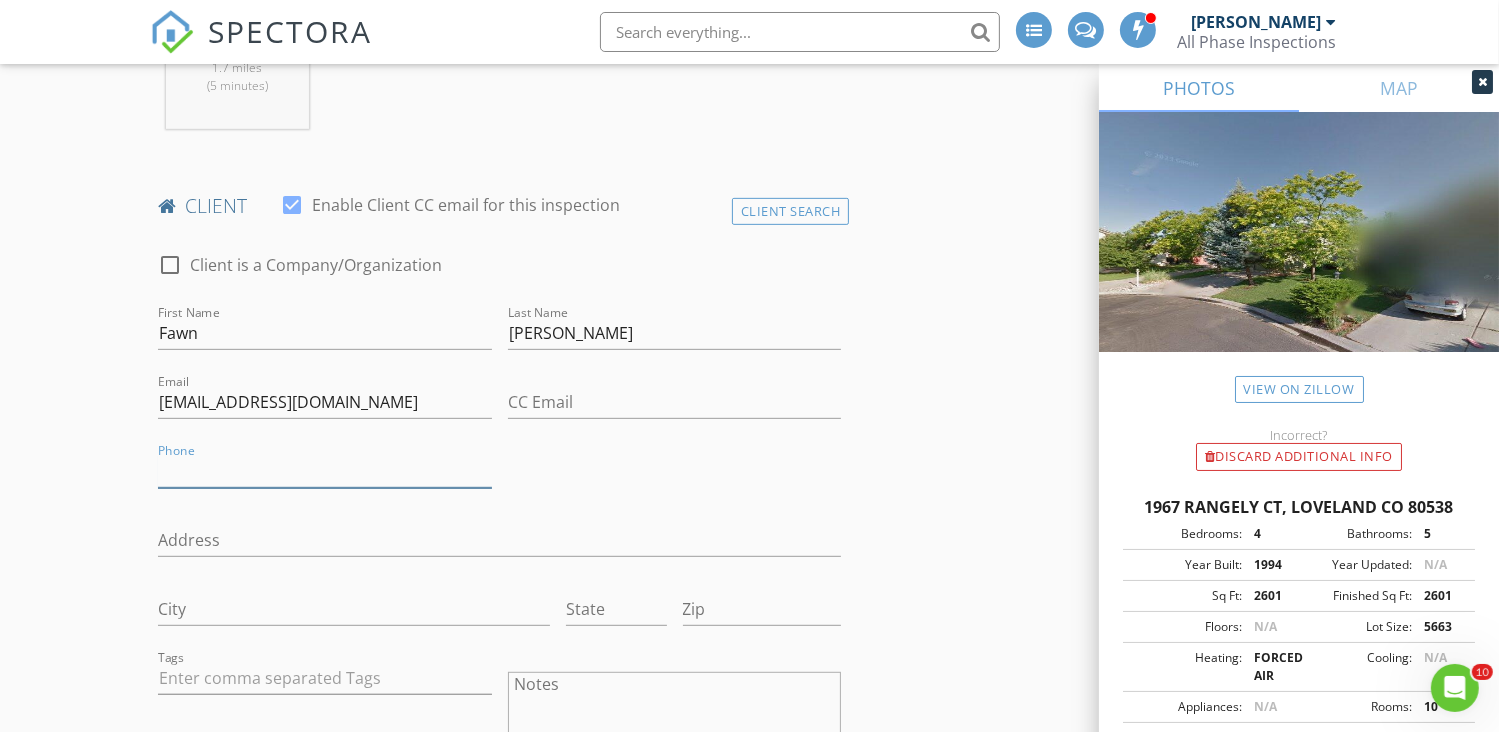 click on "Phone" at bounding box center [325, 481] 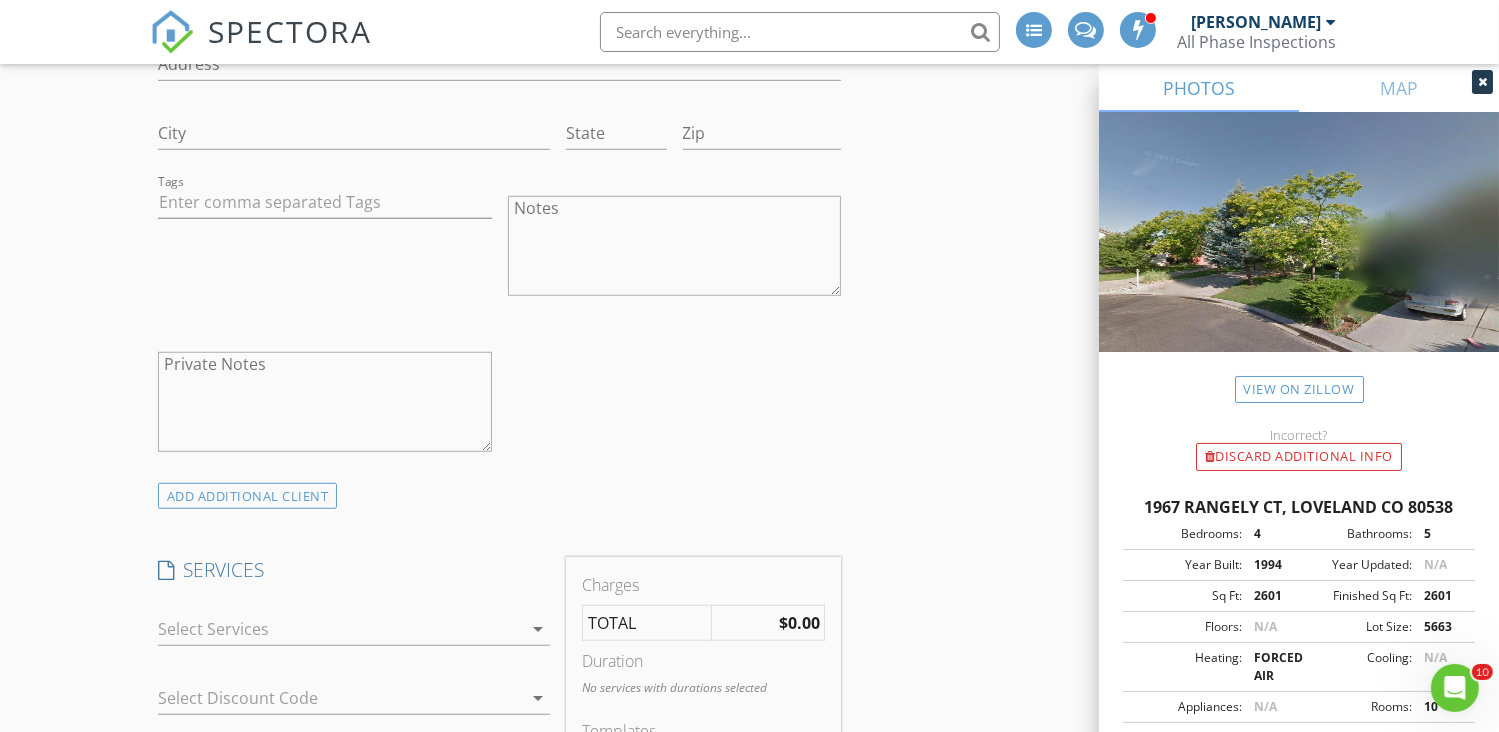 scroll, scrollTop: 1400, scrollLeft: 0, axis: vertical 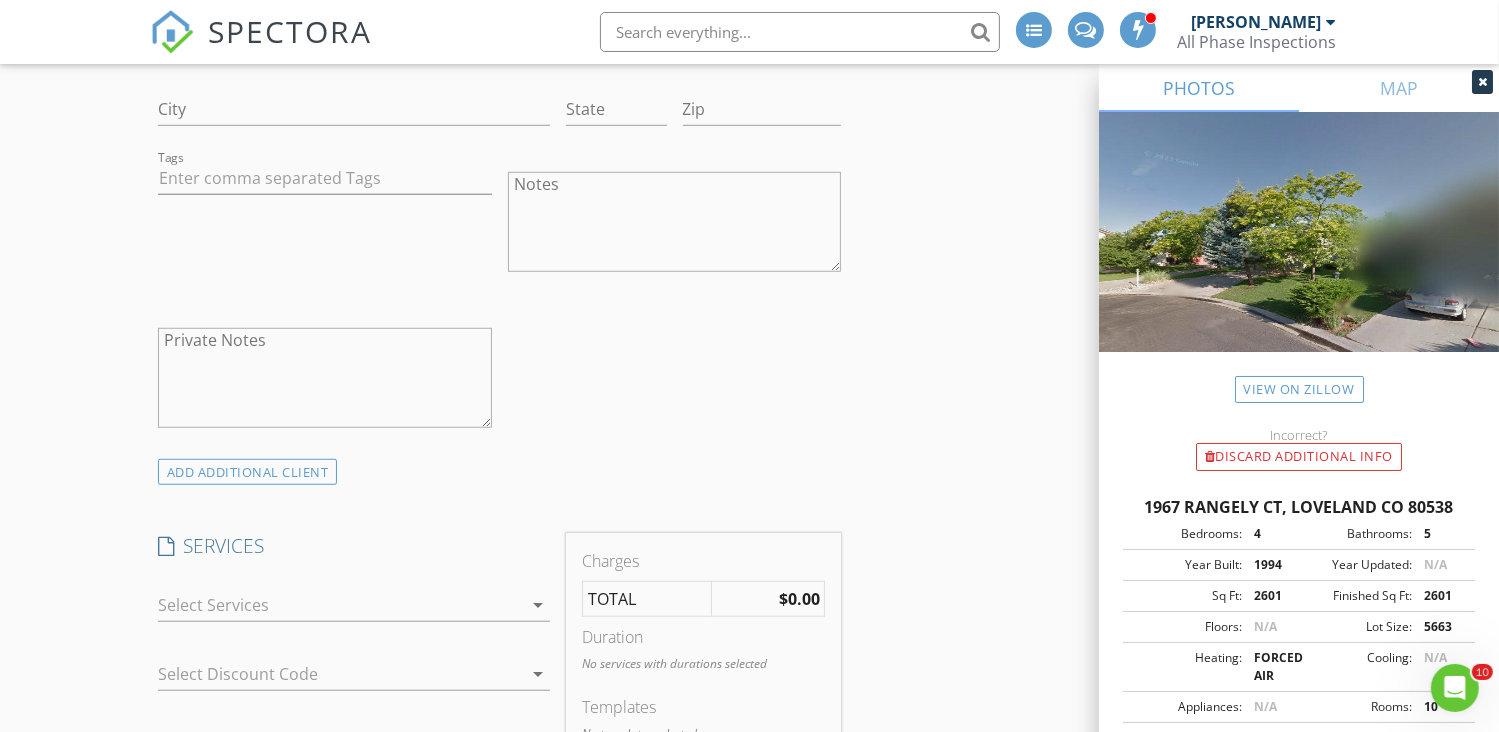 type on "303-775-4775" 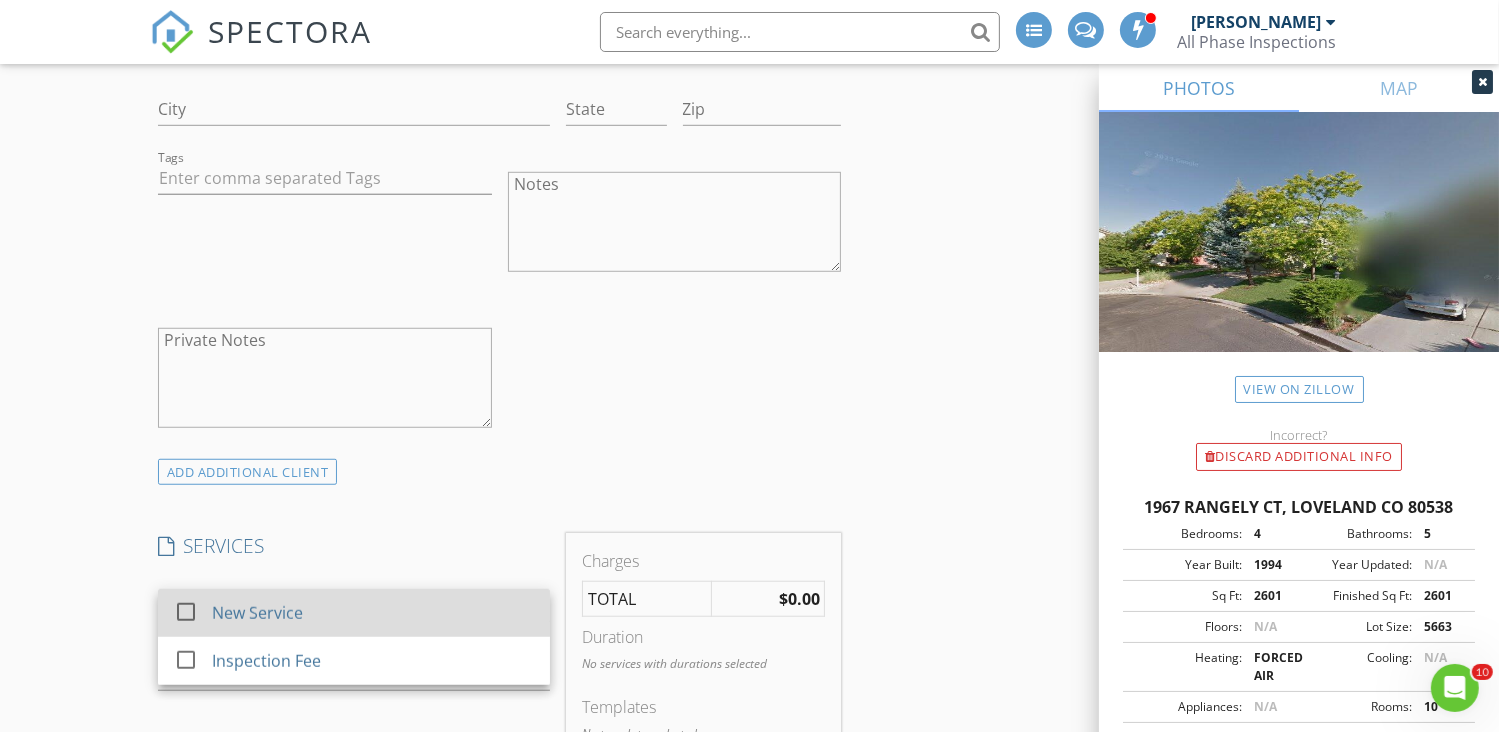 scroll, scrollTop: 1700, scrollLeft: 0, axis: vertical 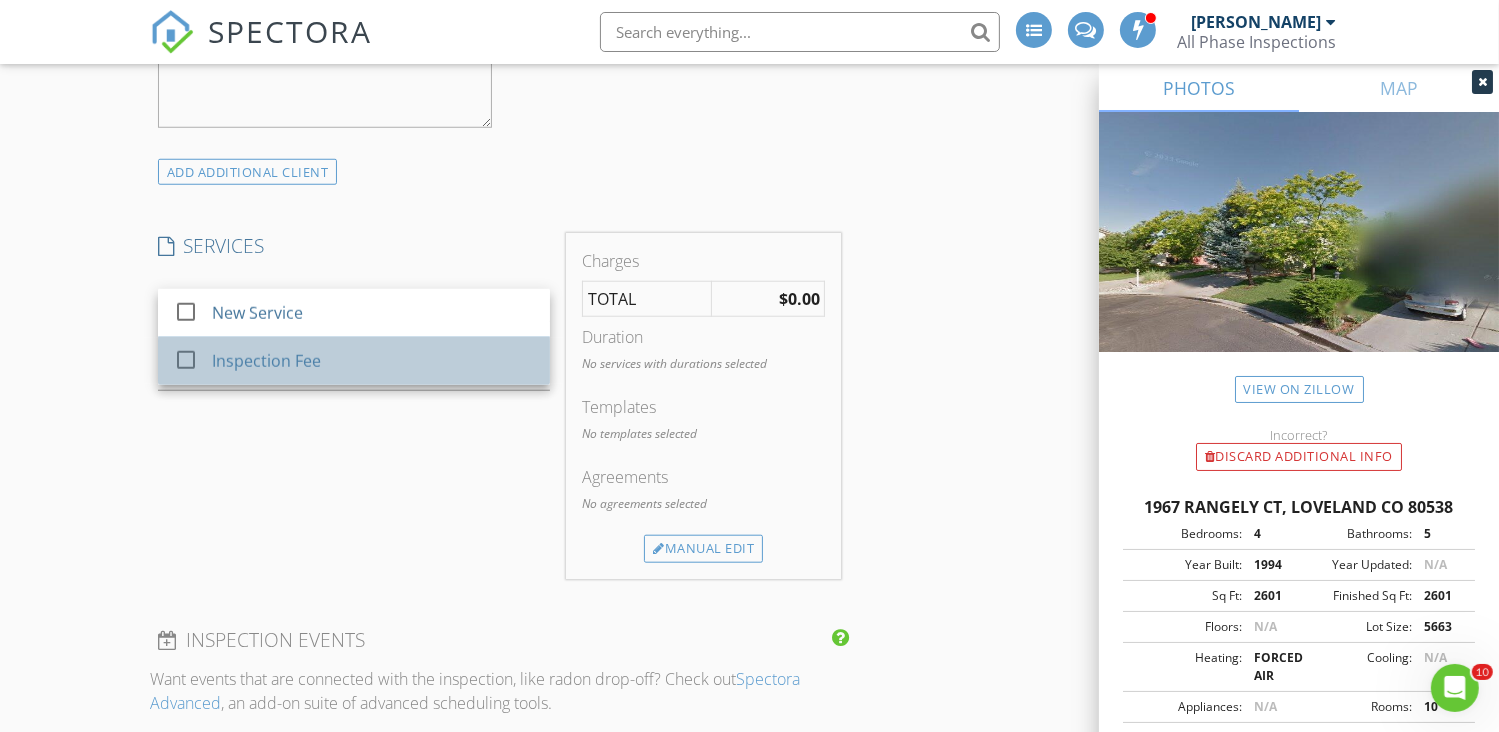 click on "Inspection Fee" at bounding box center [266, 361] 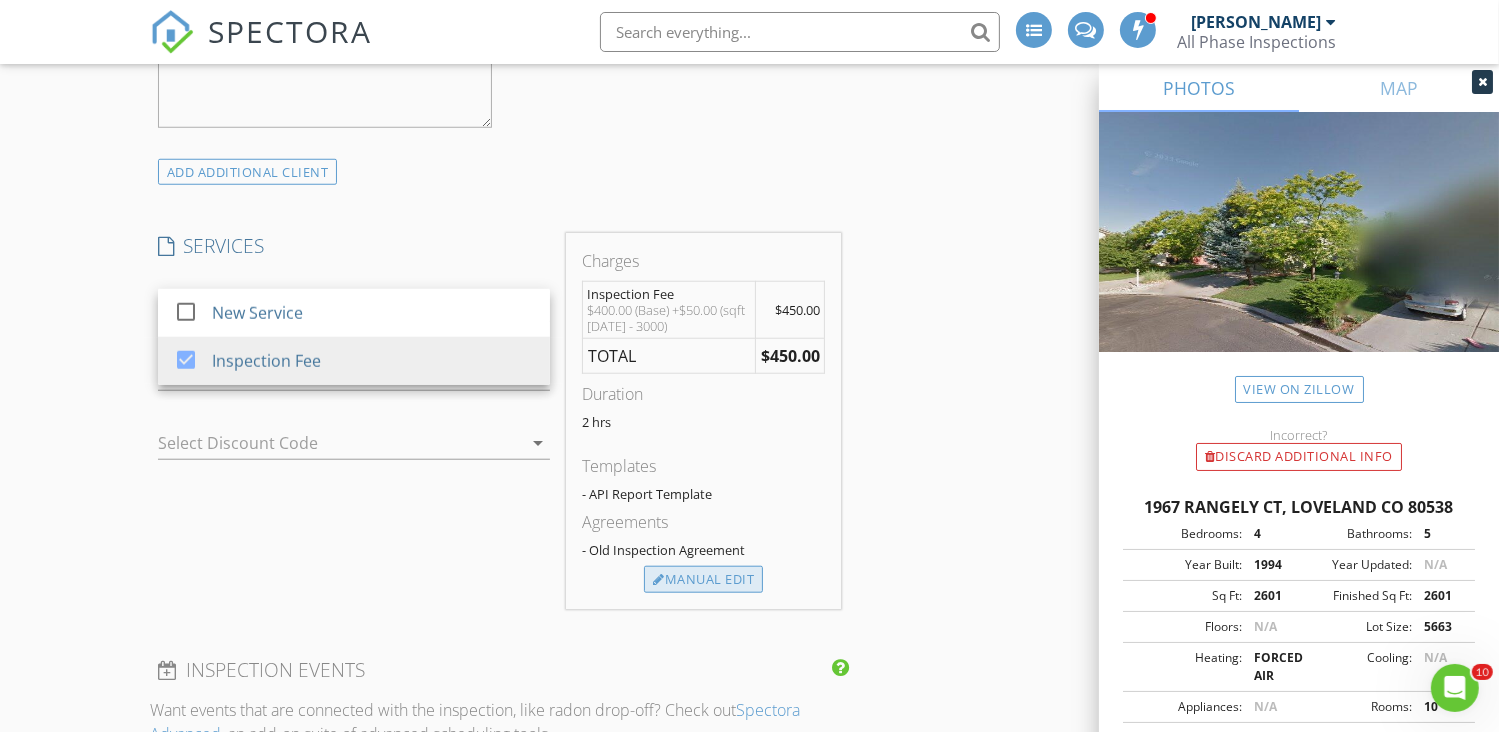 click on "Manual Edit" at bounding box center (703, 580) 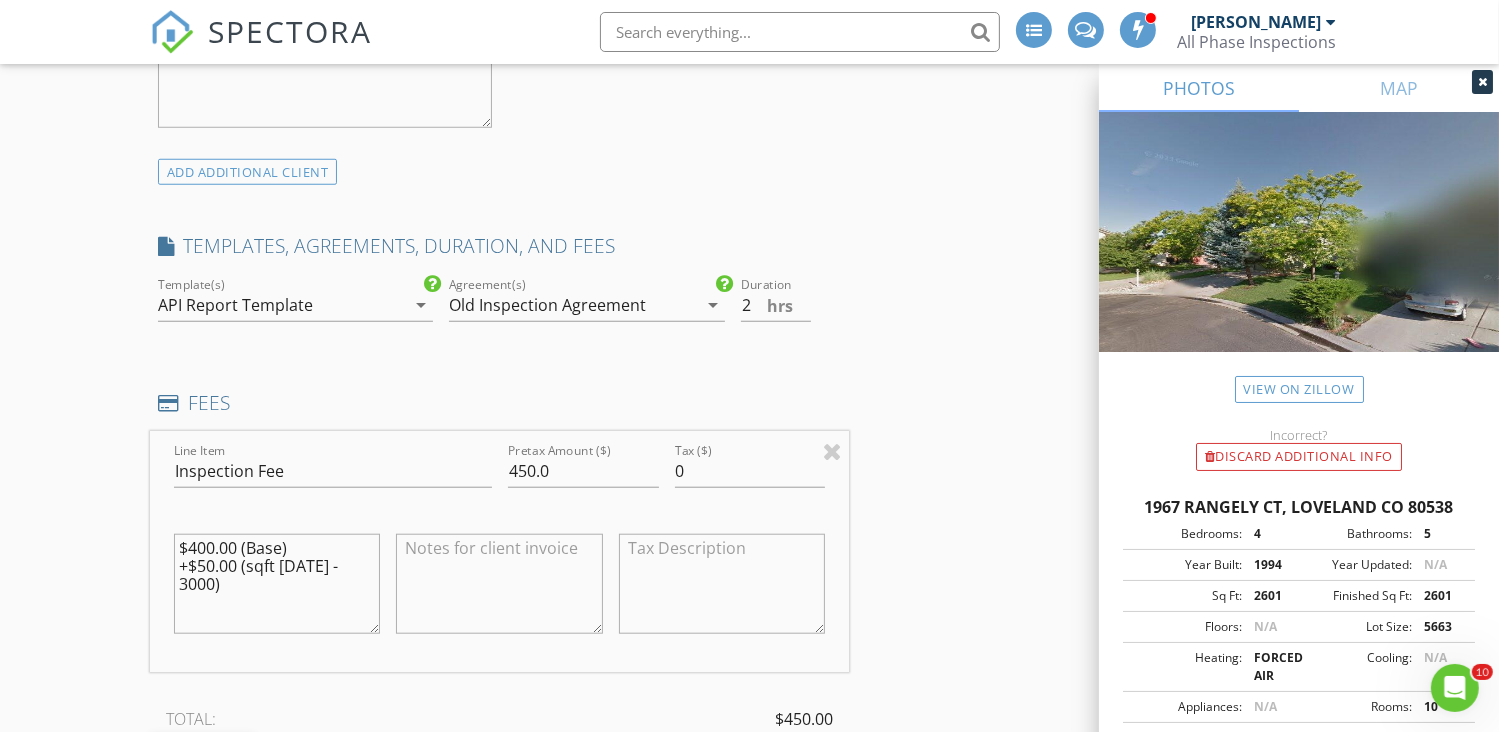click on "arrow_drop_down" at bounding box center (713, 305) 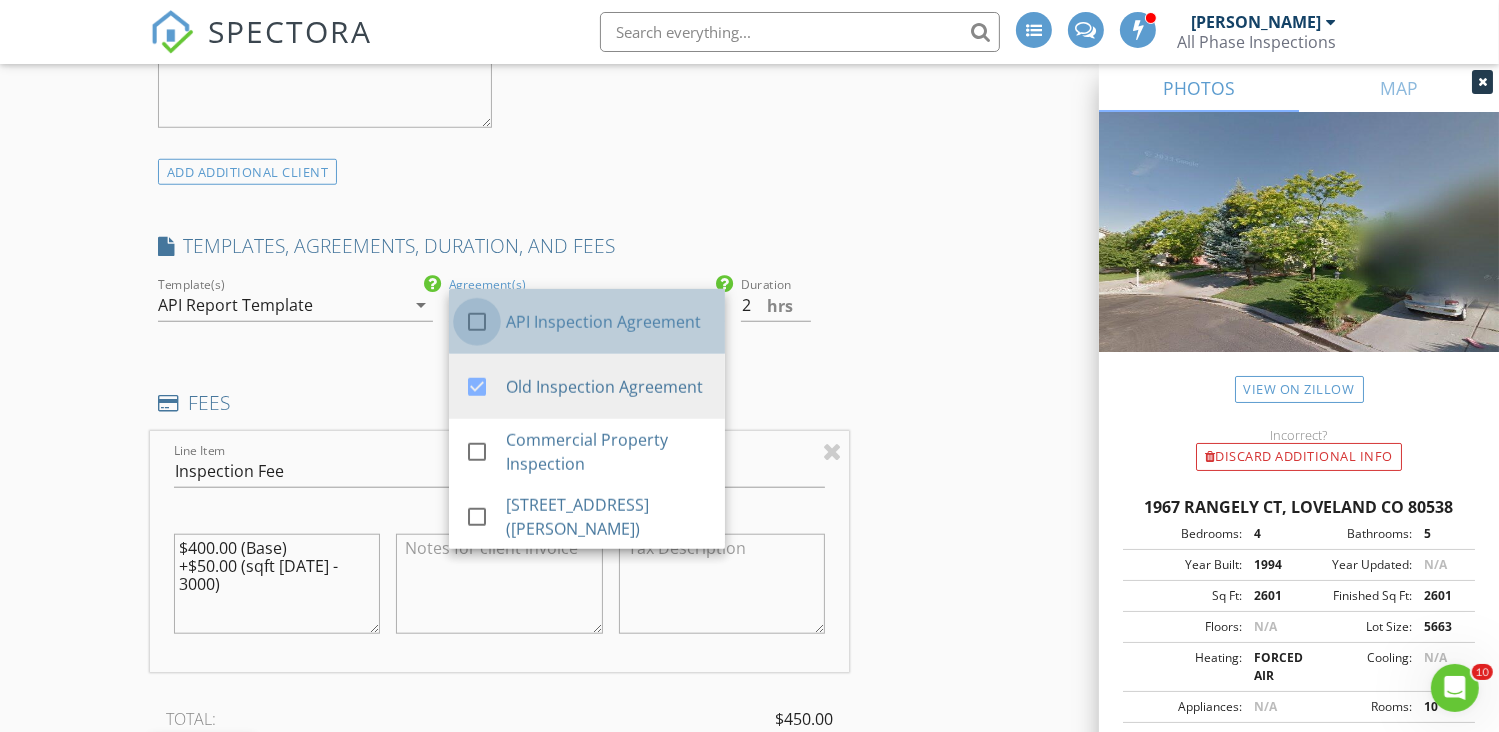 click at bounding box center [477, 322] 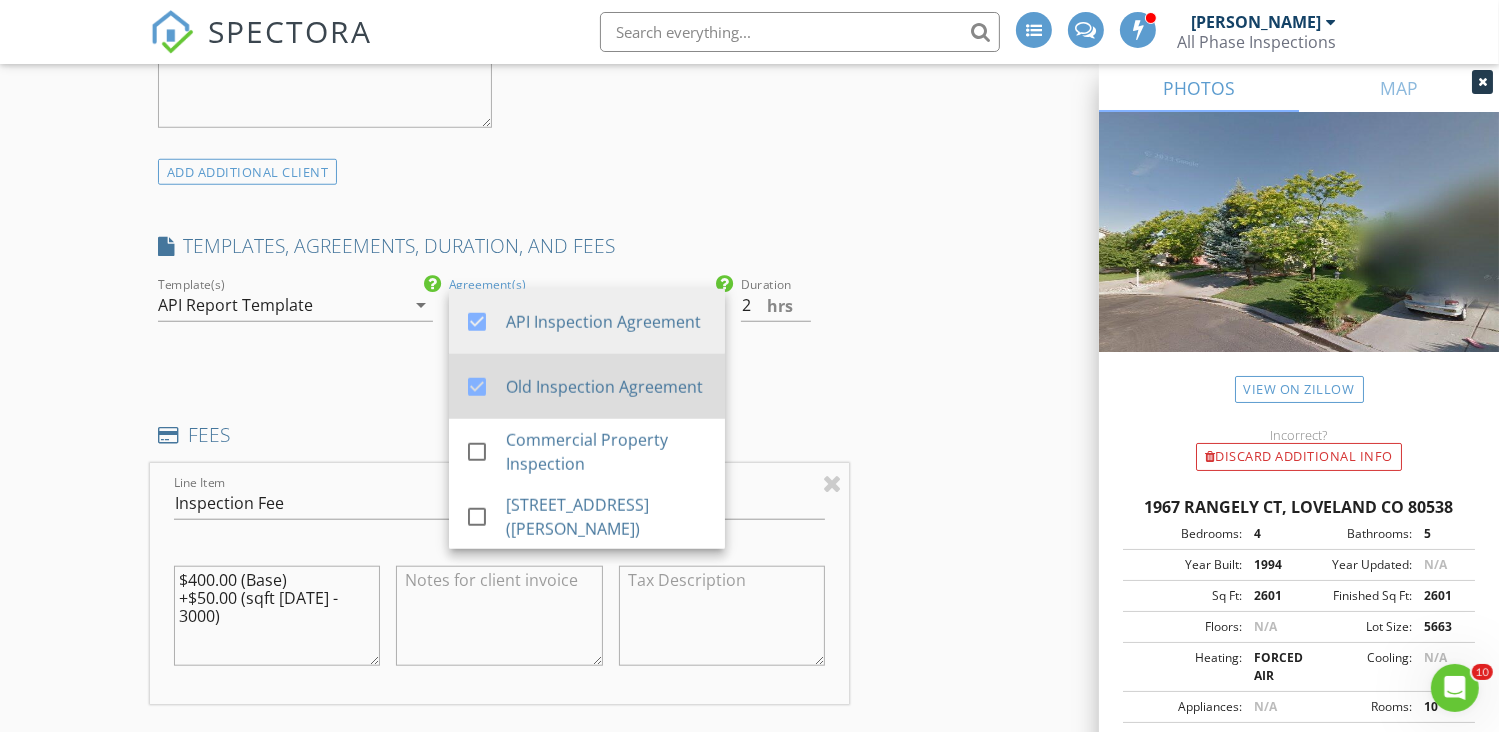 click at bounding box center (477, 387) 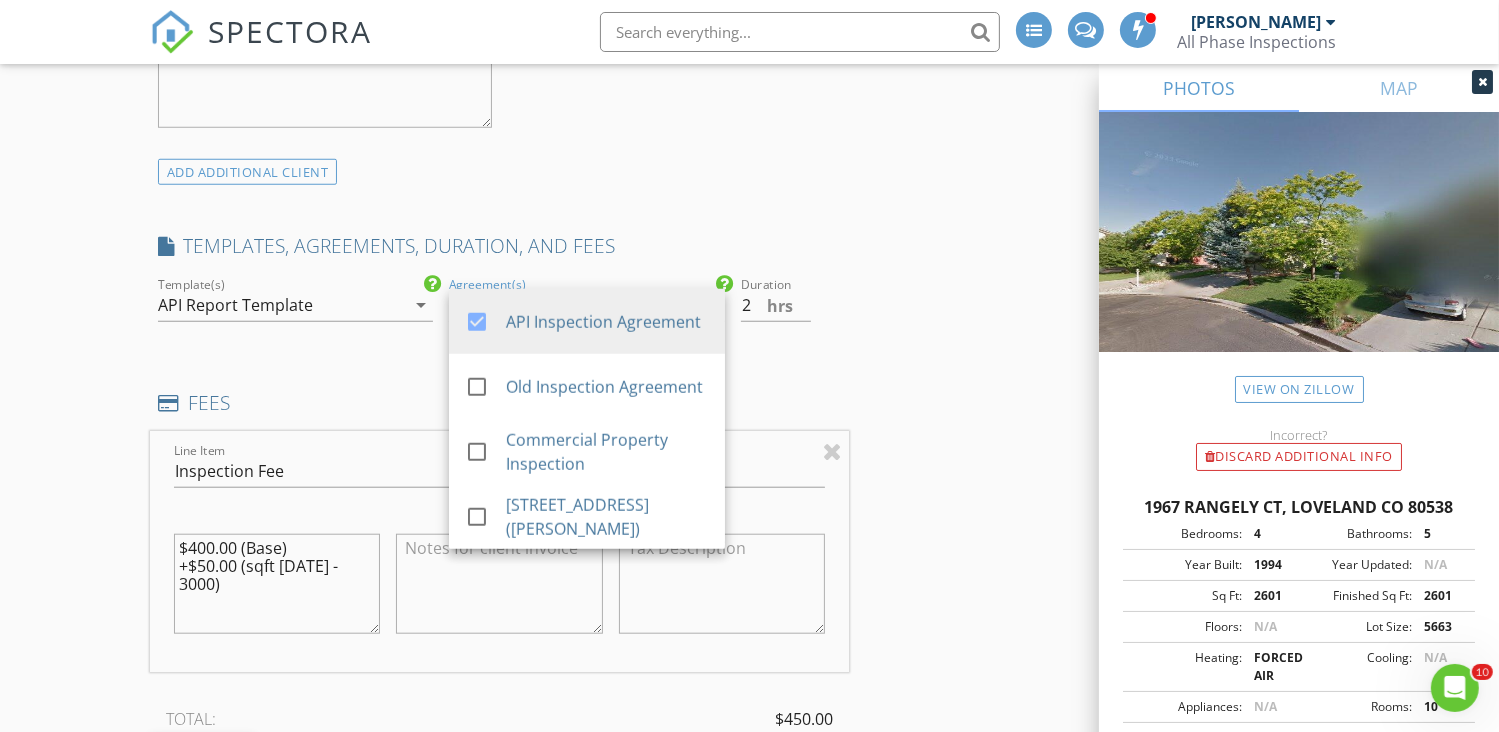 click on "FEES" at bounding box center (500, 403) 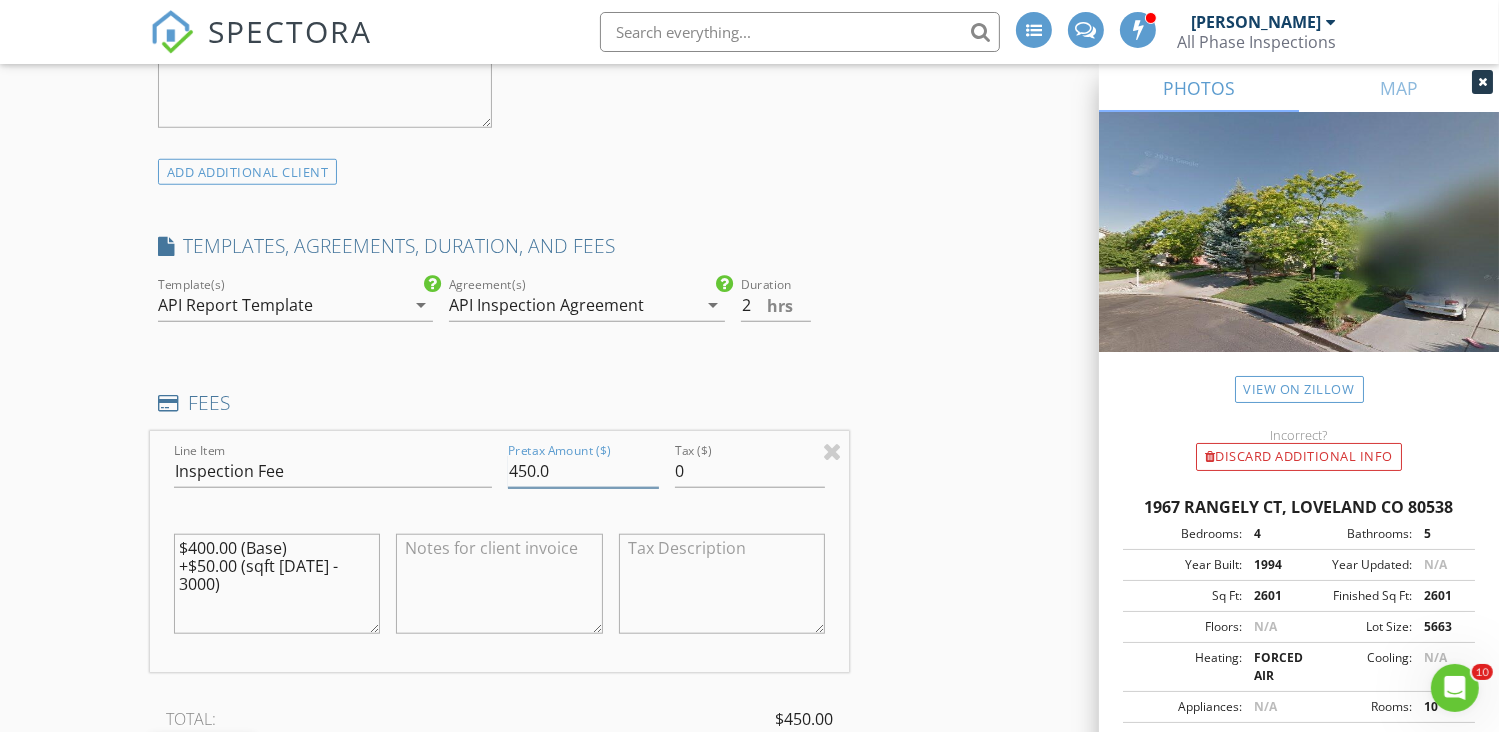 click on "450.0" at bounding box center [583, 471] 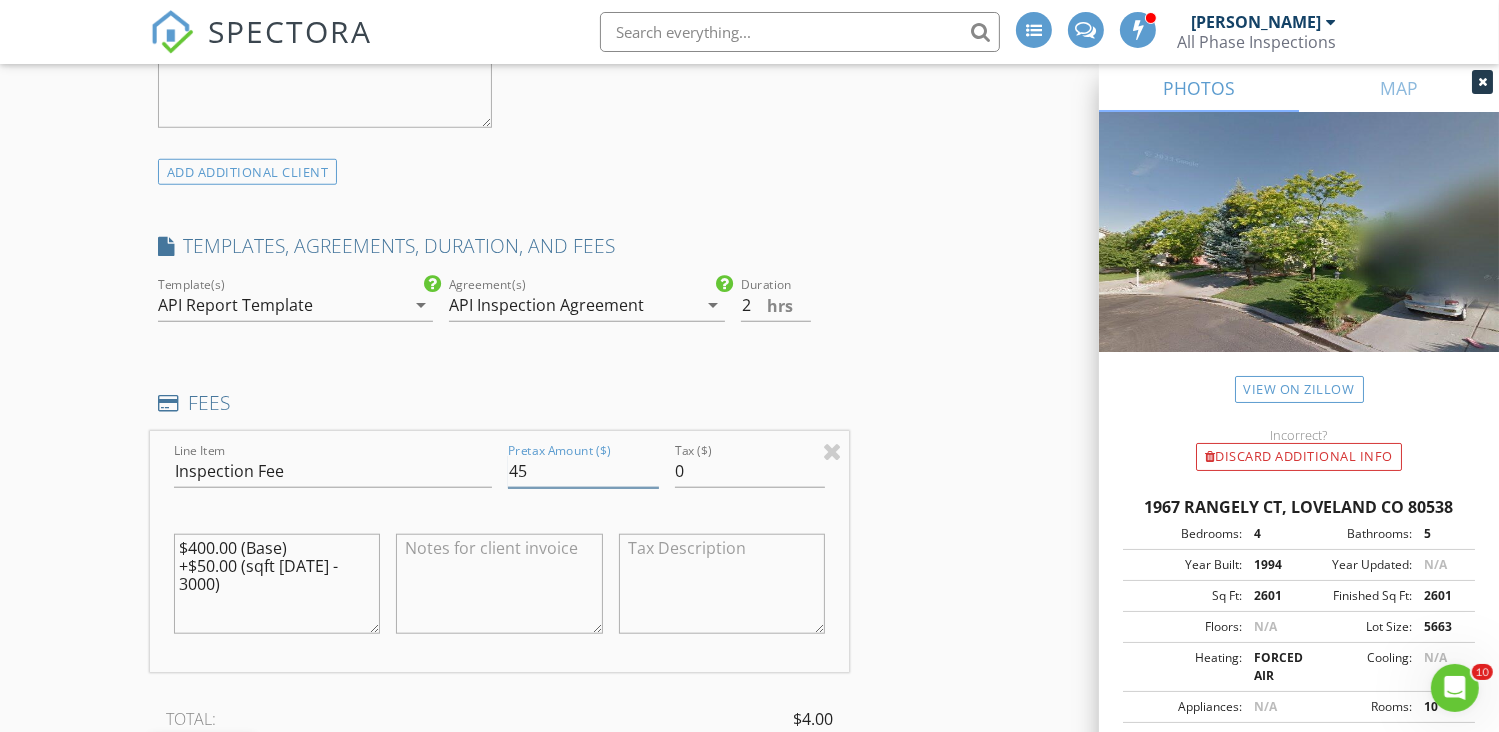 type on "4" 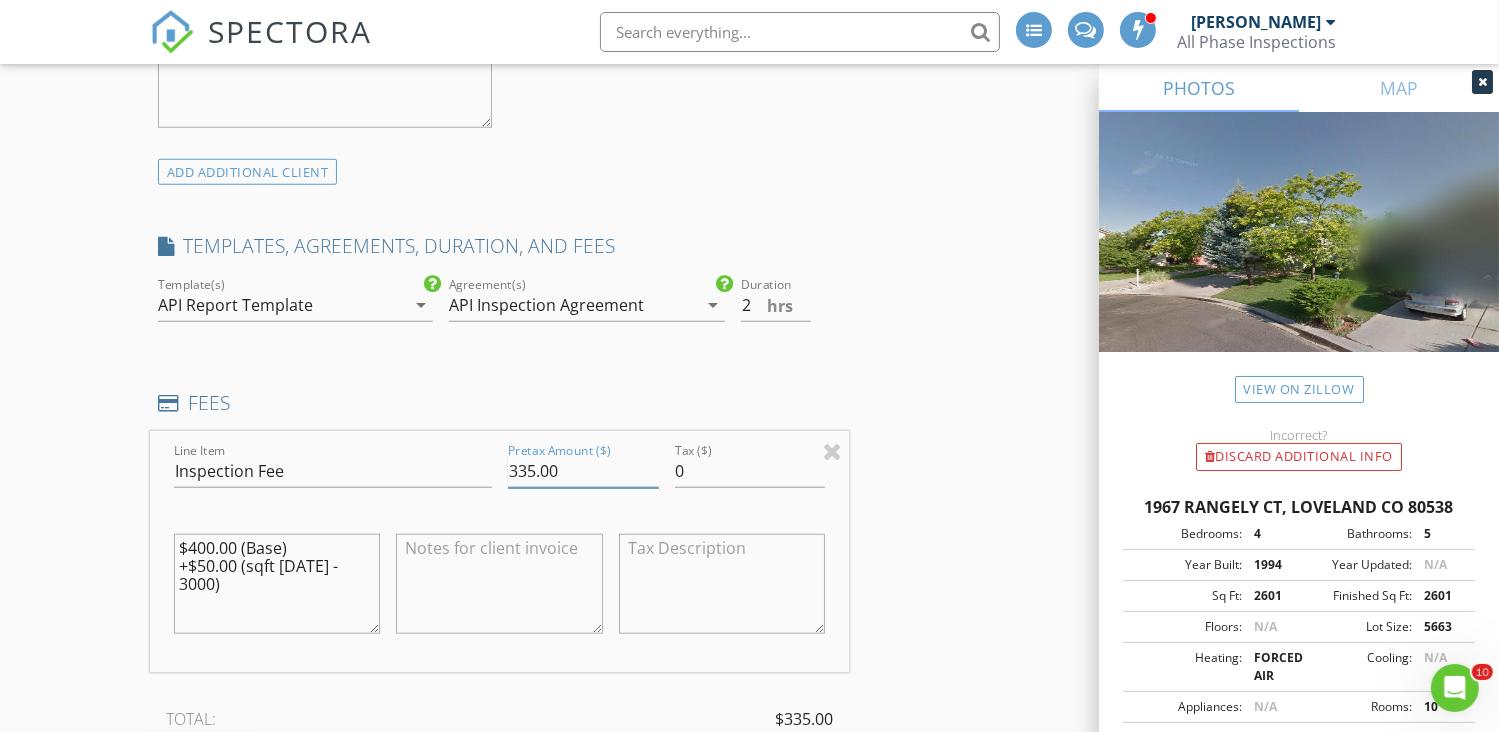 type on "335.00" 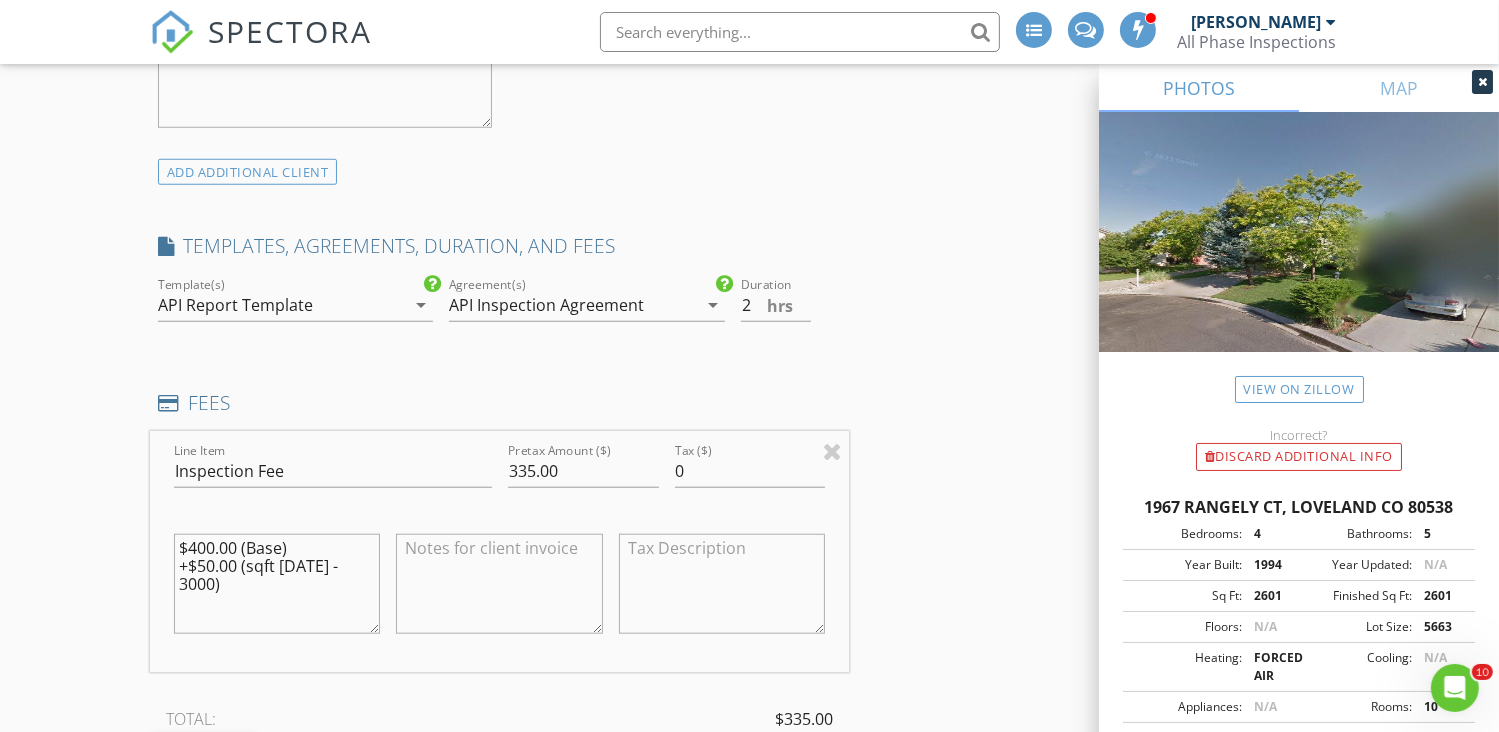 click on "$400.00 (Base)
+$50.00 (sqft 2001 - 3000)" at bounding box center (277, 584) 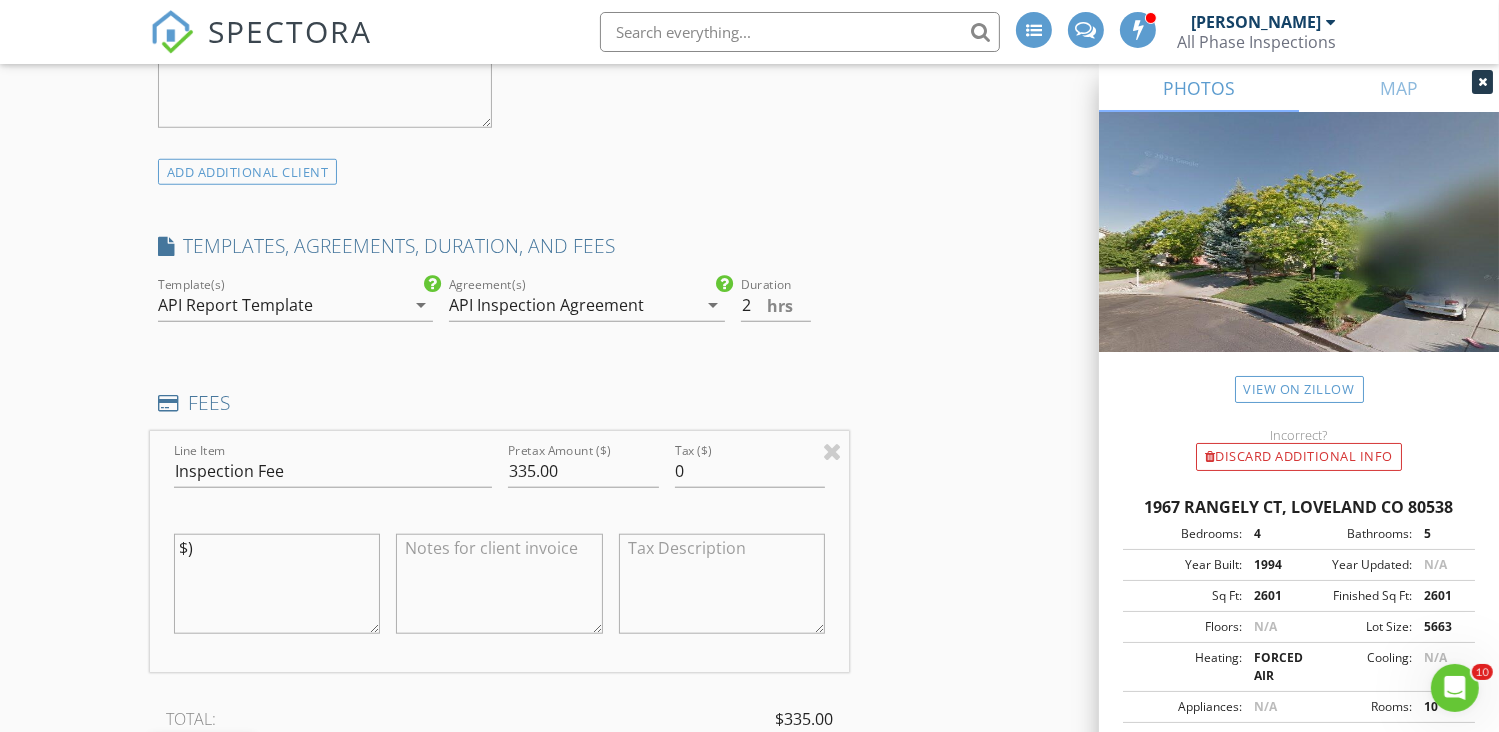 type on ")" 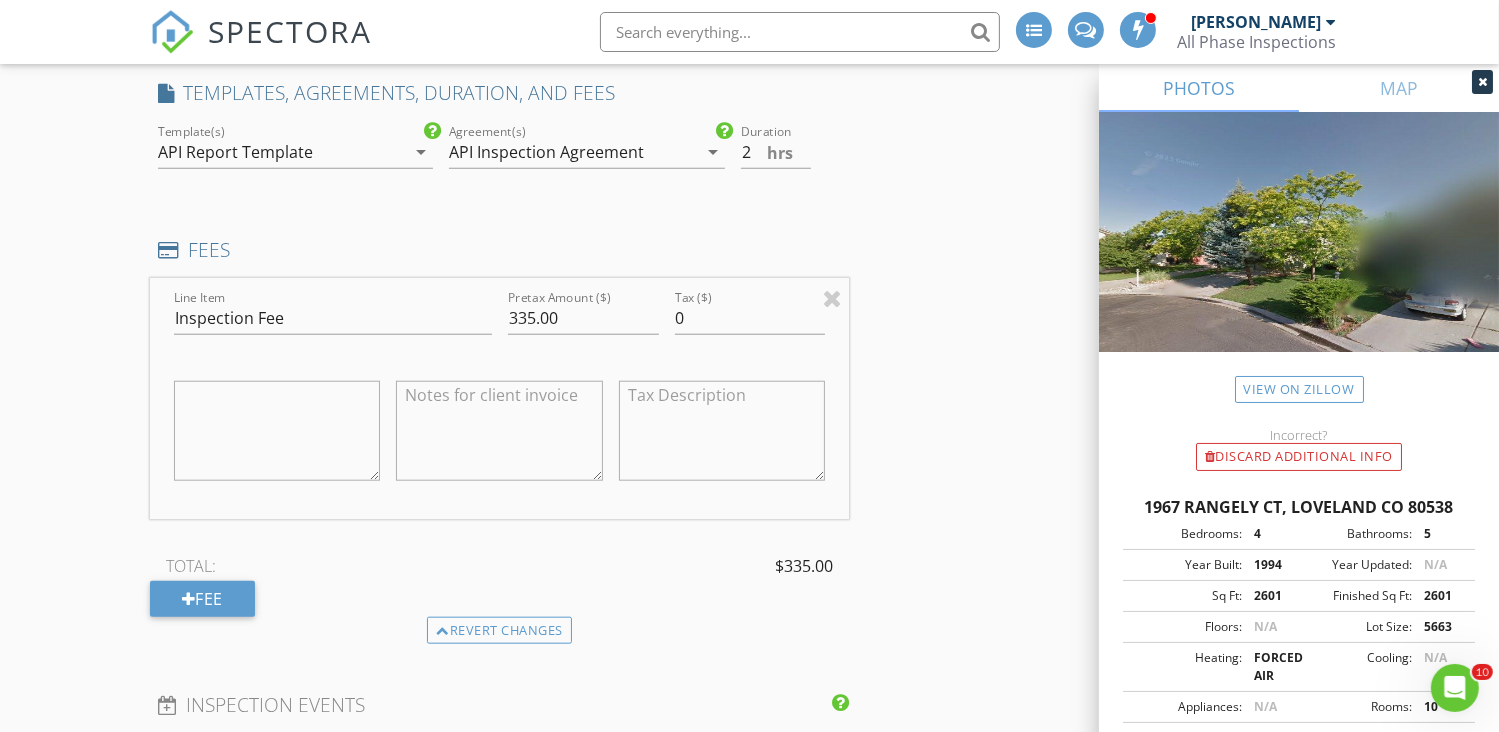 scroll, scrollTop: 1900, scrollLeft: 0, axis: vertical 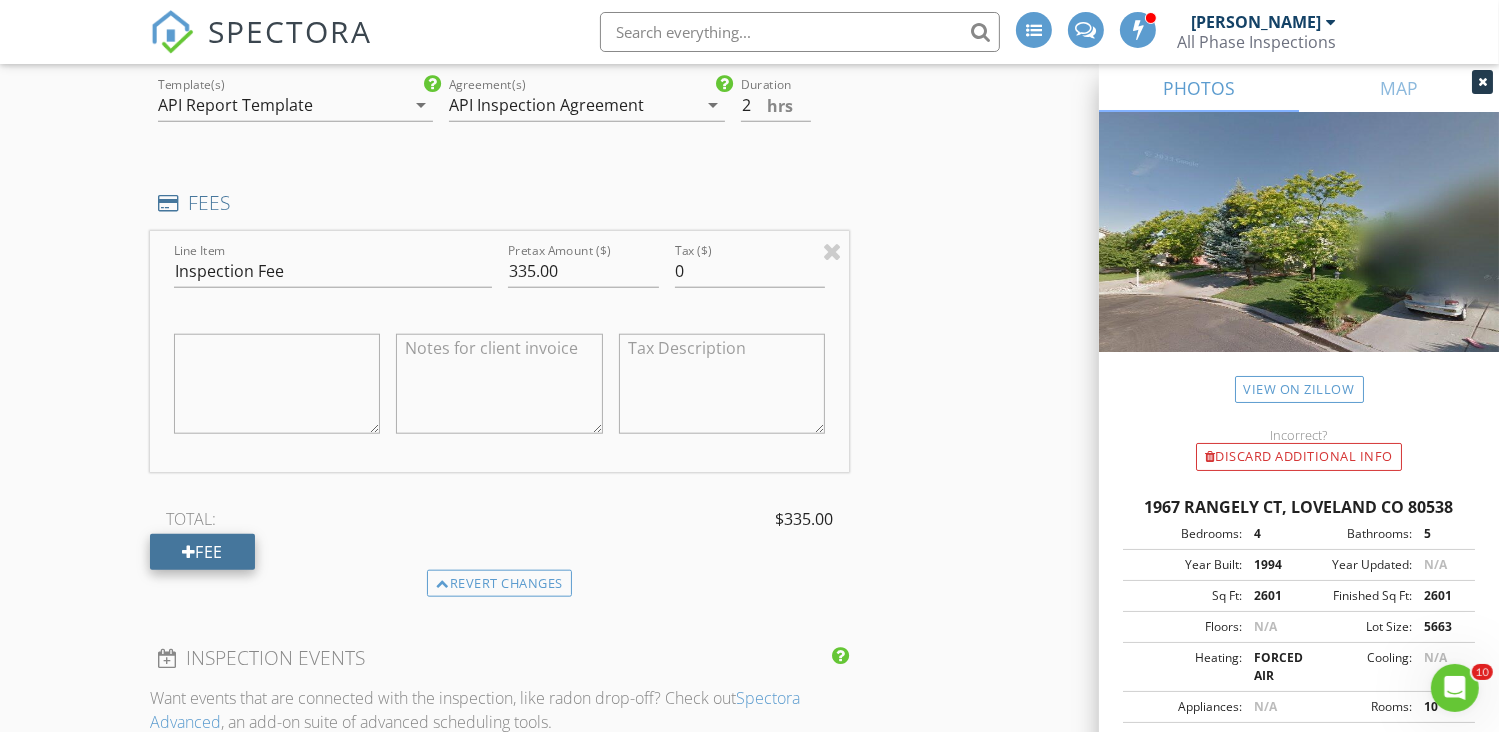 type 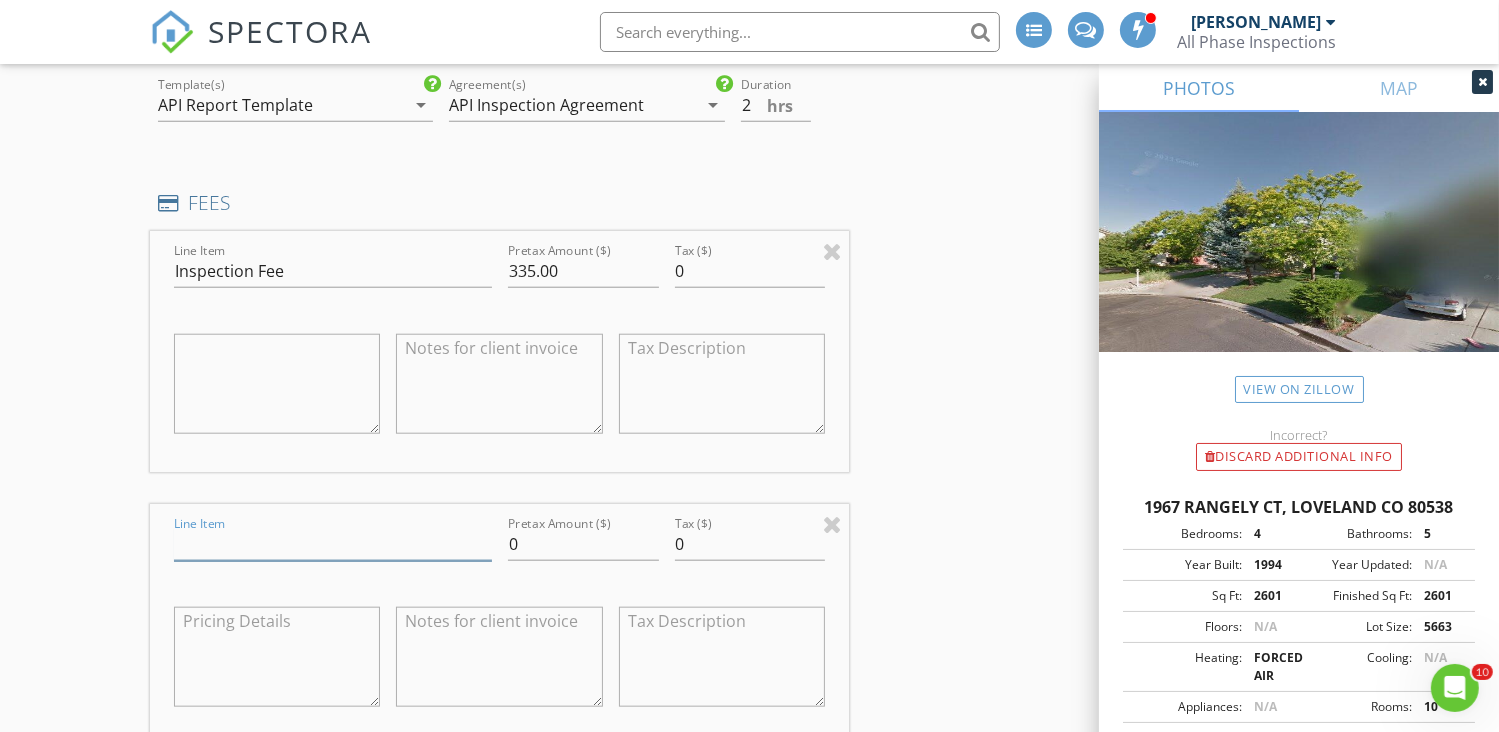 click on "Line Item" at bounding box center (333, 544) 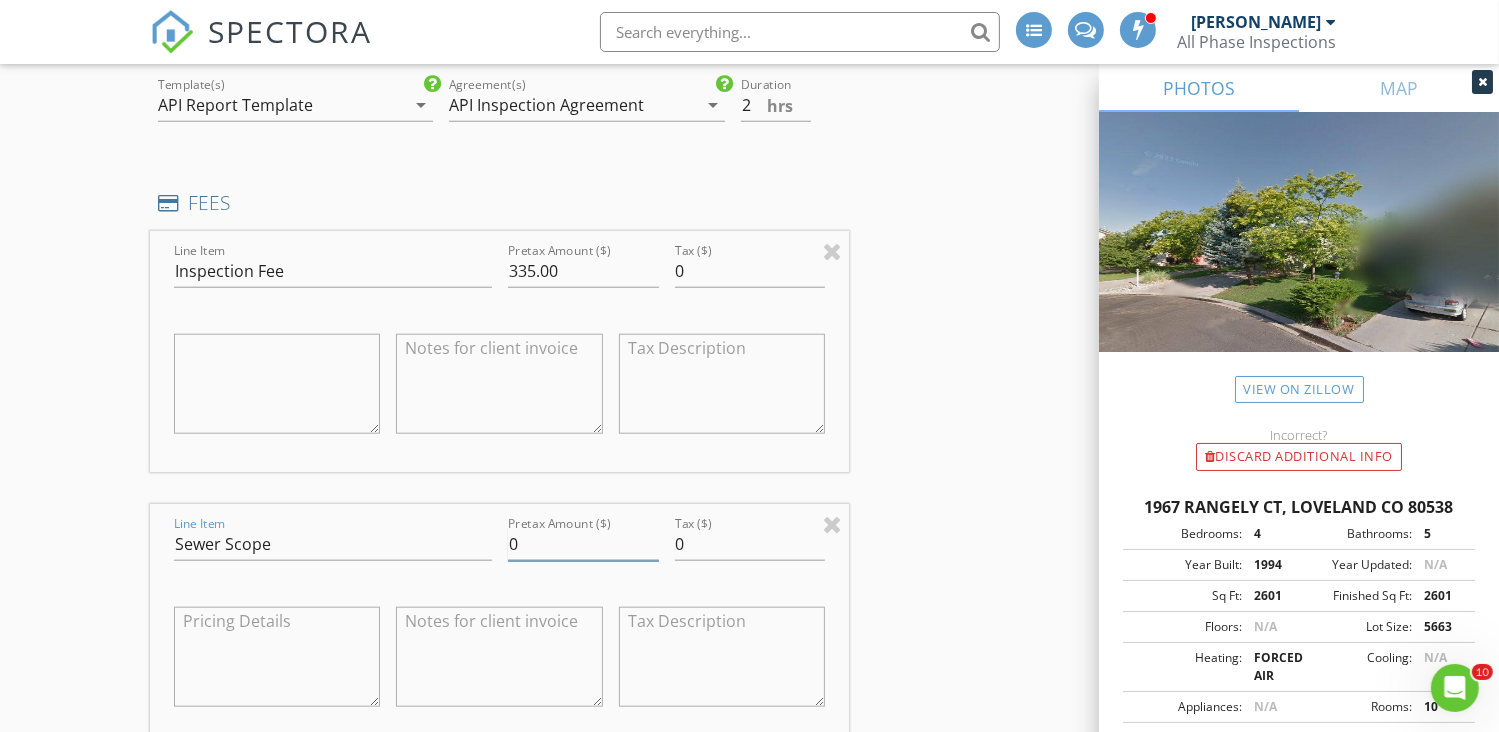 click on "0" at bounding box center (583, 544) 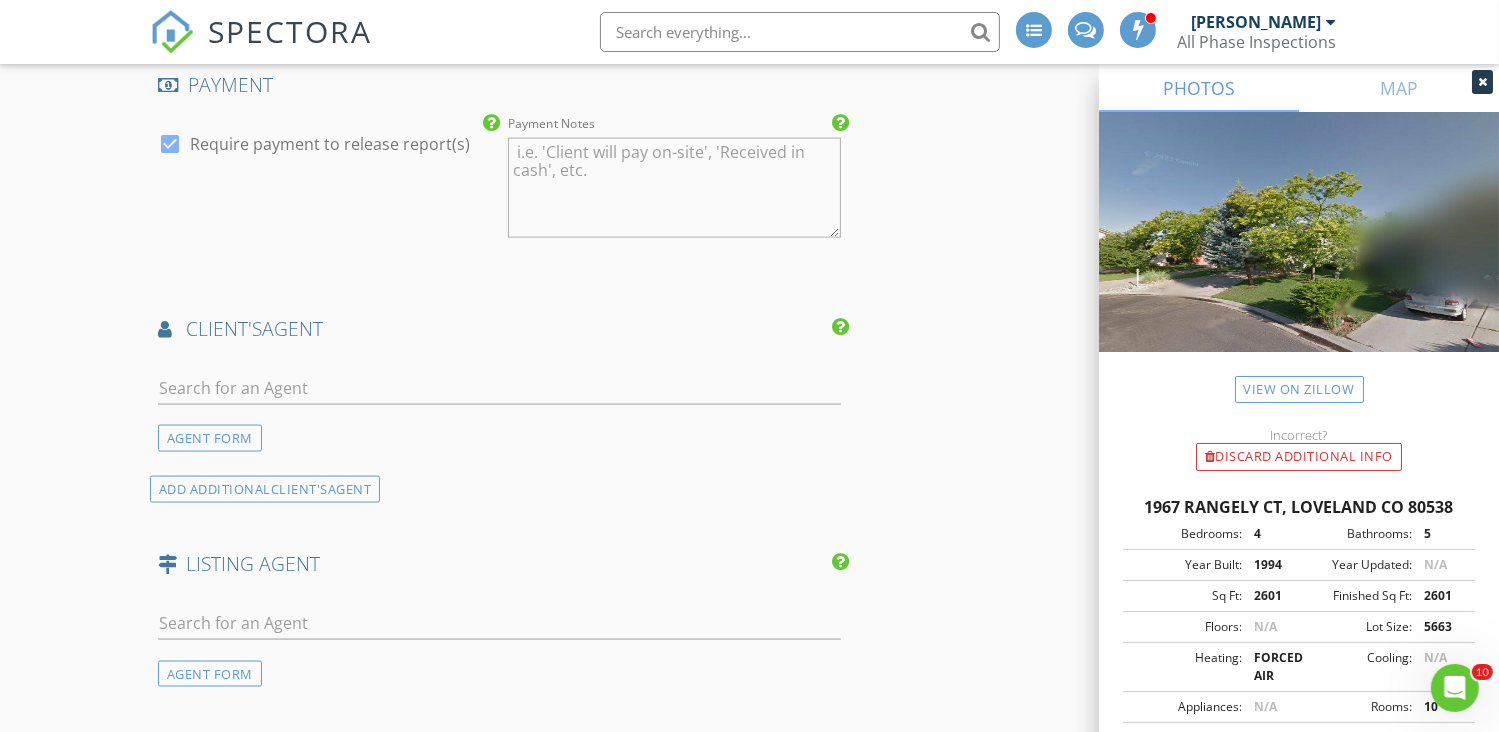 scroll, scrollTop: 2900, scrollLeft: 0, axis: vertical 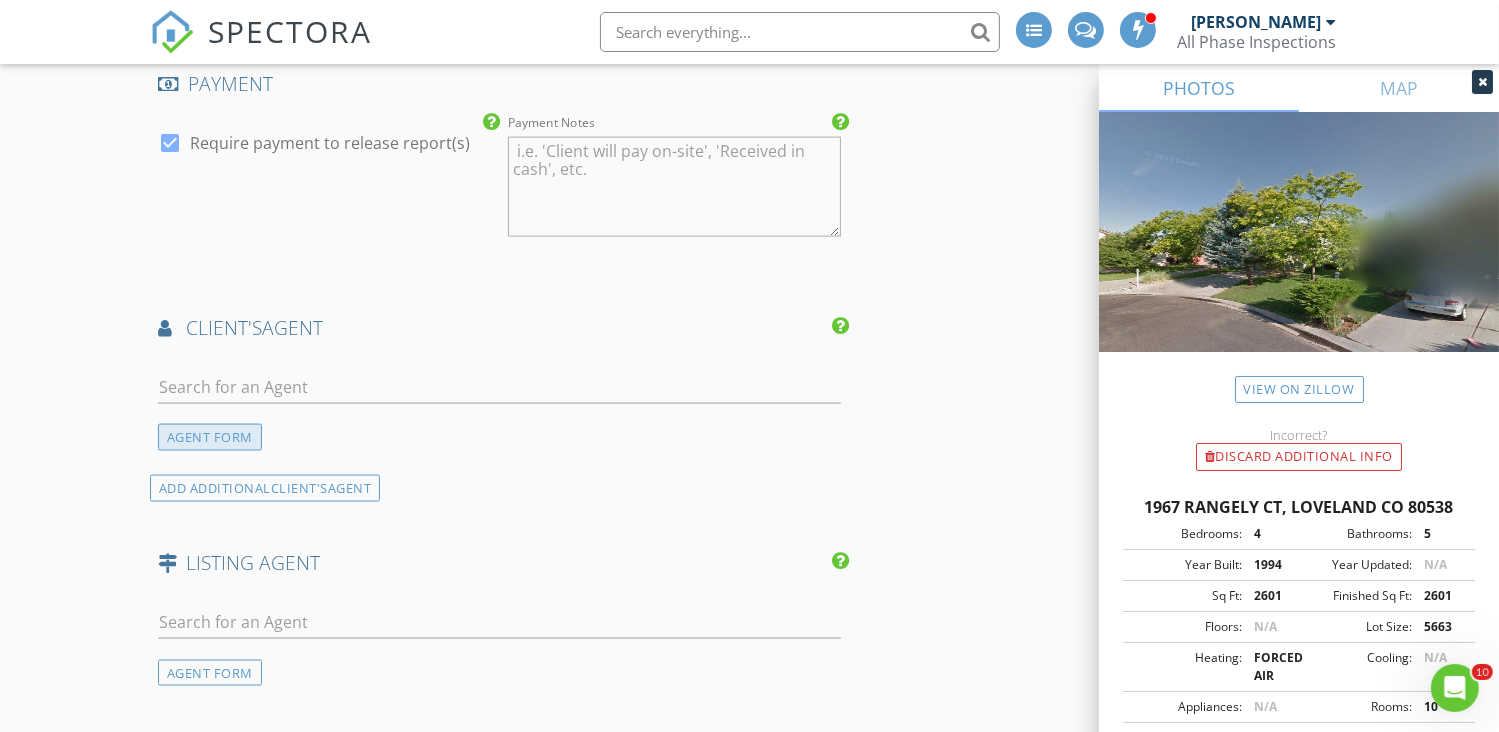 type on "175.00" 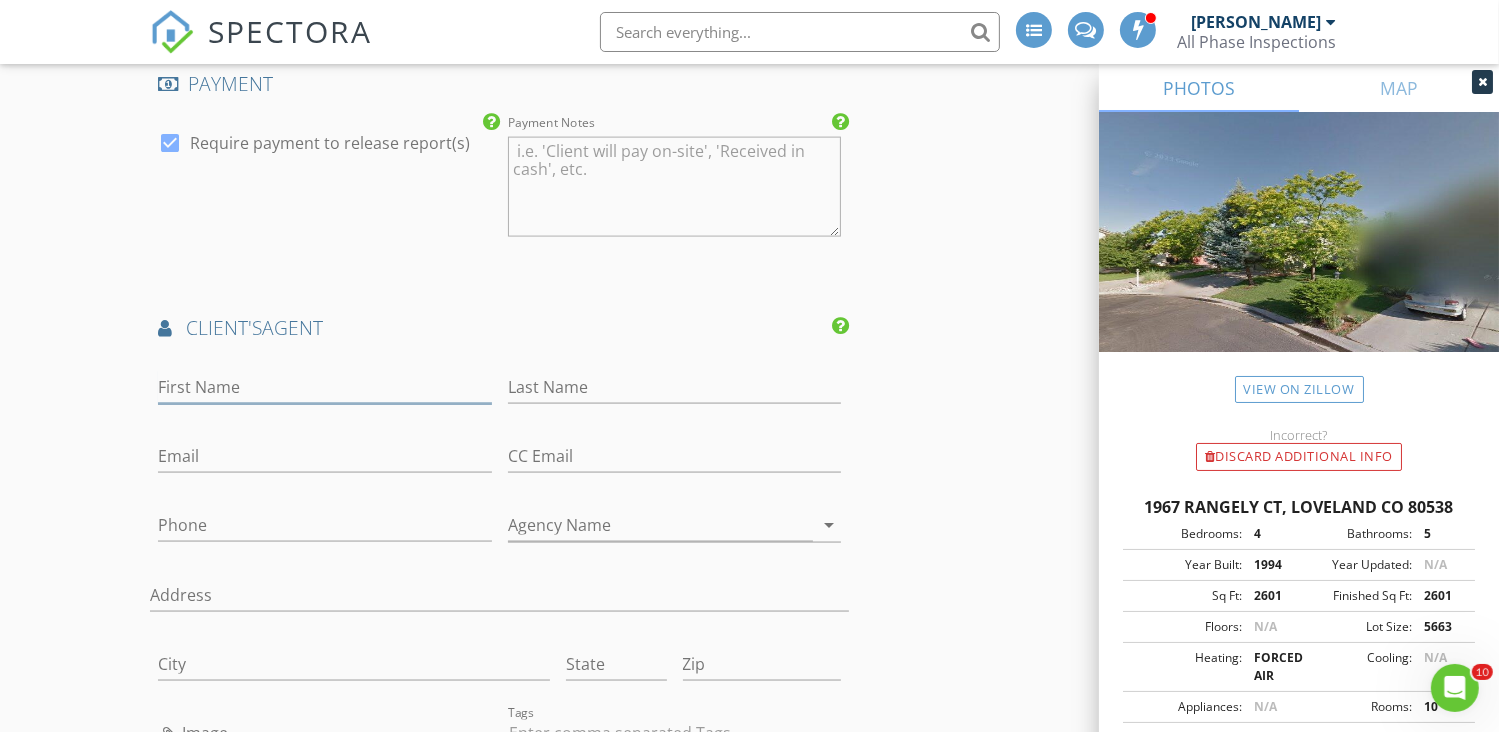 click on "First Name" at bounding box center (325, 387) 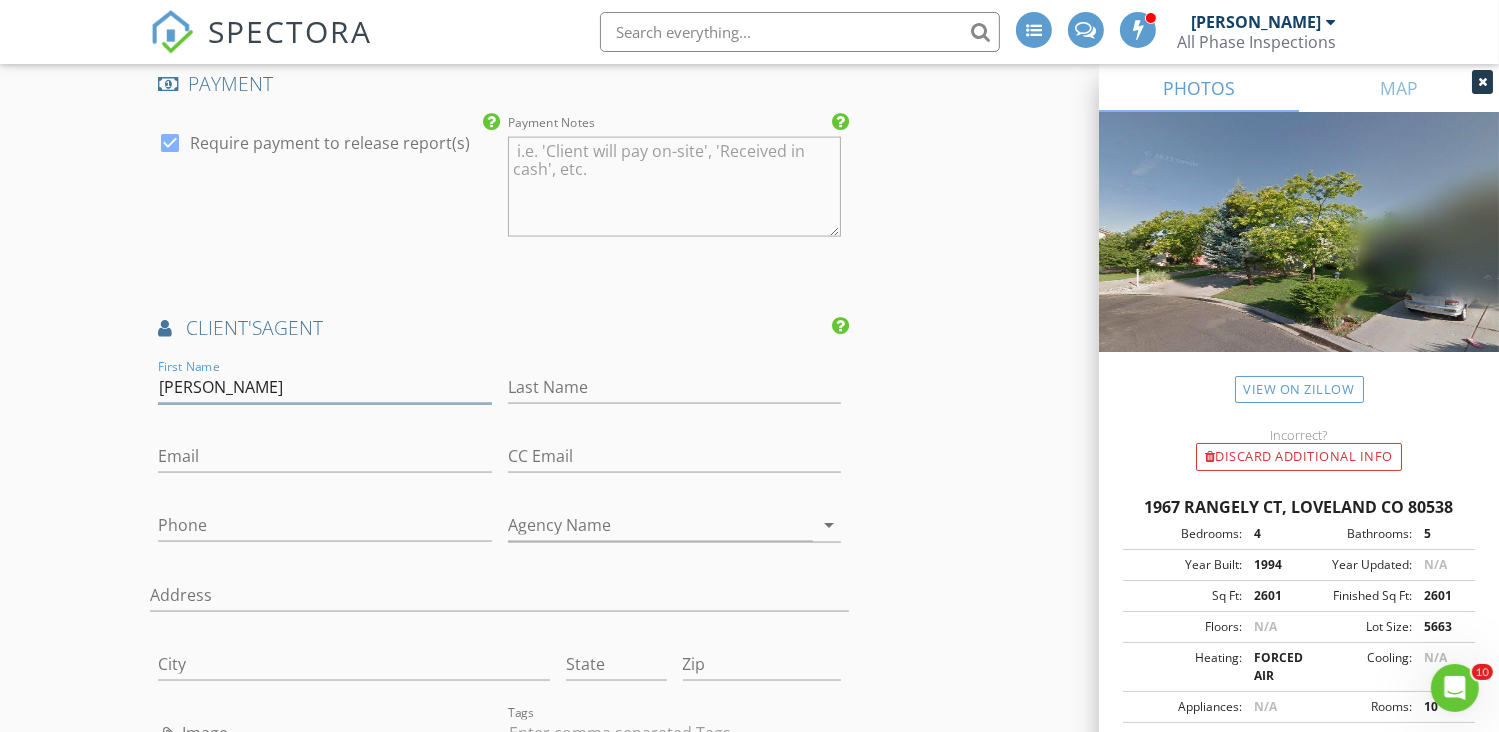 type on "Javier" 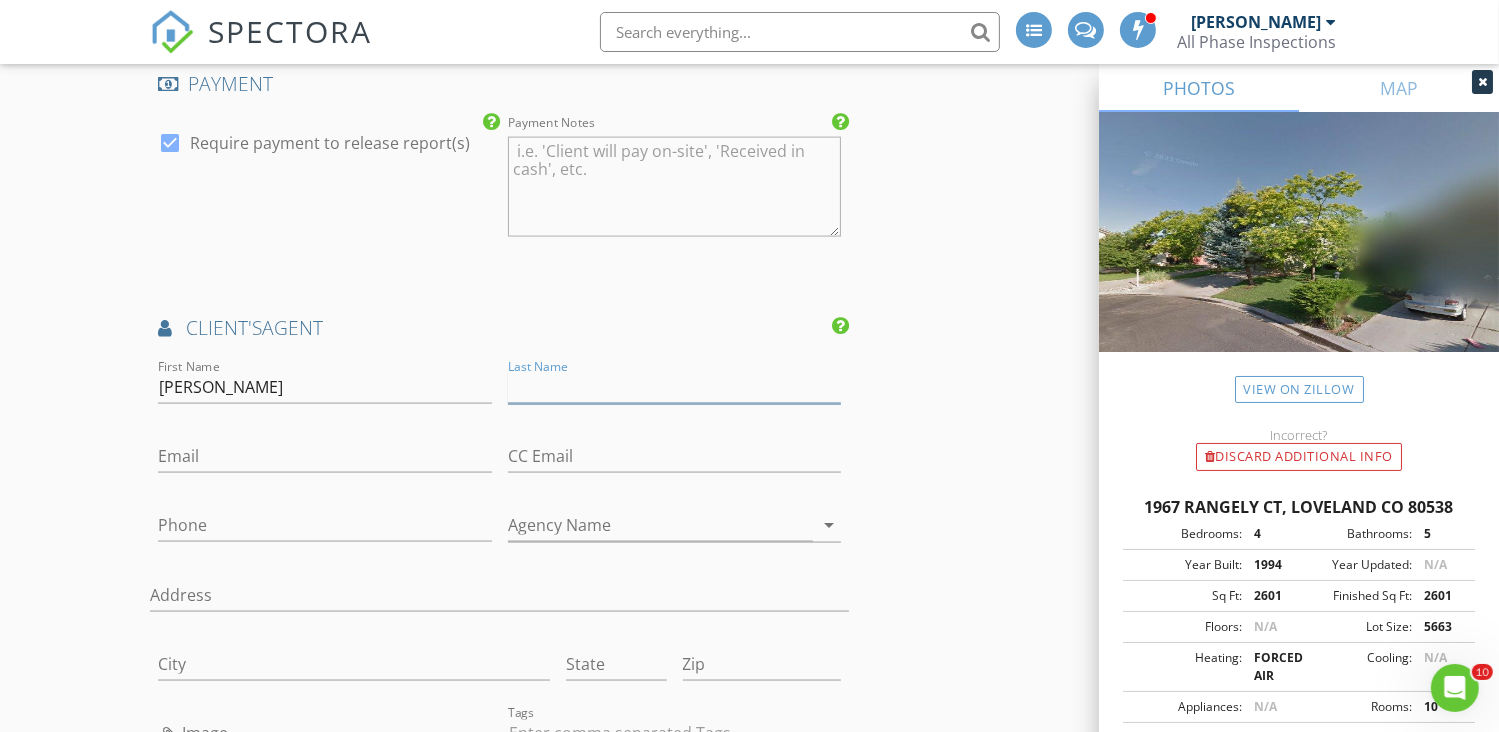 click on "Last Name" at bounding box center (675, 387) 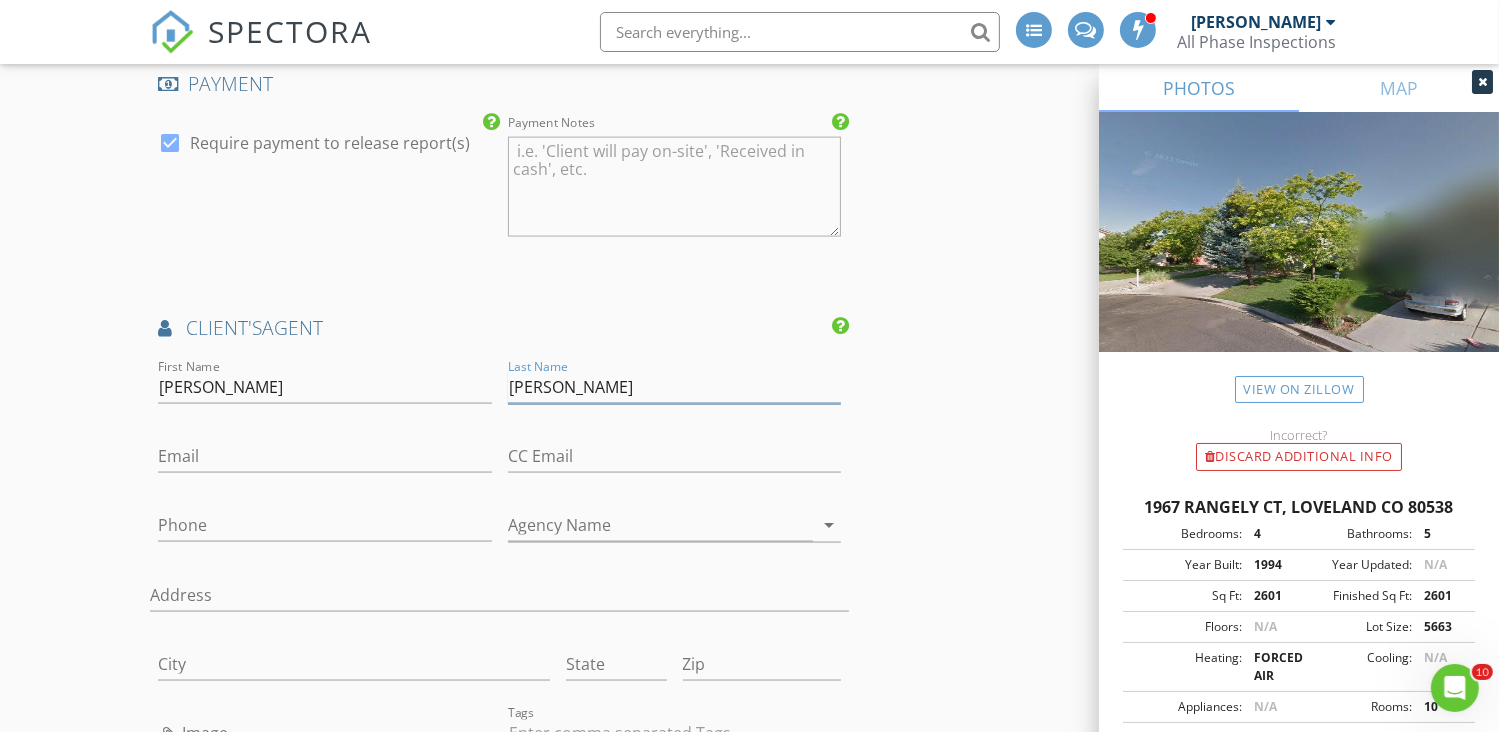 type on "Mazzetti" 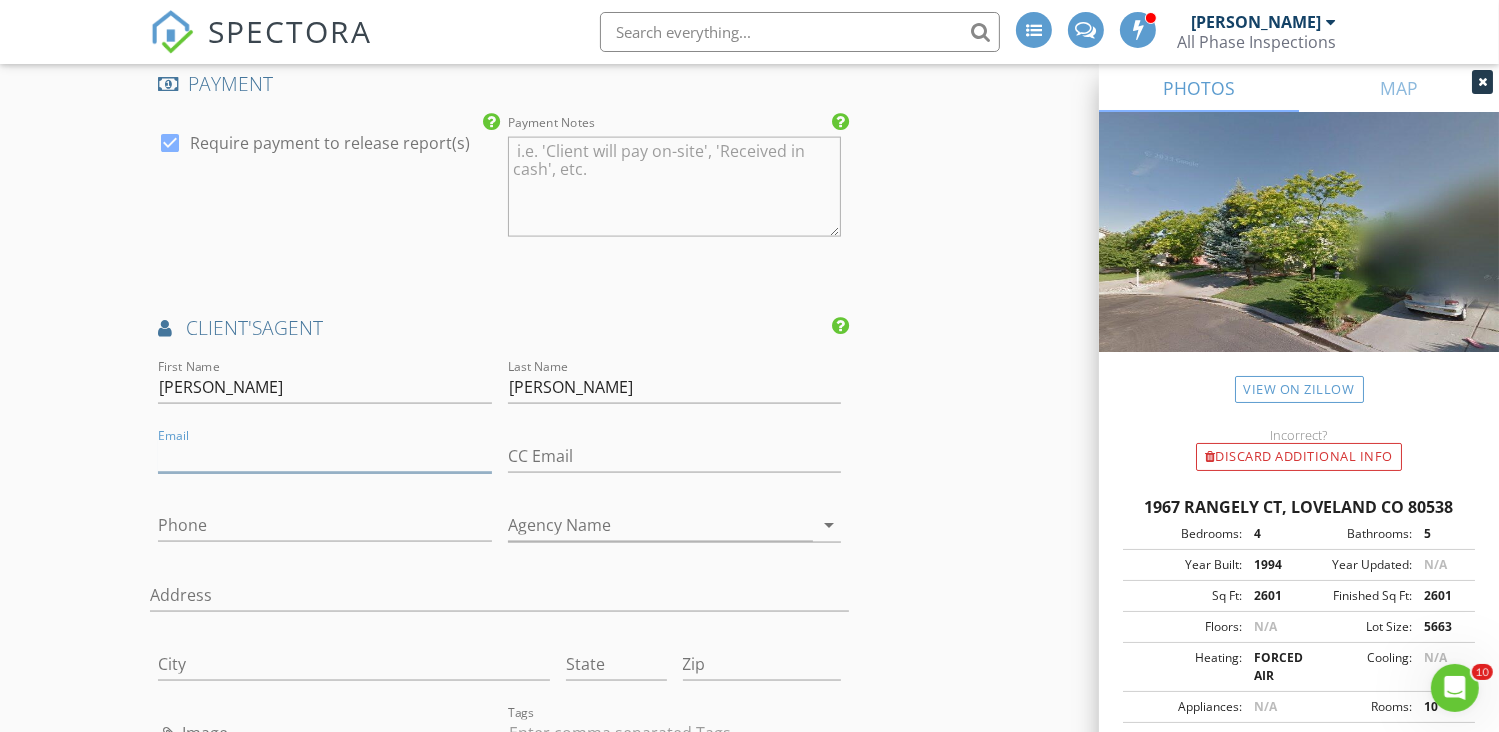 click on "Email" at bounding box center [325, 456] 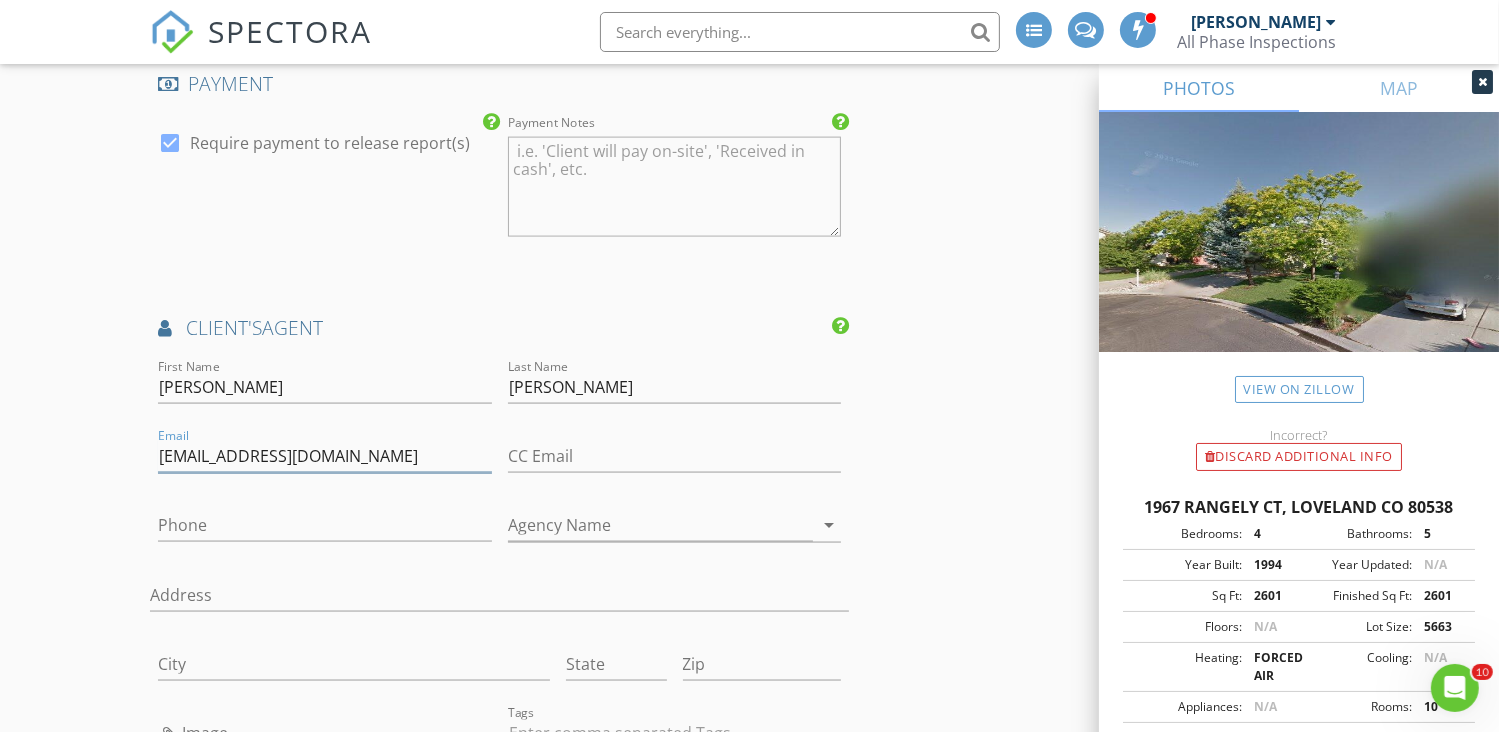 type on "mazzettirealestate@gmail.com" 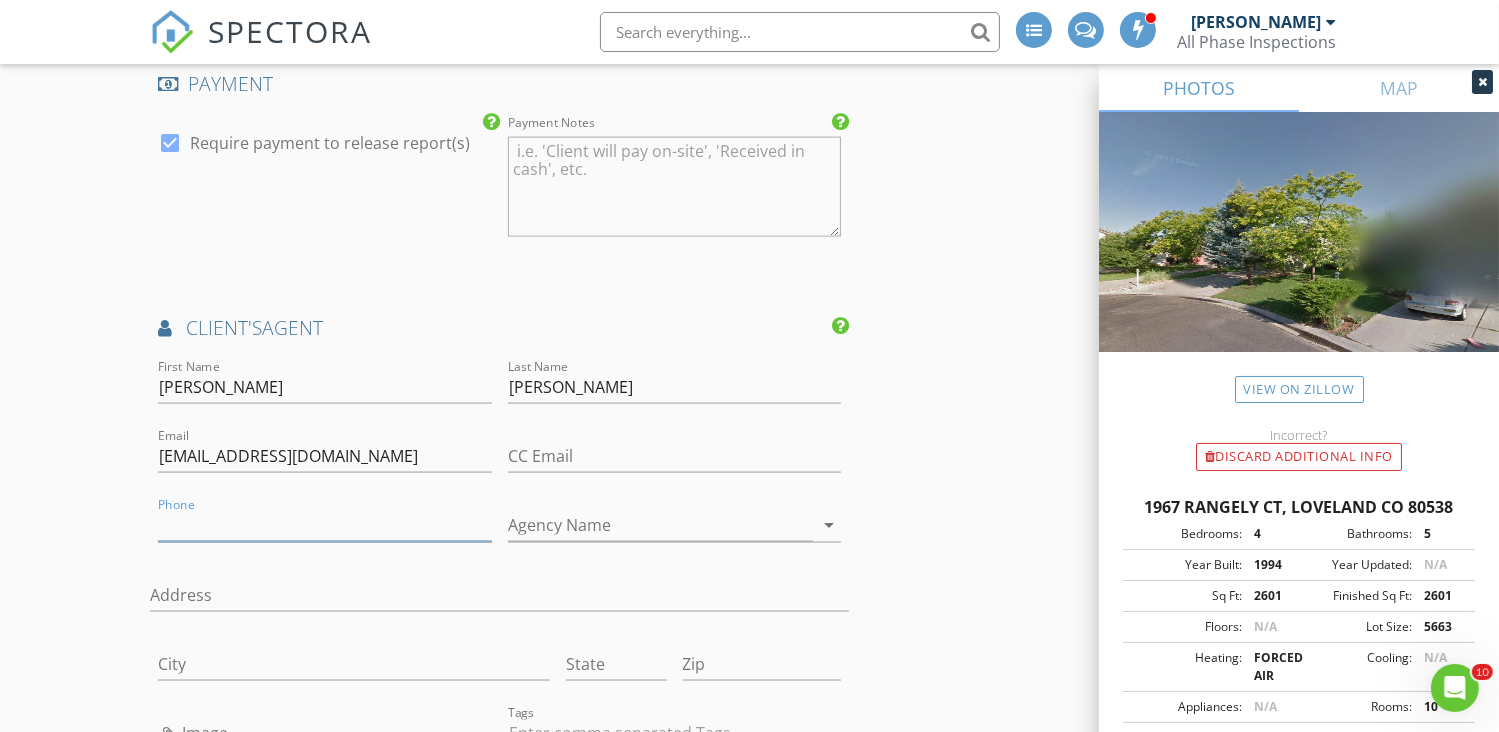 click on "Phone" at bounding box center [325, 525] 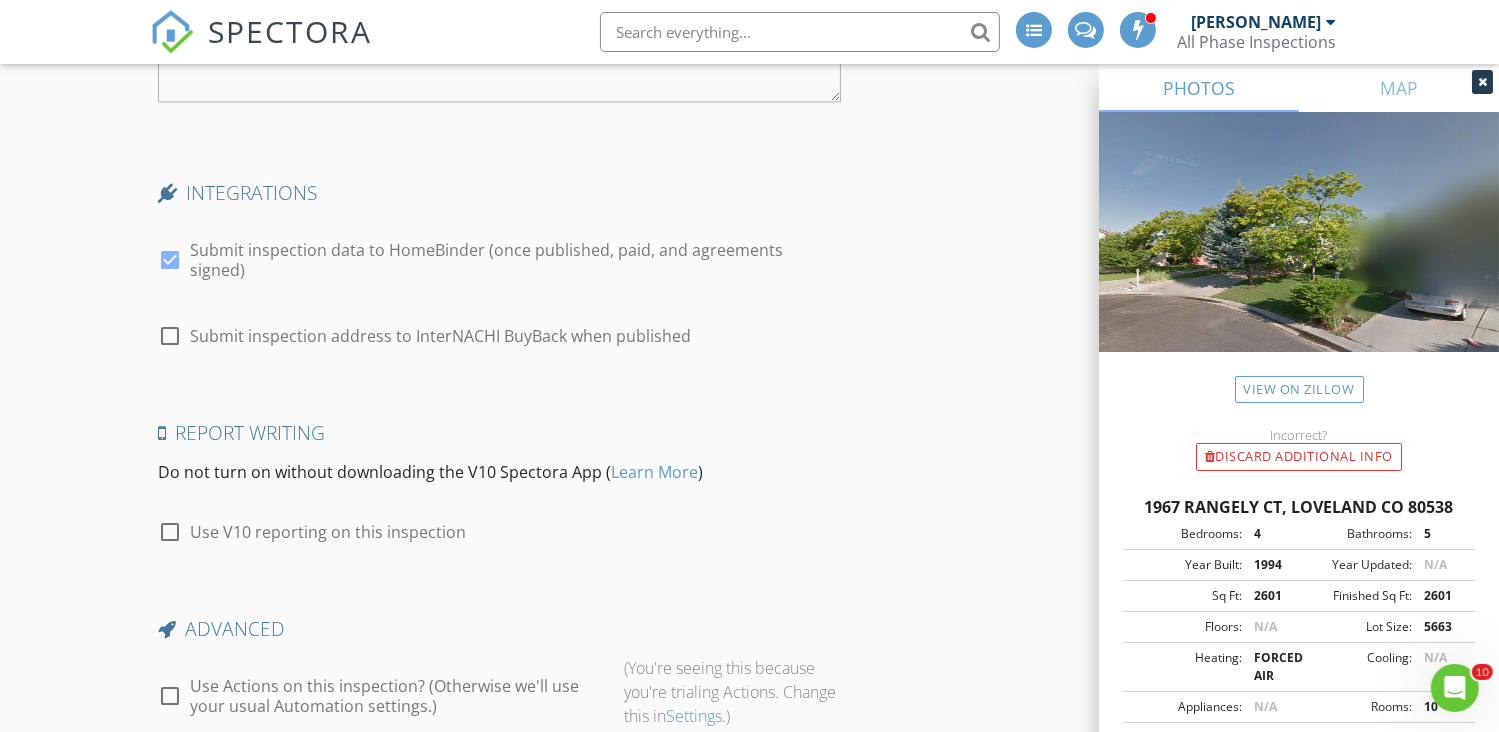 scroll, scrollTop: 4593, scrollLeft: 0, axis: vertical 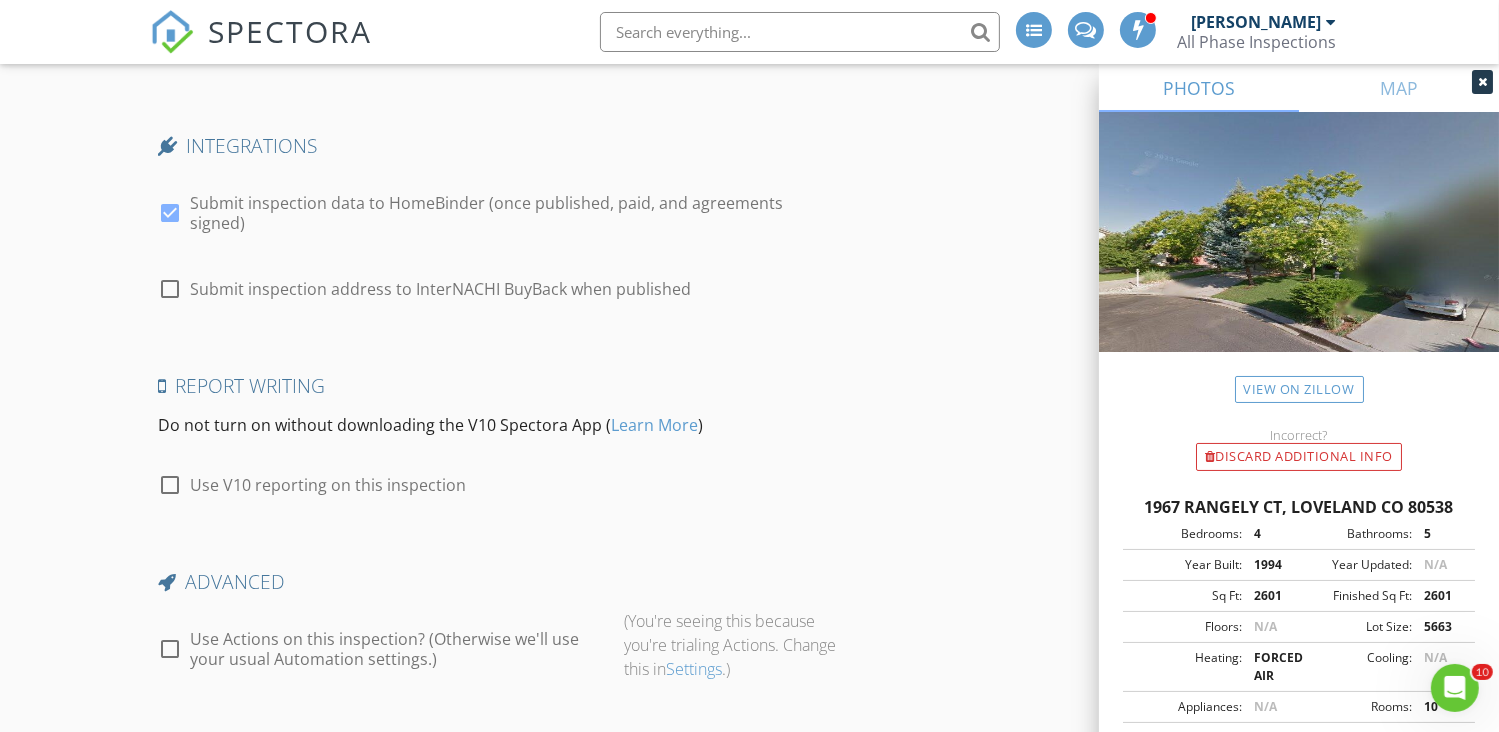 type on "719-649-9120" 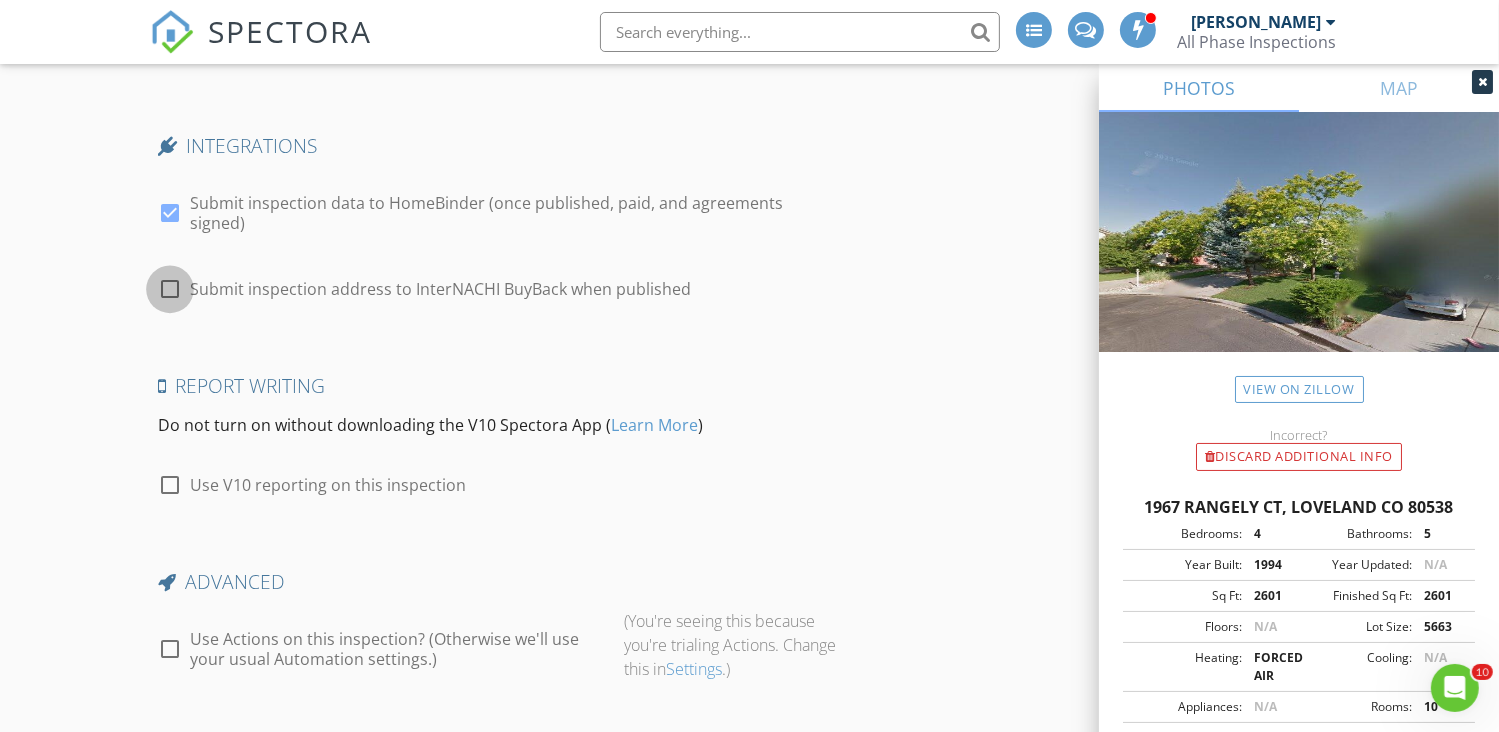 click at bounding box center (170, 289) 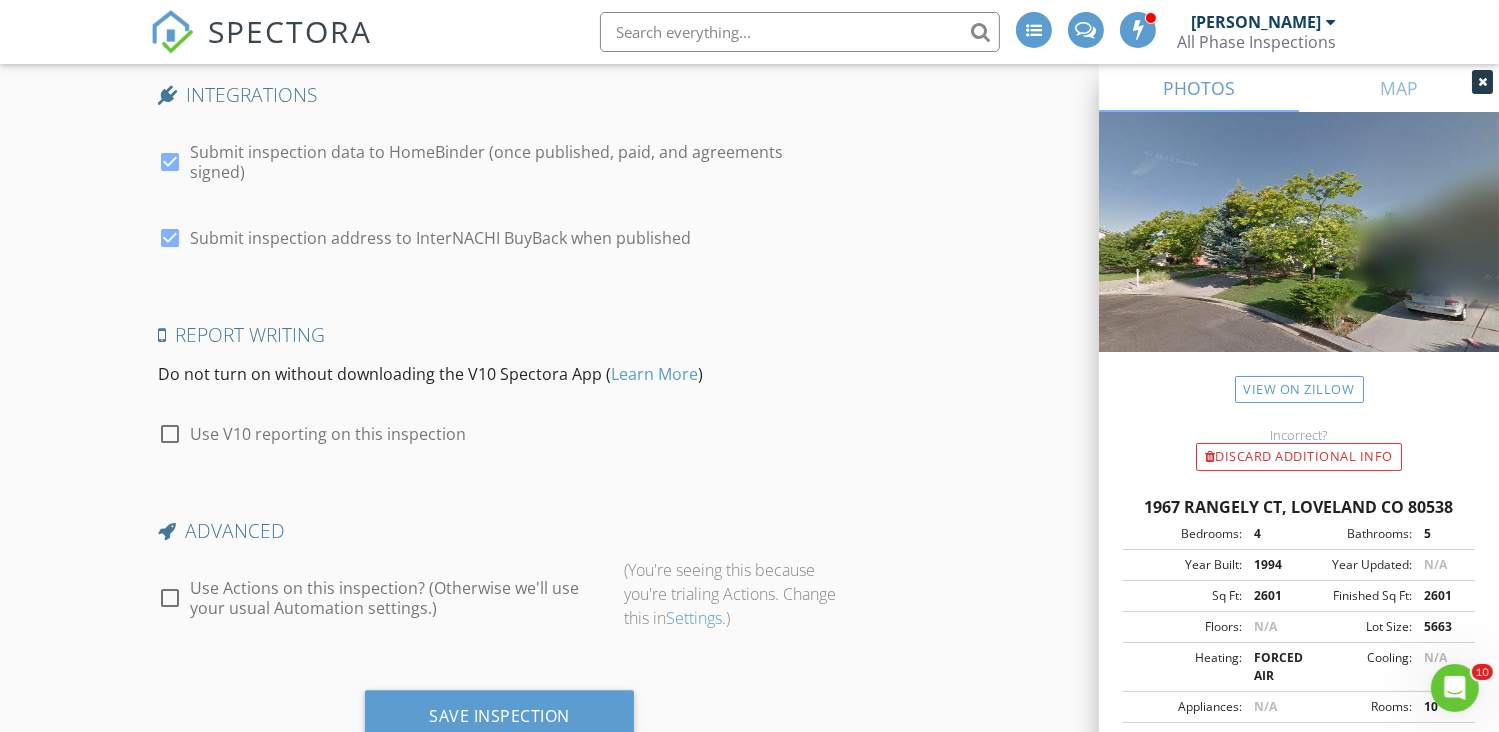 scroll, scrollTop: 4693, scrollLeft: 0, axis: vertical 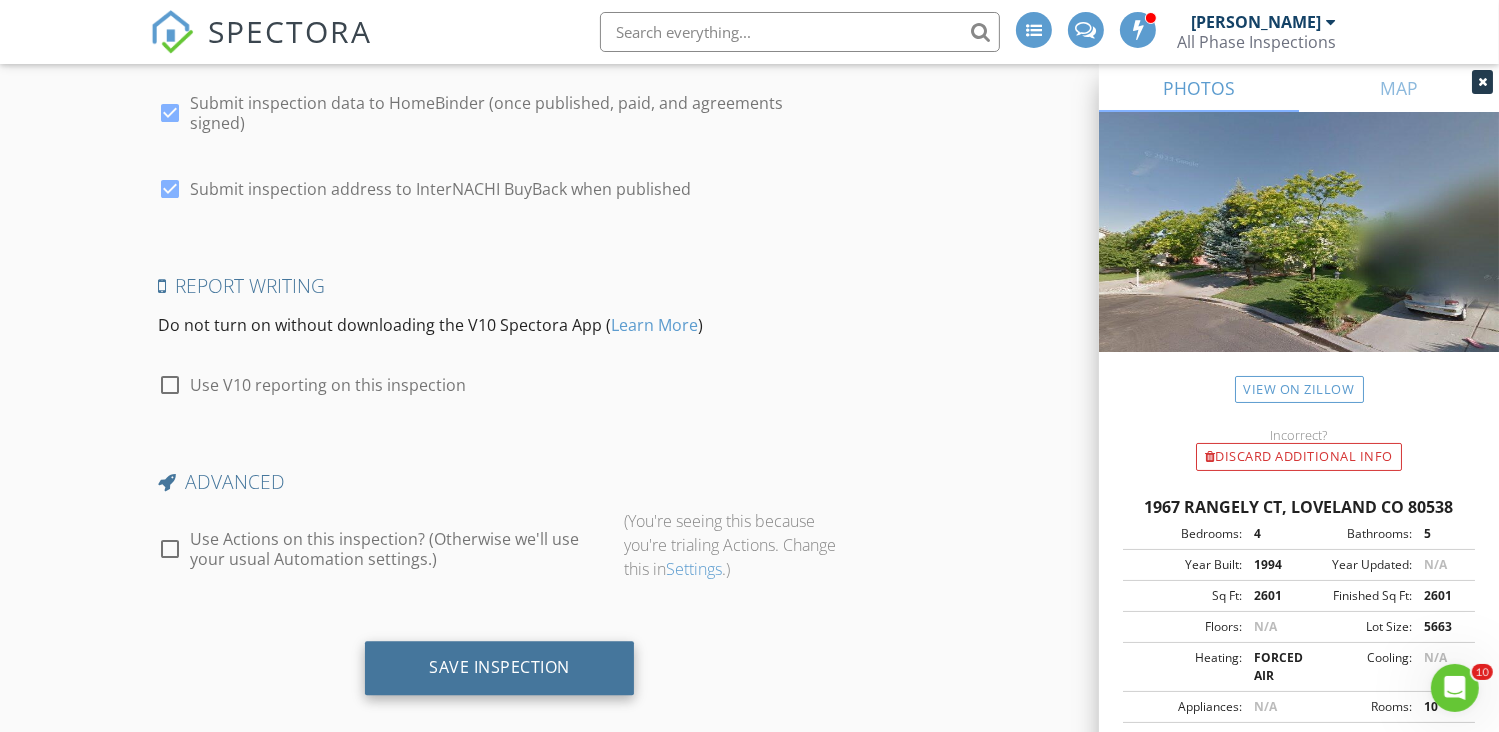 click on "Save Inspection" at bounding box center [499, 668] 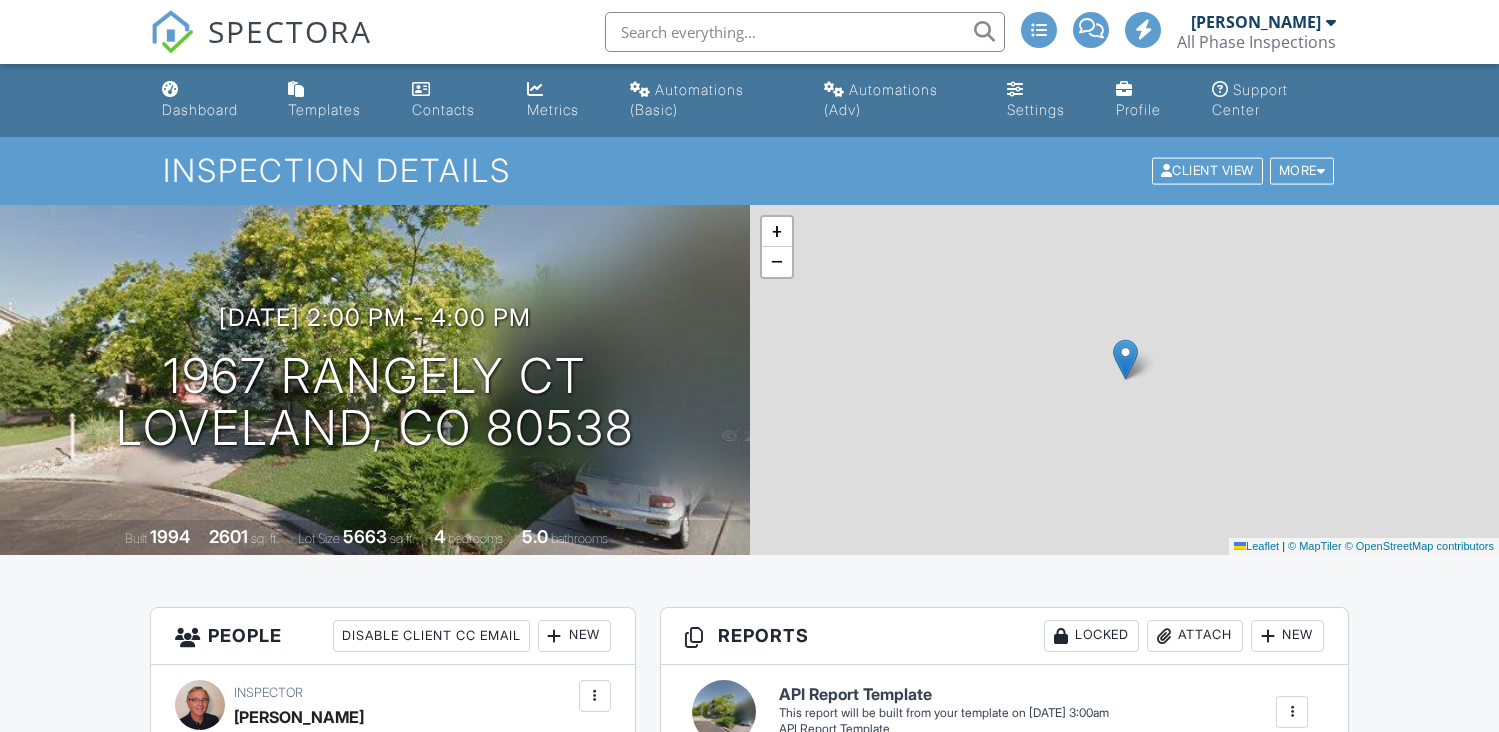 scroll, scrollTop: 0, scrollLeft: 0, axis: both 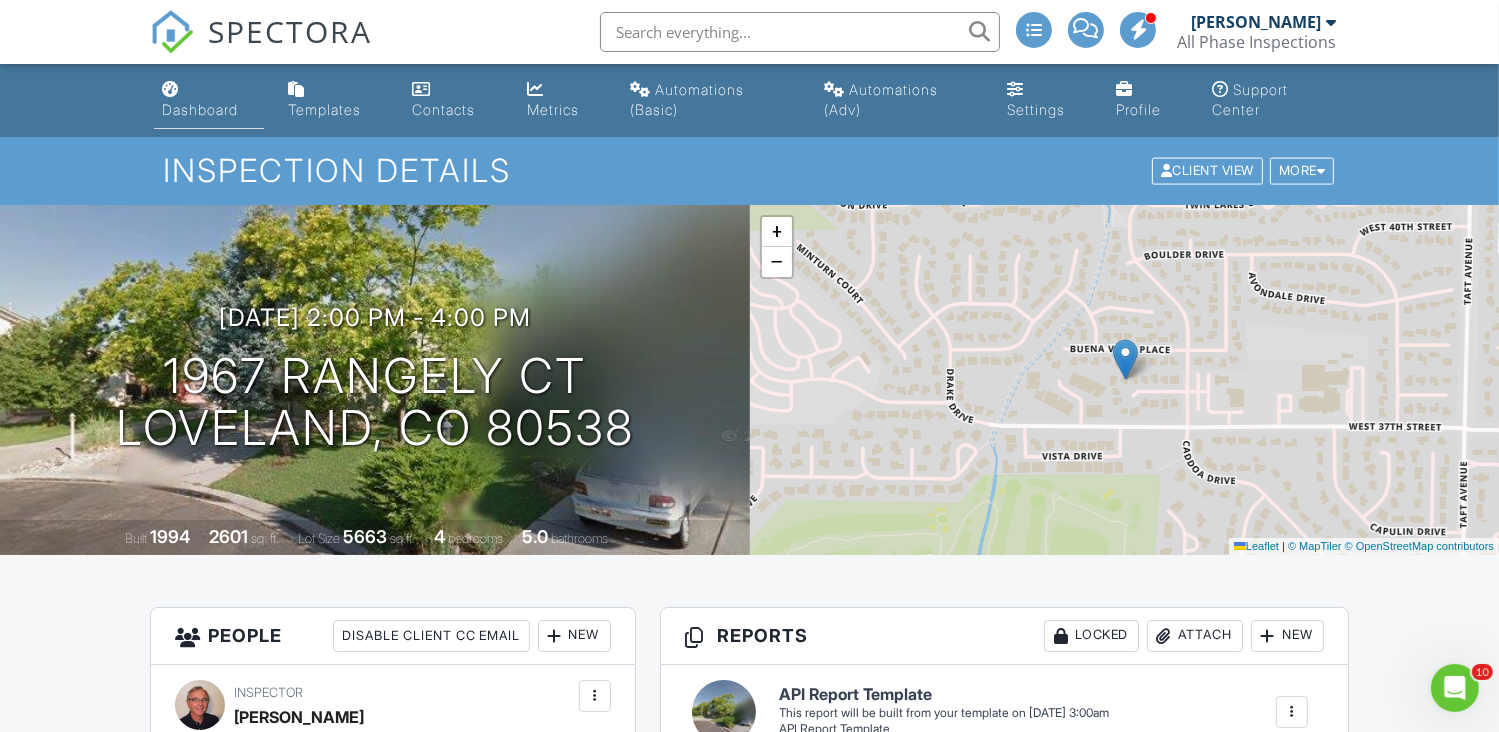 click on "Dashboard" at bounding box center [200, 109] 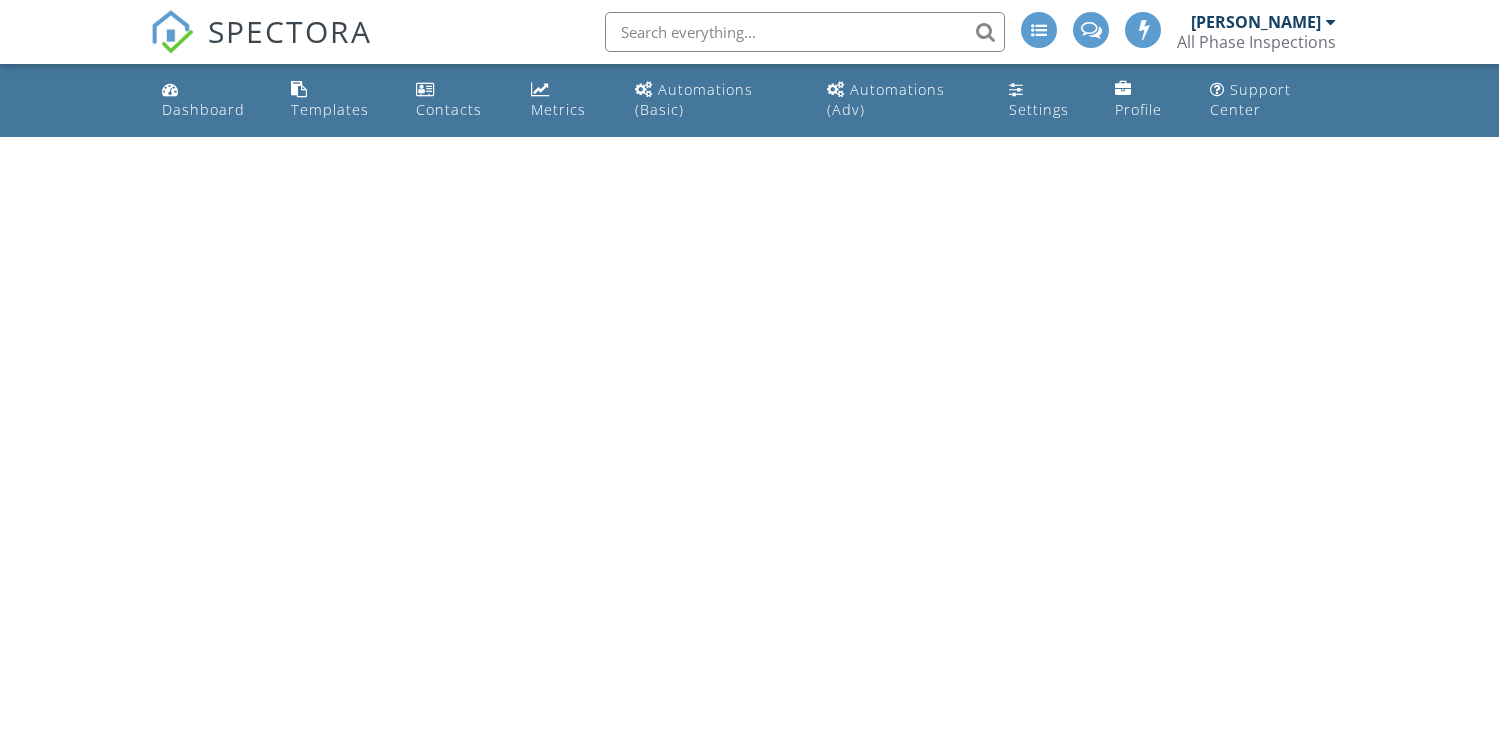 scroll, scrollTop: 0, scrollLeft: 0, axis: both 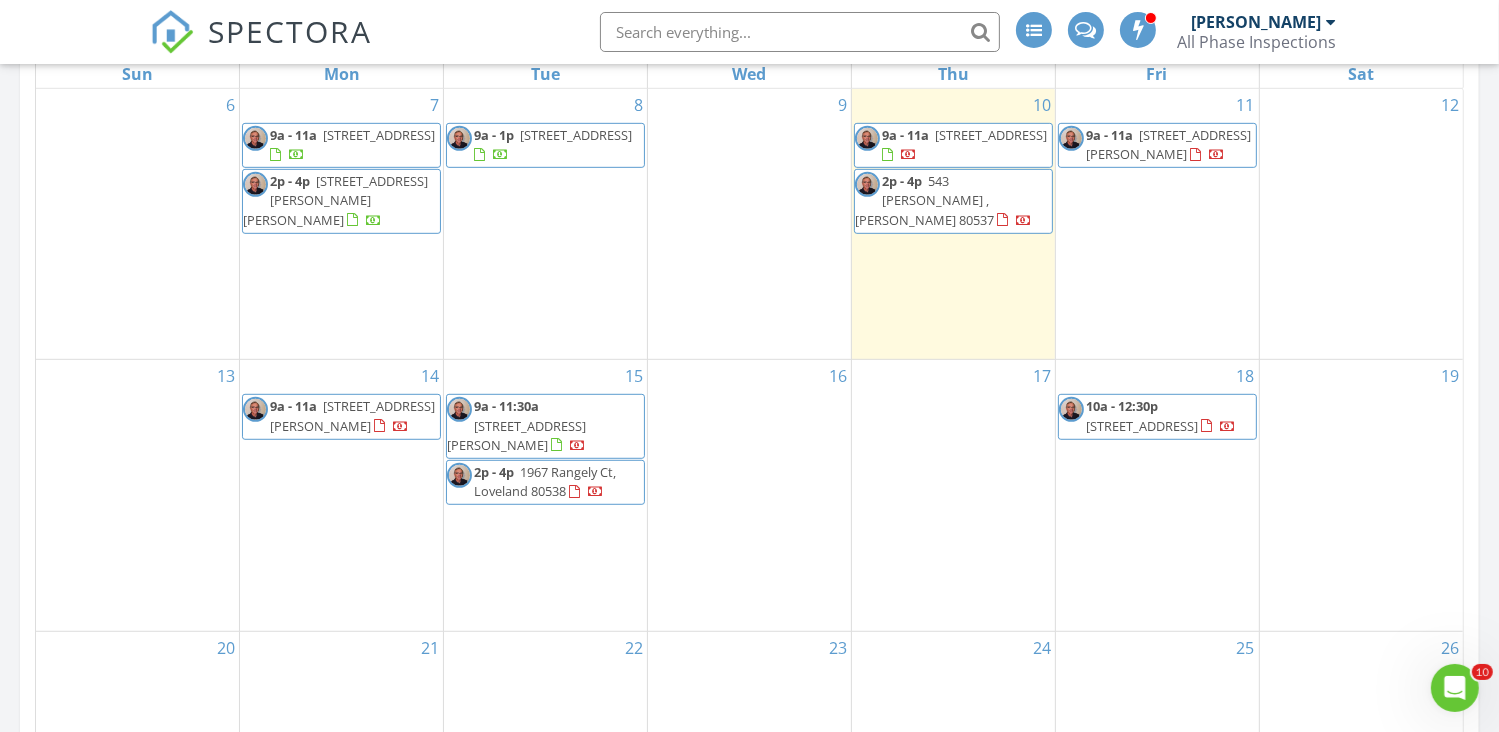 click on "9a - 11a
356 Spring Snow Dr, Loveland 80538" at bounding box center [953, 145] 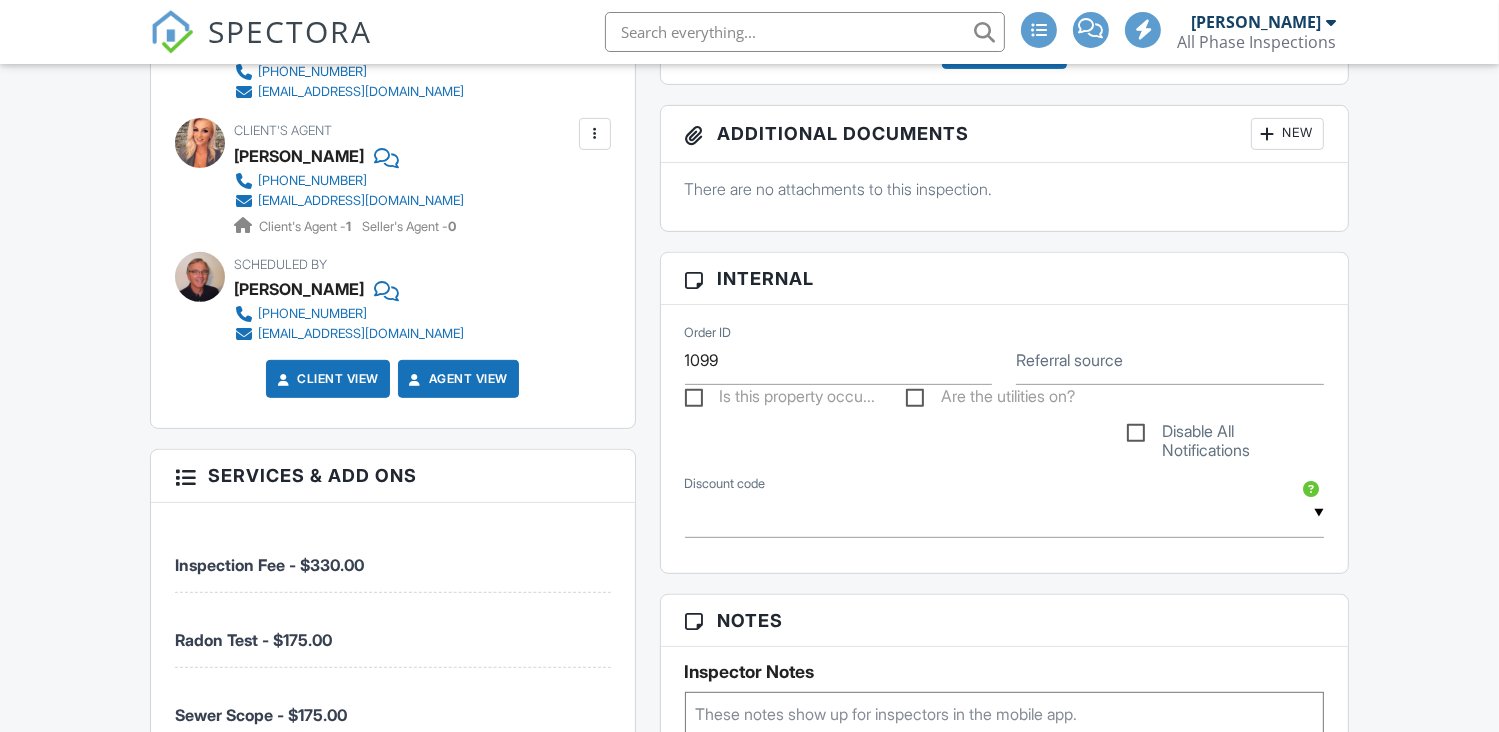 scroll, scrollTop: 1200, scrollLeft: 0, axis: vertical 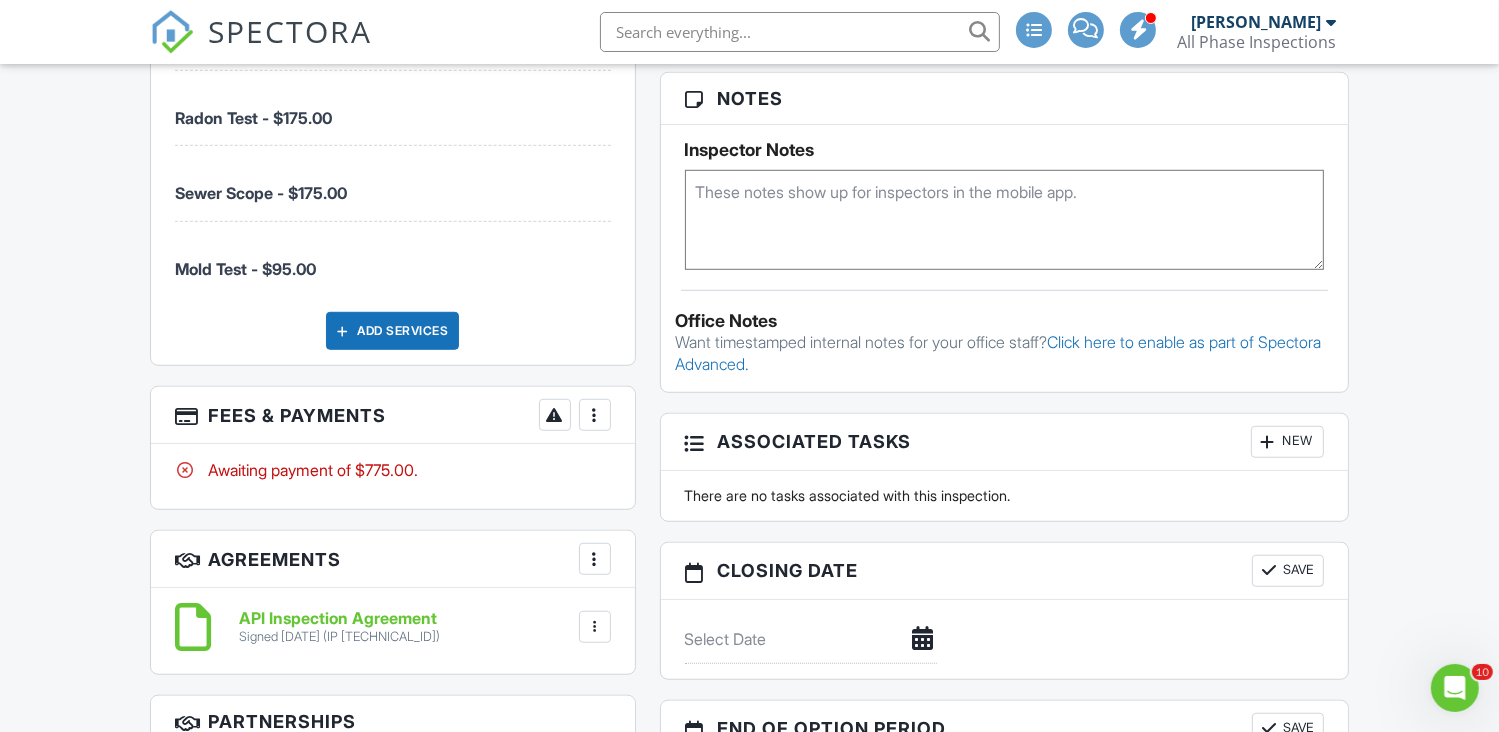 click at bounding box center [595, 415] 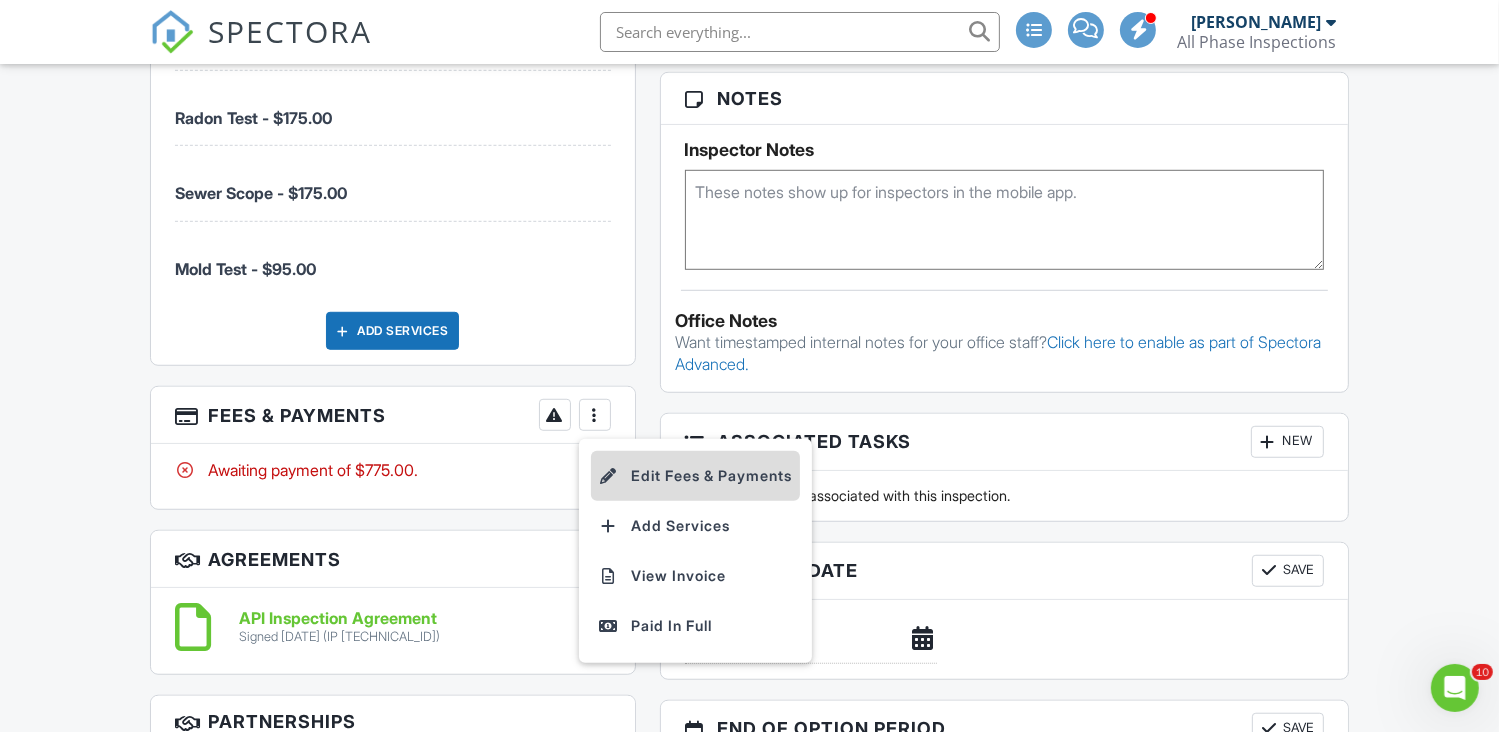 click on "Edit Fees & Payments" at bounding box center (695, 476) 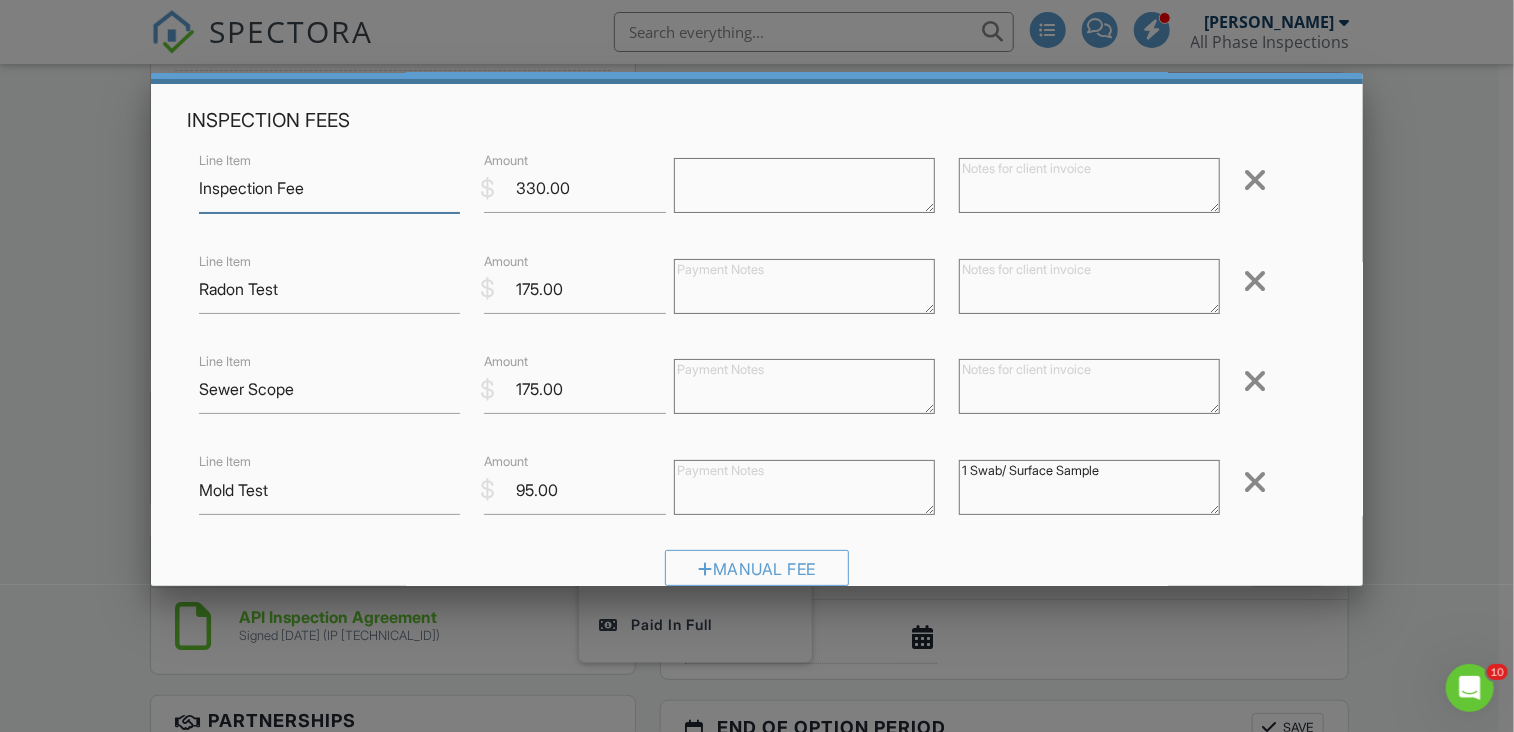 scroll, scrollTop: 100, scrollLeft: 0, axis: vertical 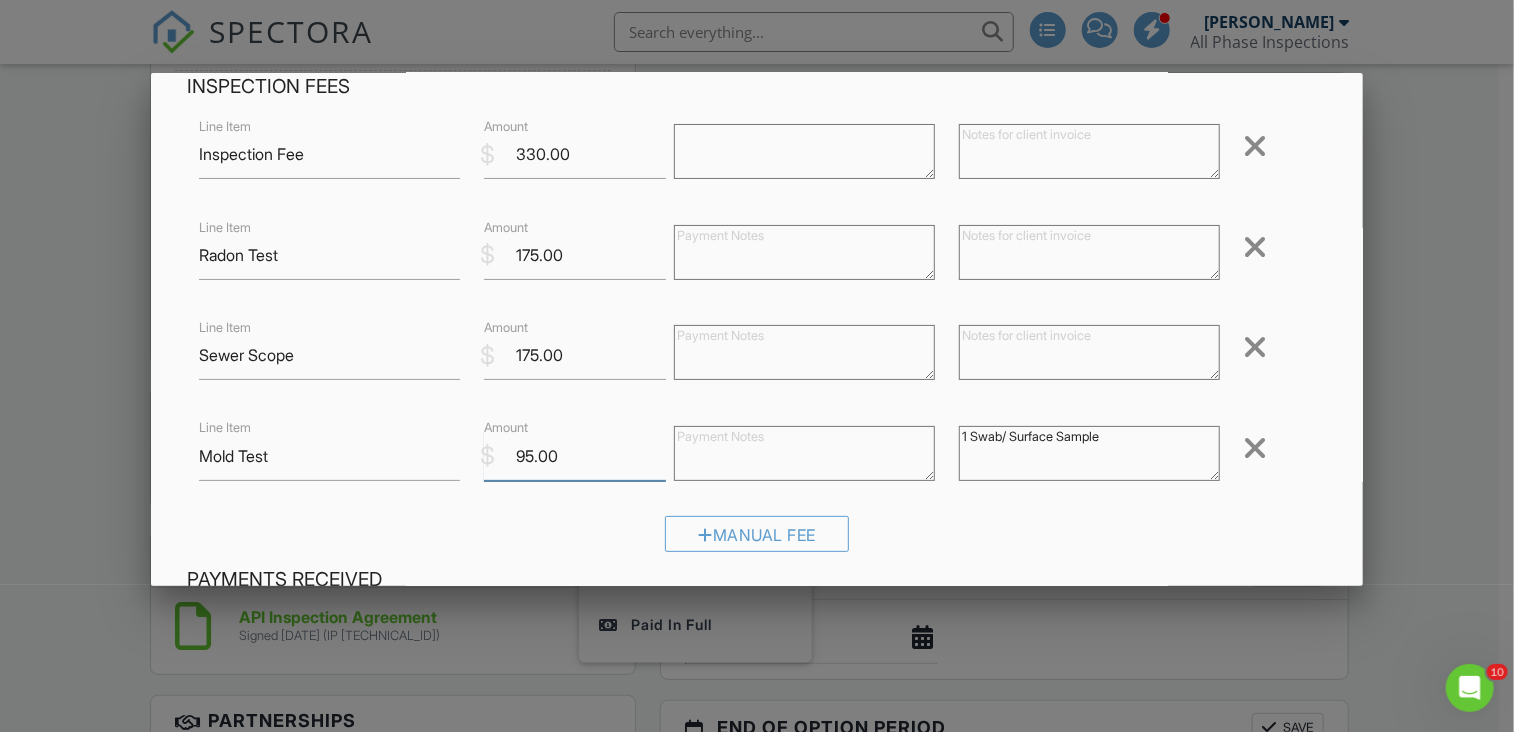 click on "95.00" at bounding box center [575, 456] 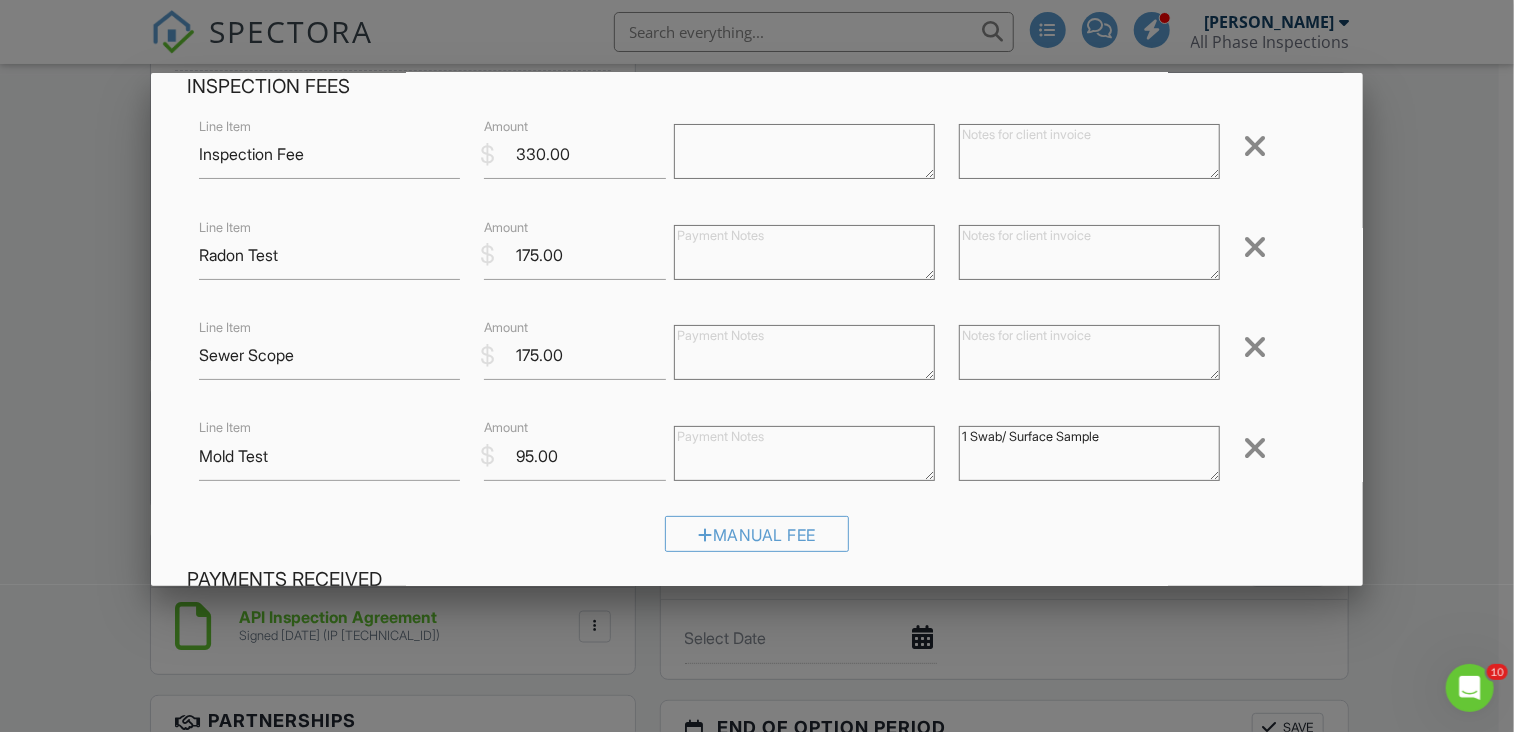 click at bounding box center [1256, 448] 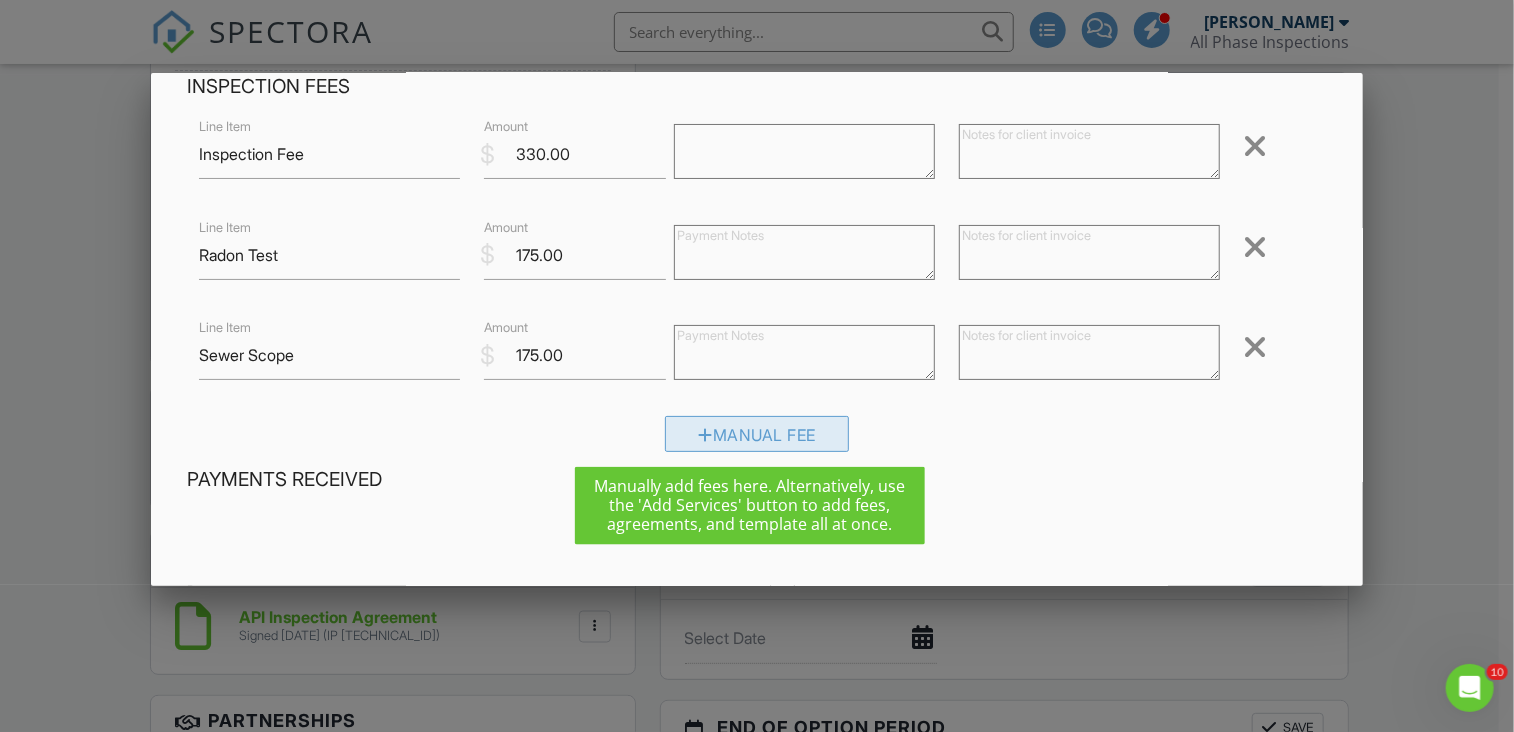 click on "Manual Fee" at bounding box center [757, 434] 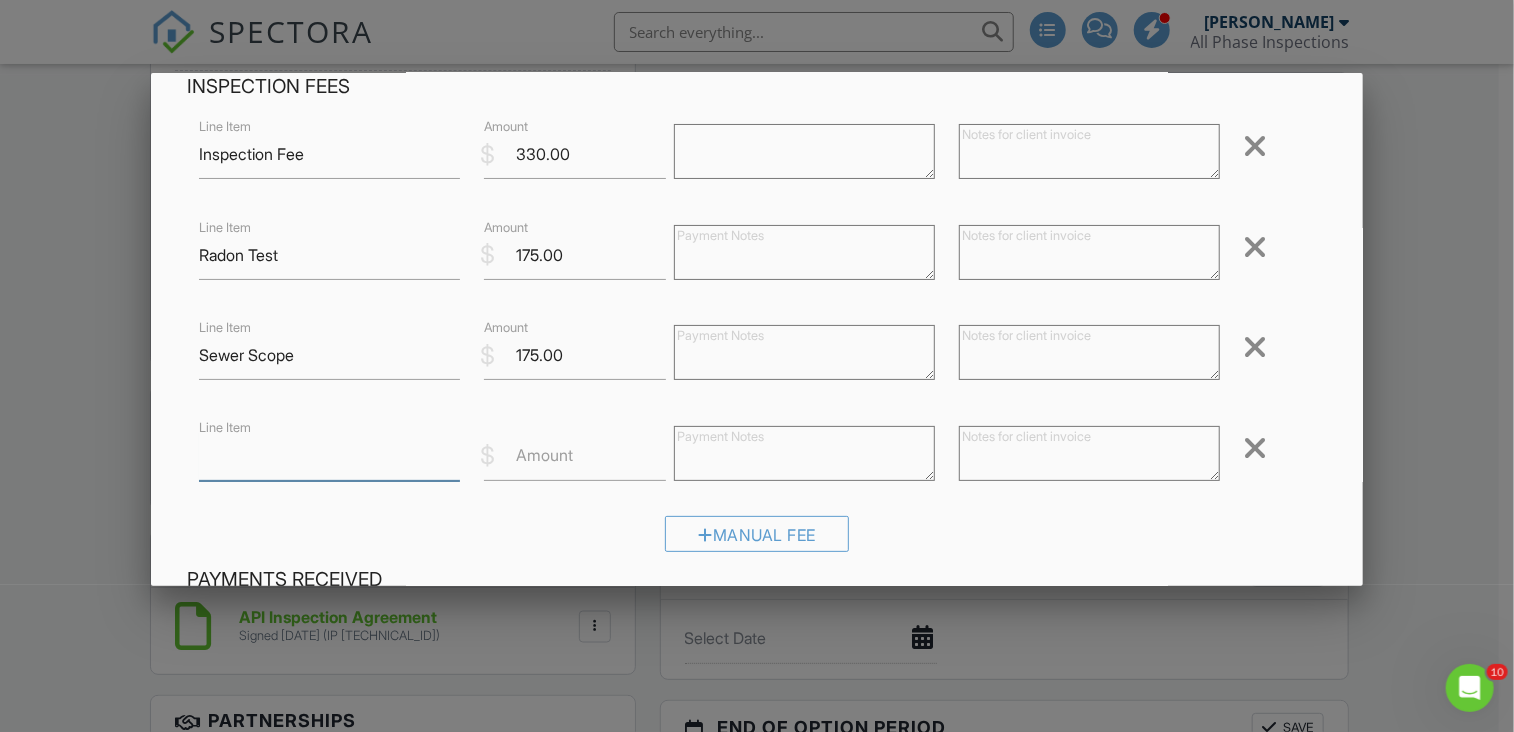 click on "Line Item" at bounding box center (329, 456) 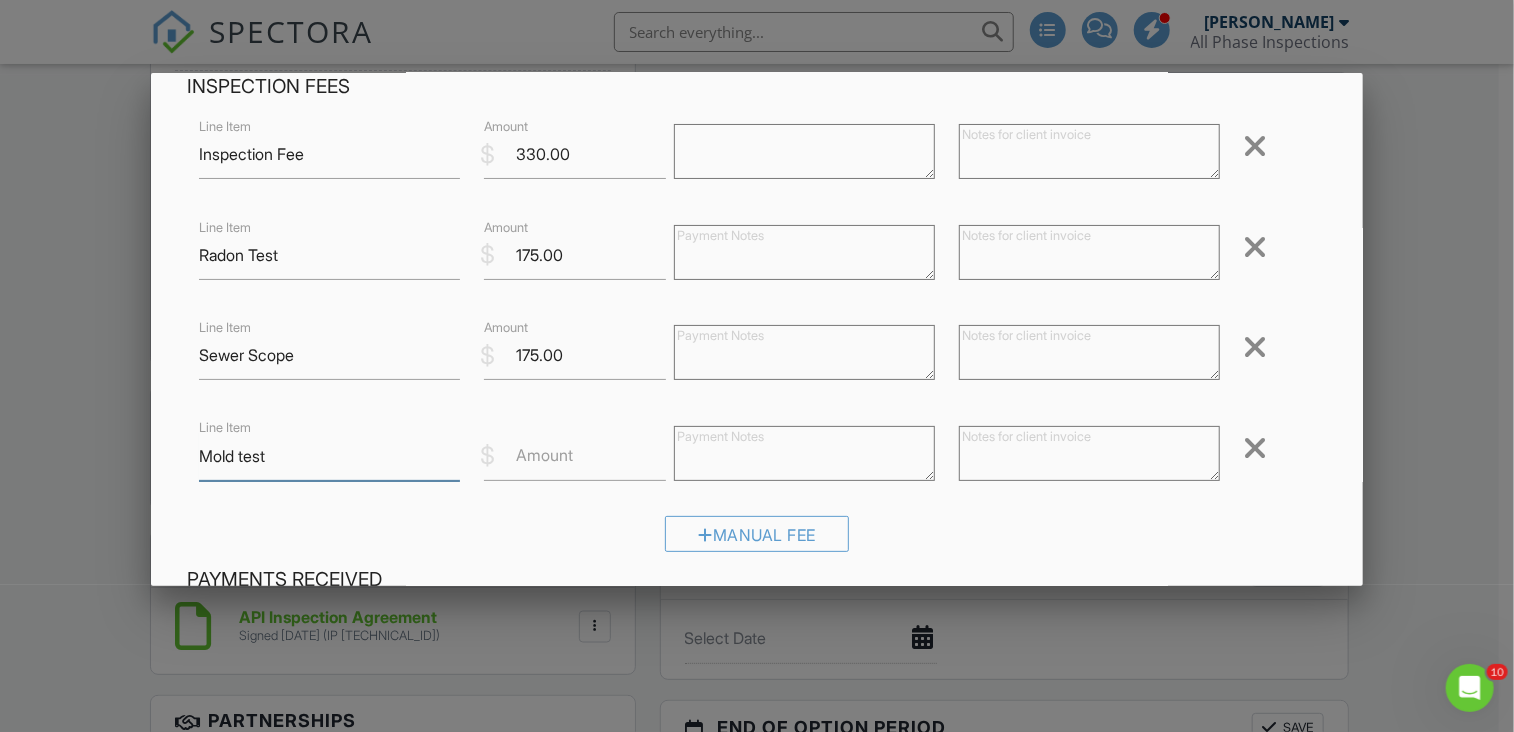 type on "Mold test" 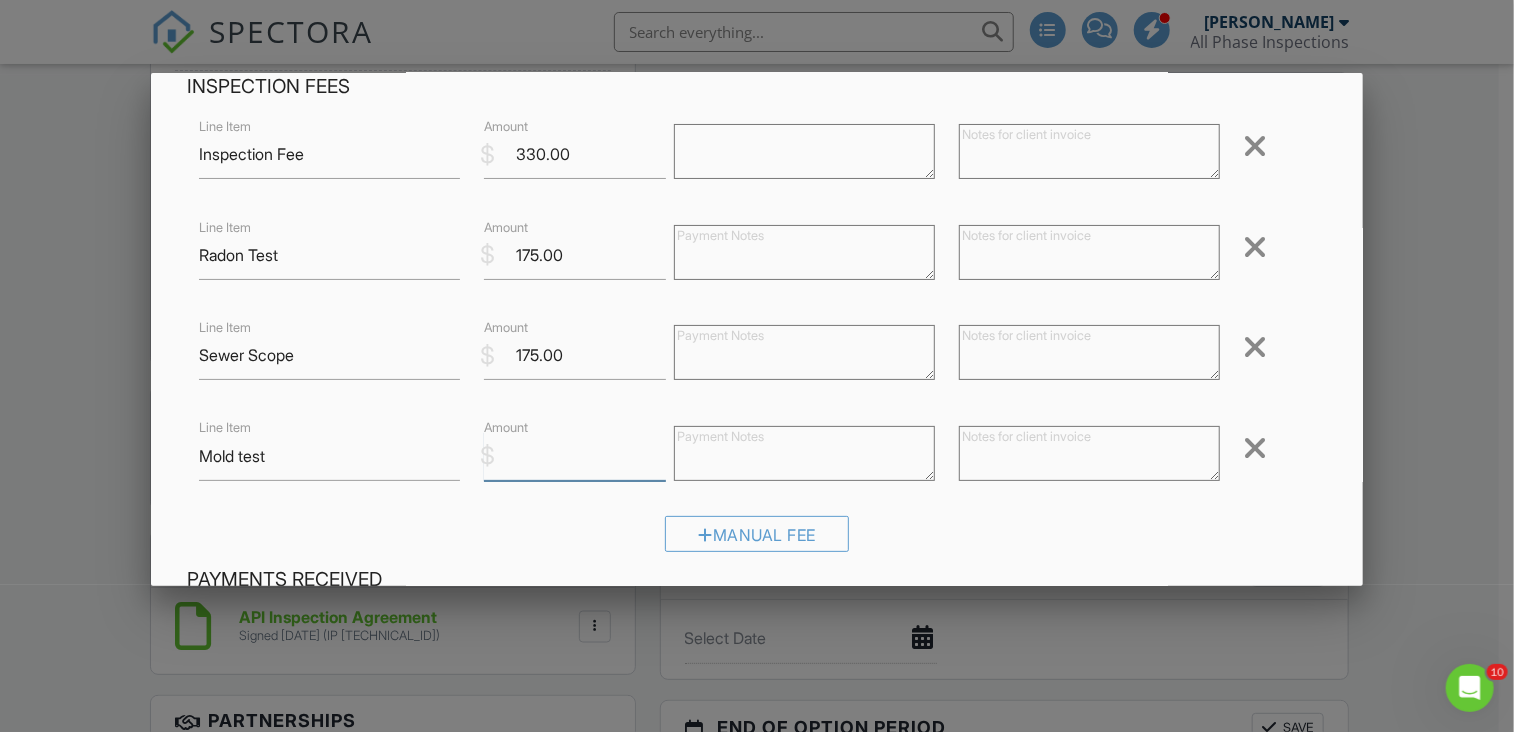 click on "Amount" at bounding box center (575, 456) 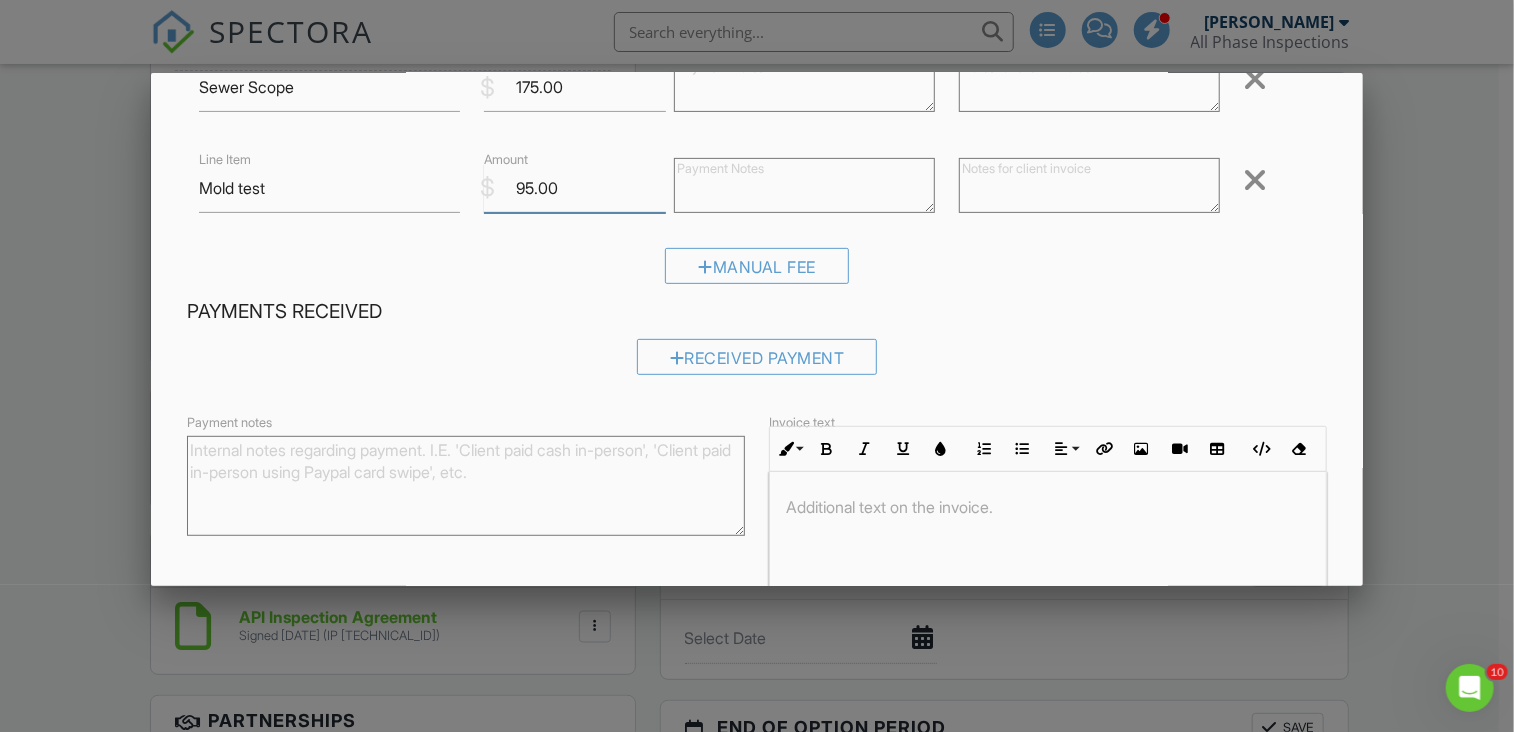 scroll, scrollTop: 400, scrollLeft: 0, axis: vertical 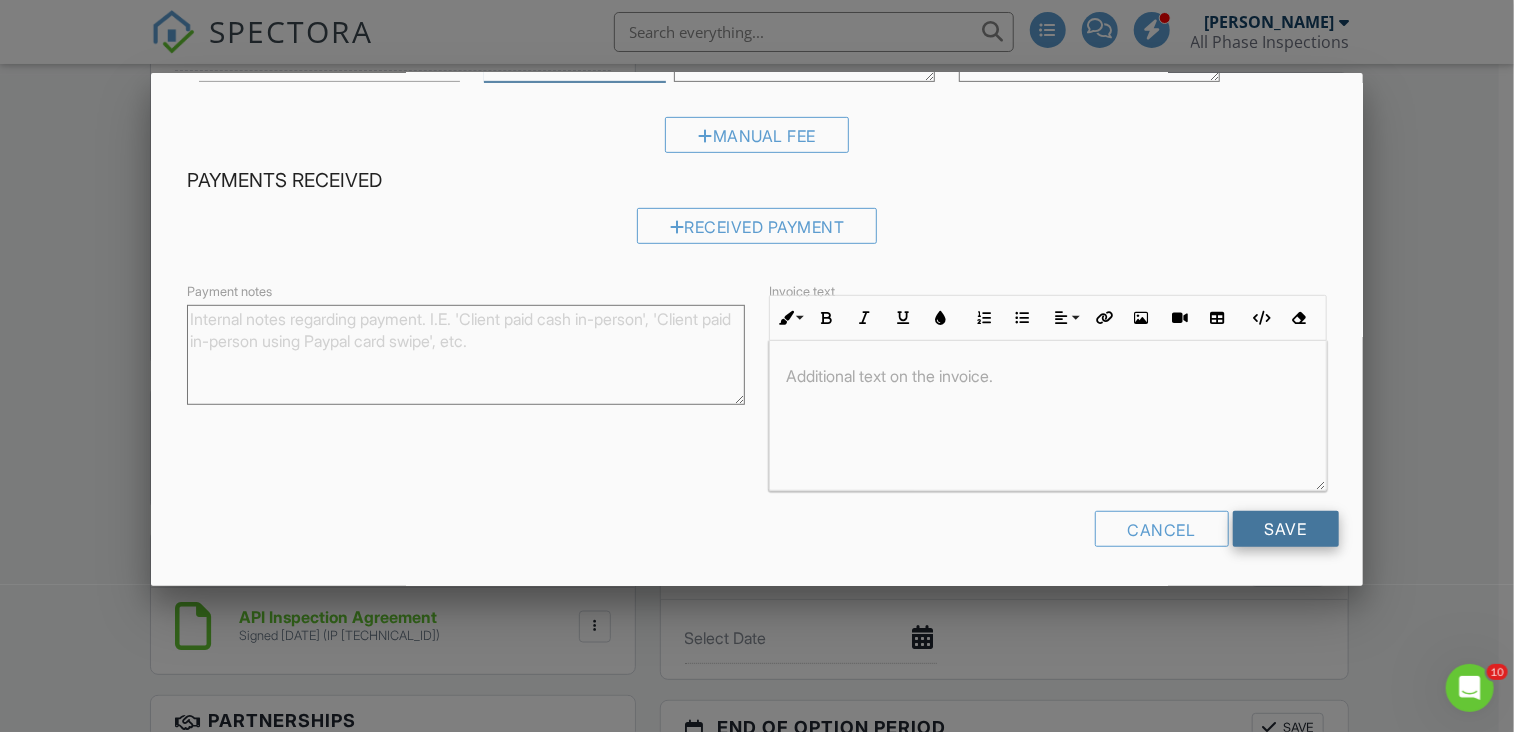 type on "95.00" 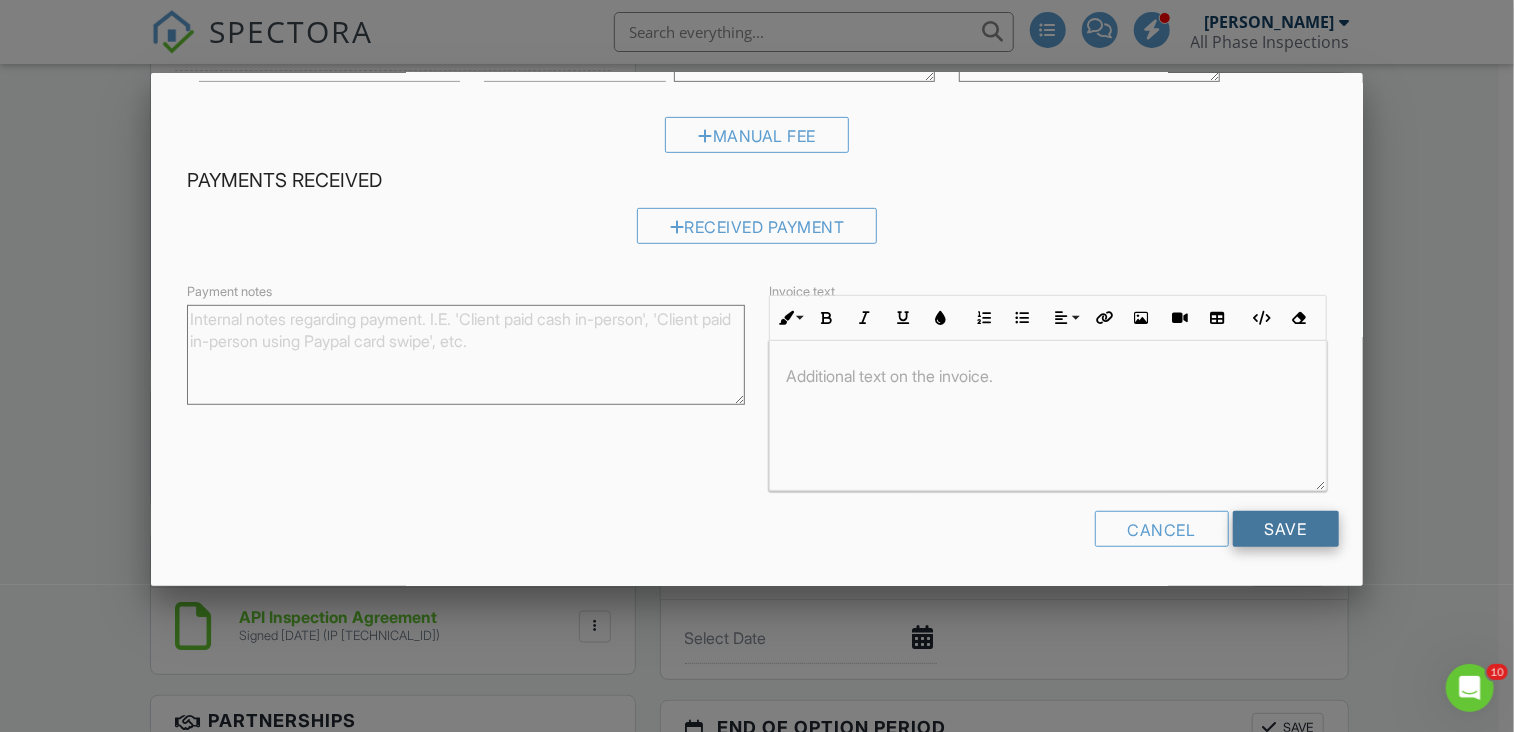 click on "Save" at bounding box center (1286, 529) 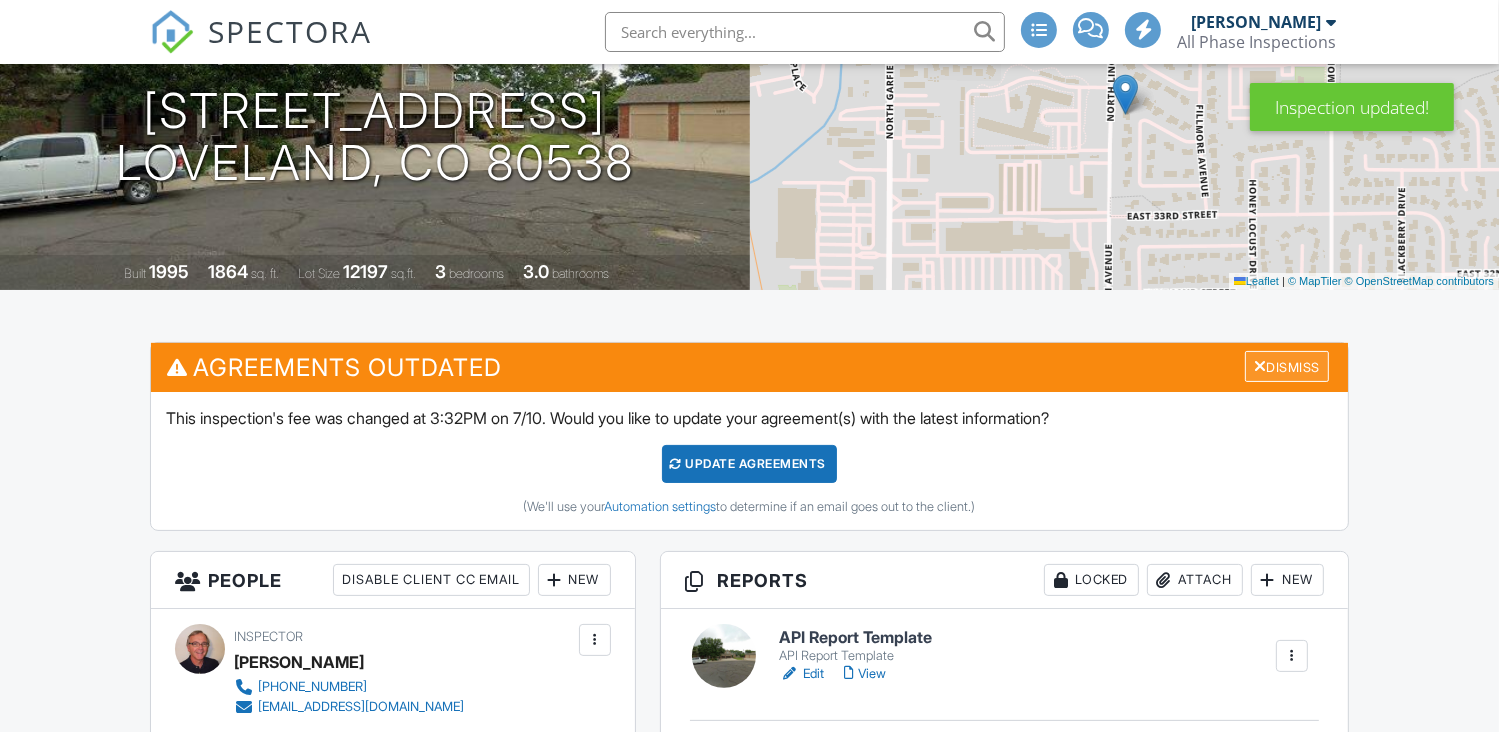 click on "Dismiss" at bounding box center [1287, 366] 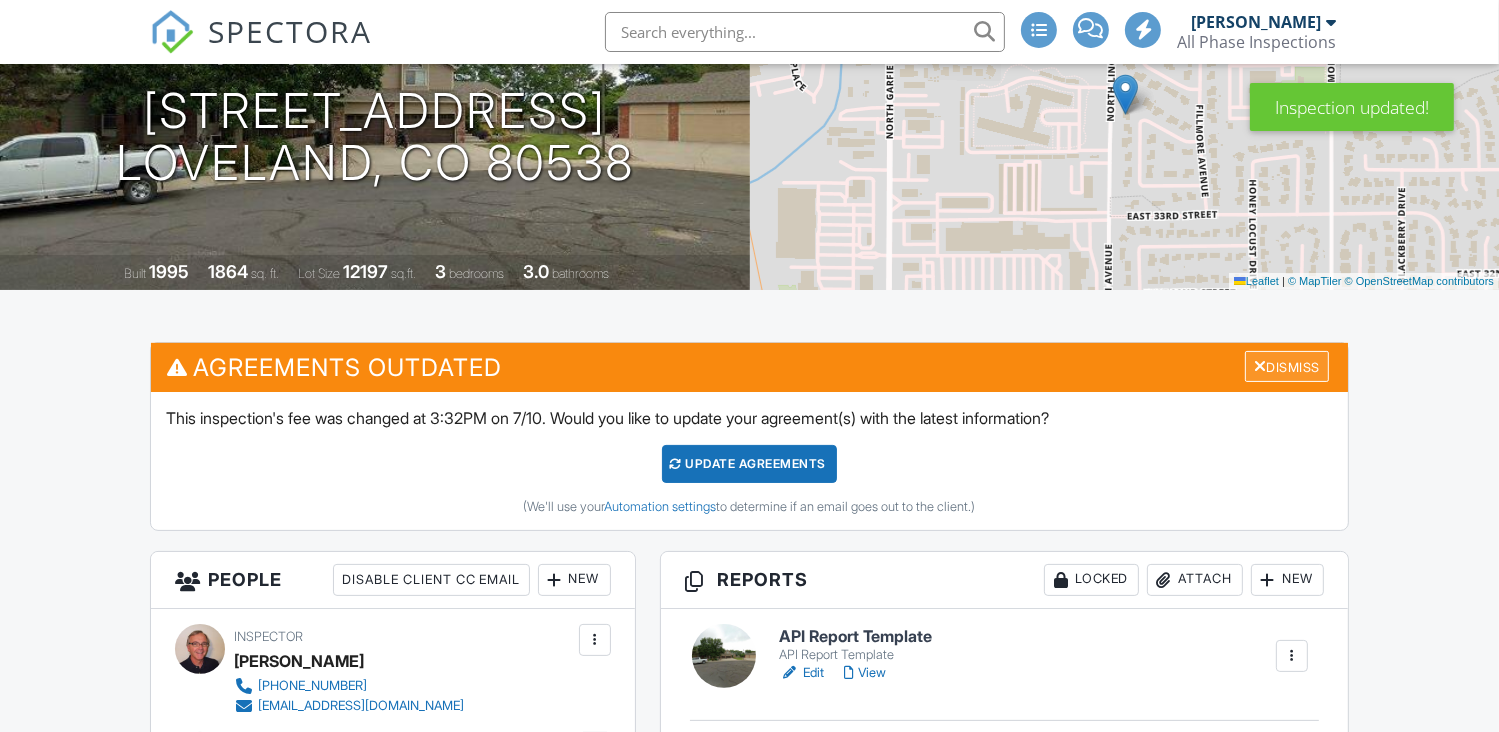 scroll, scrollTop: 300, scrollLeft: 0, axis: vertical 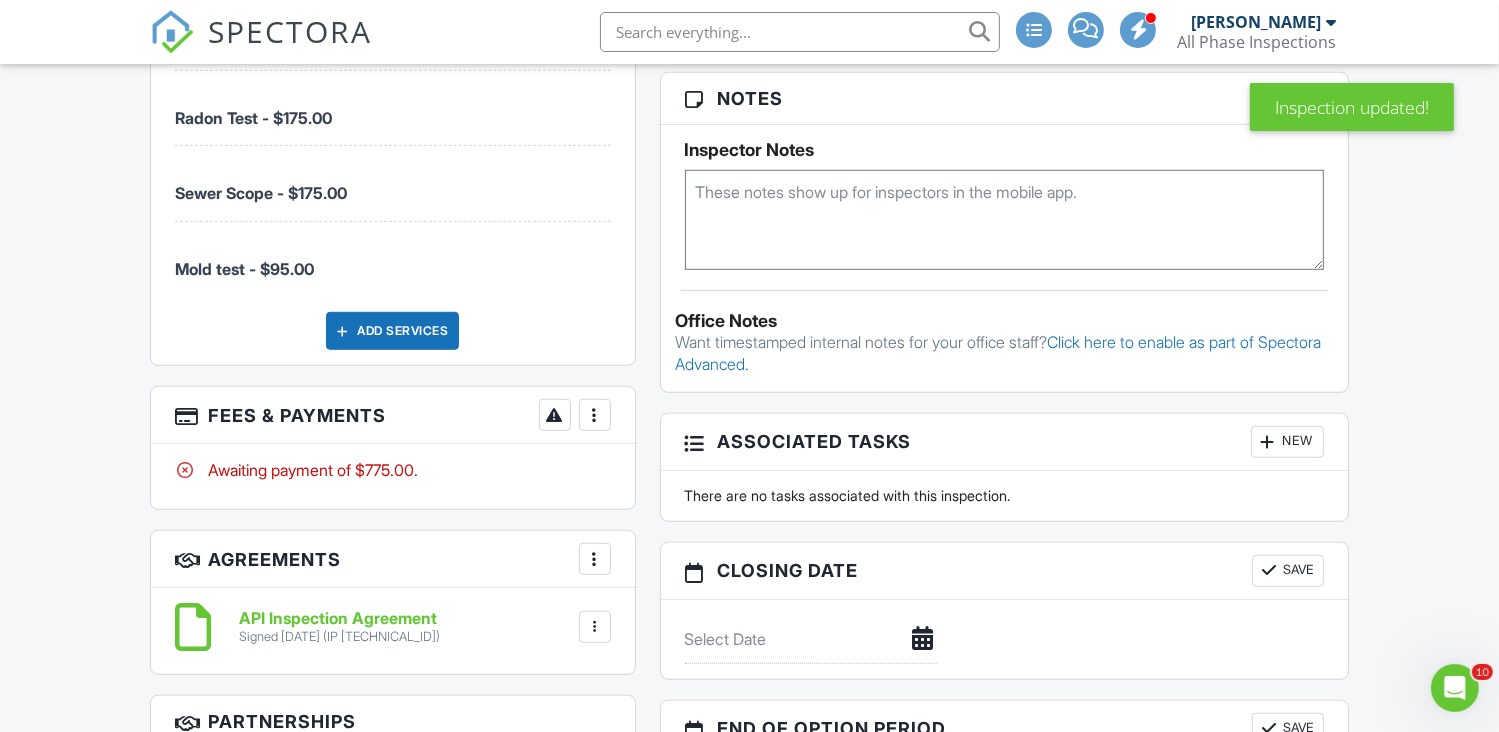 click at bounding box center (595, 415) 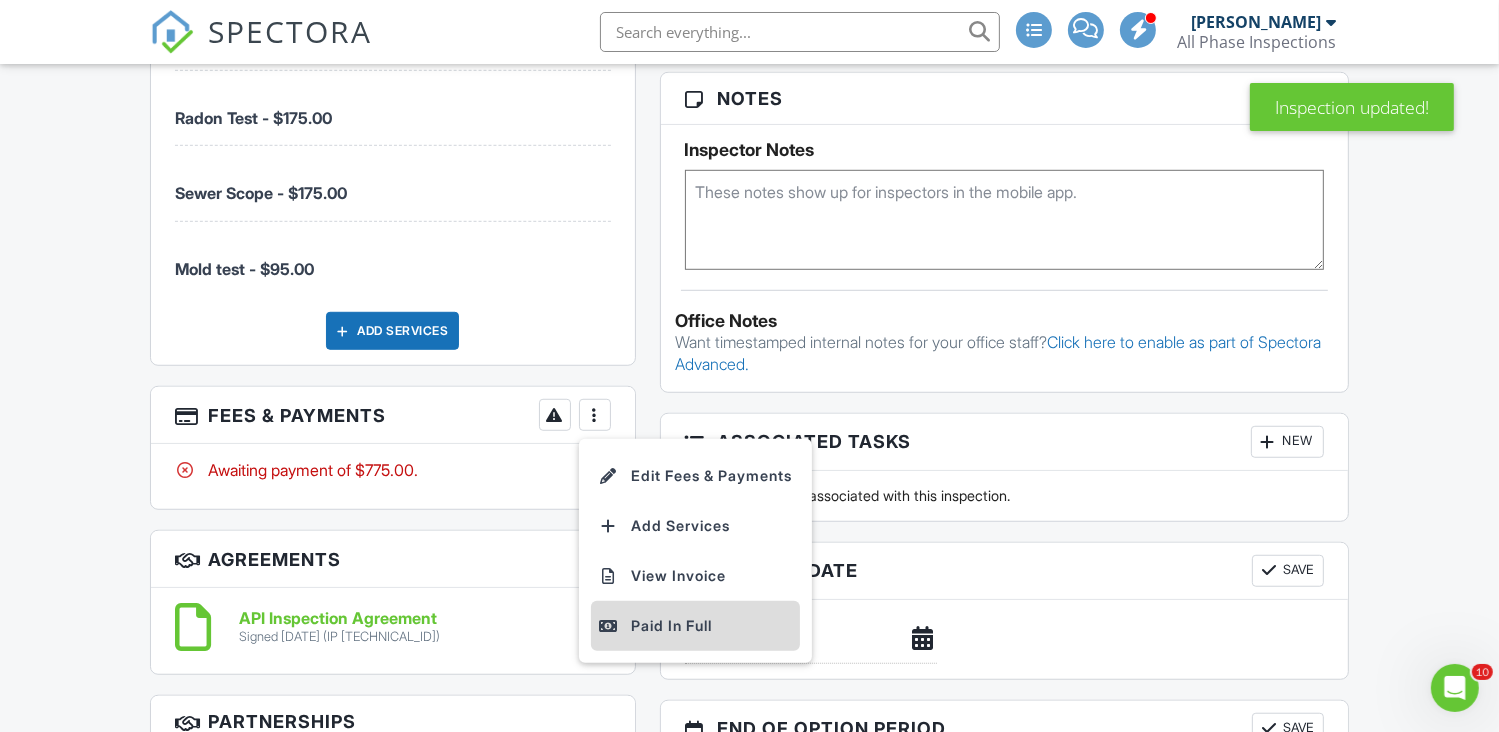click on "Paid In Full" at bounding box center [695, 626] 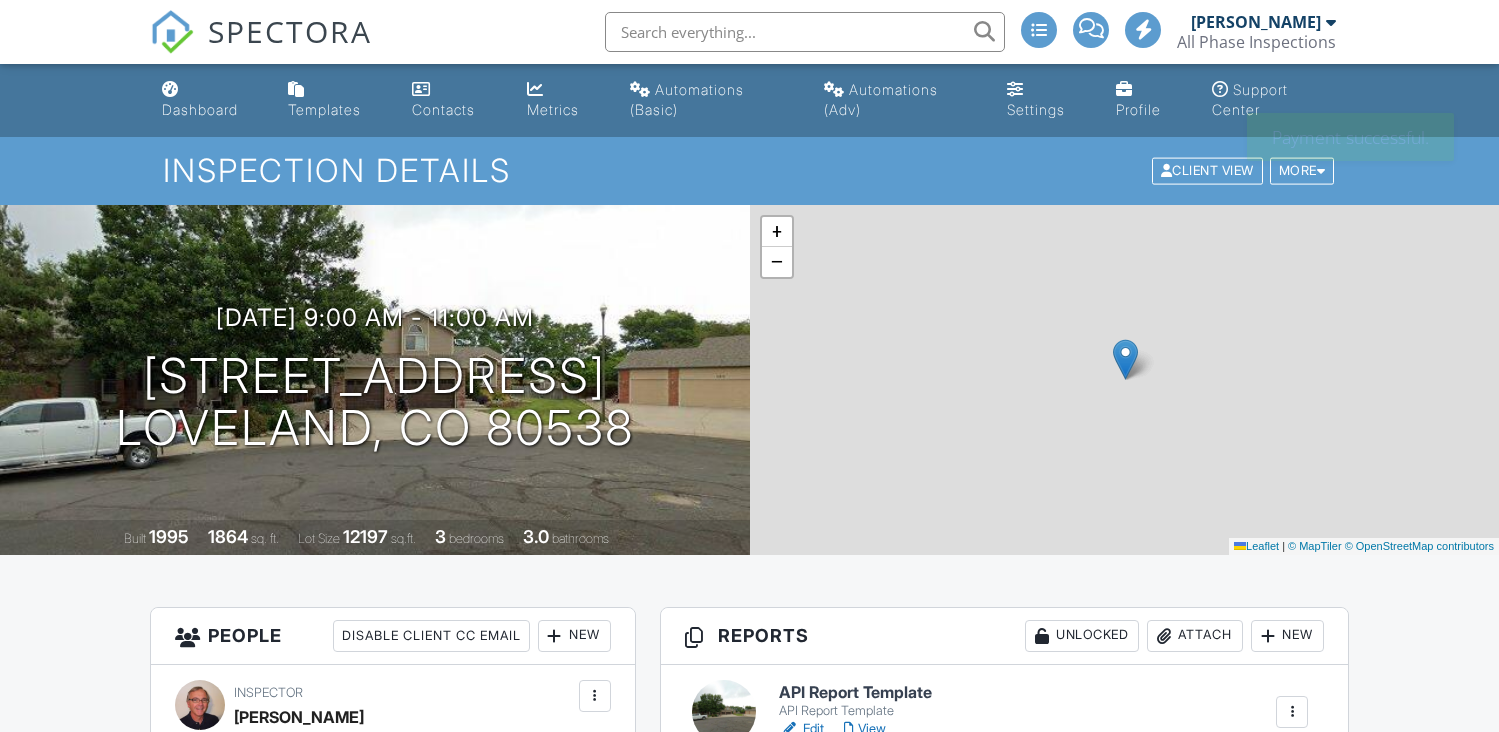 scroll, scrollTop: 0, scrollLeft: 0, axis: both 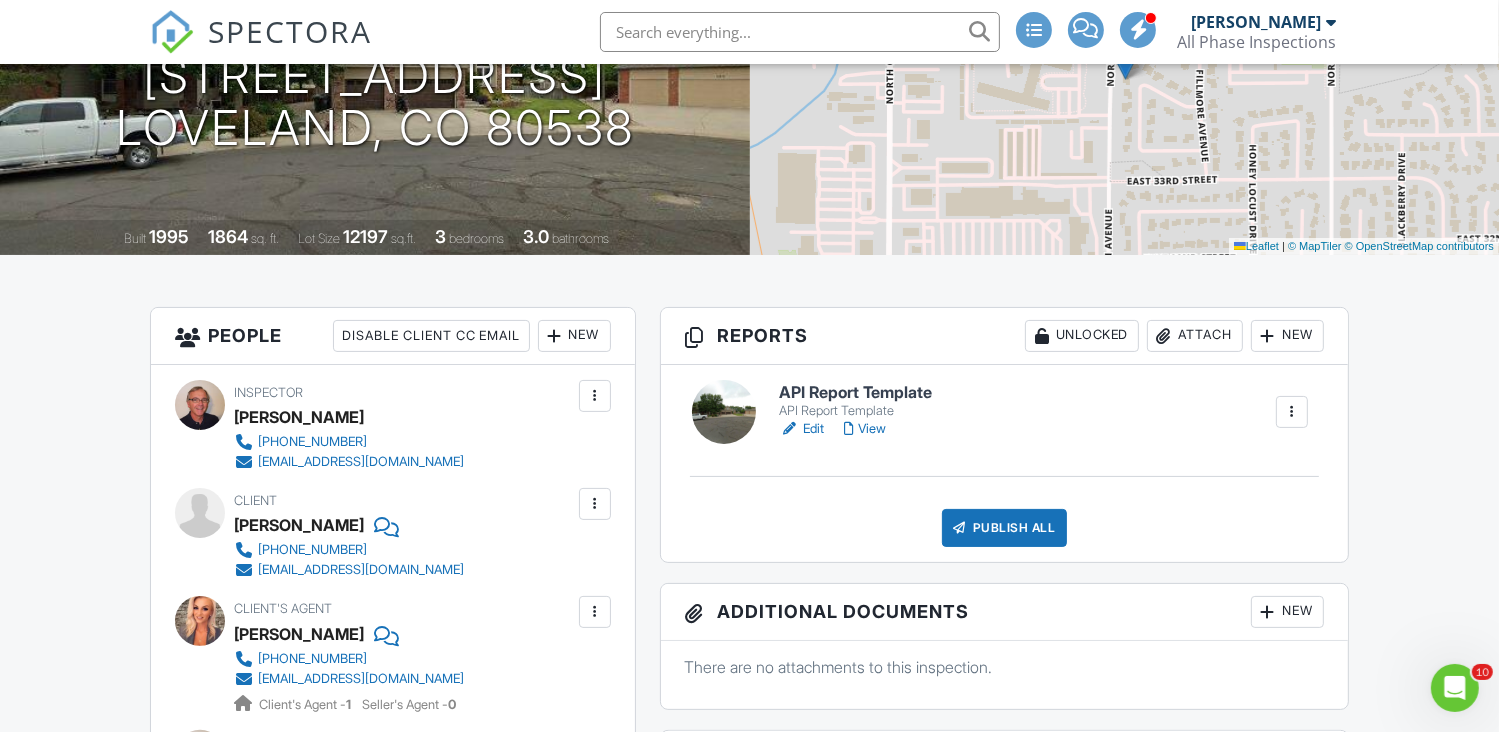 click on "Edit" at bounding box center (801, 429) 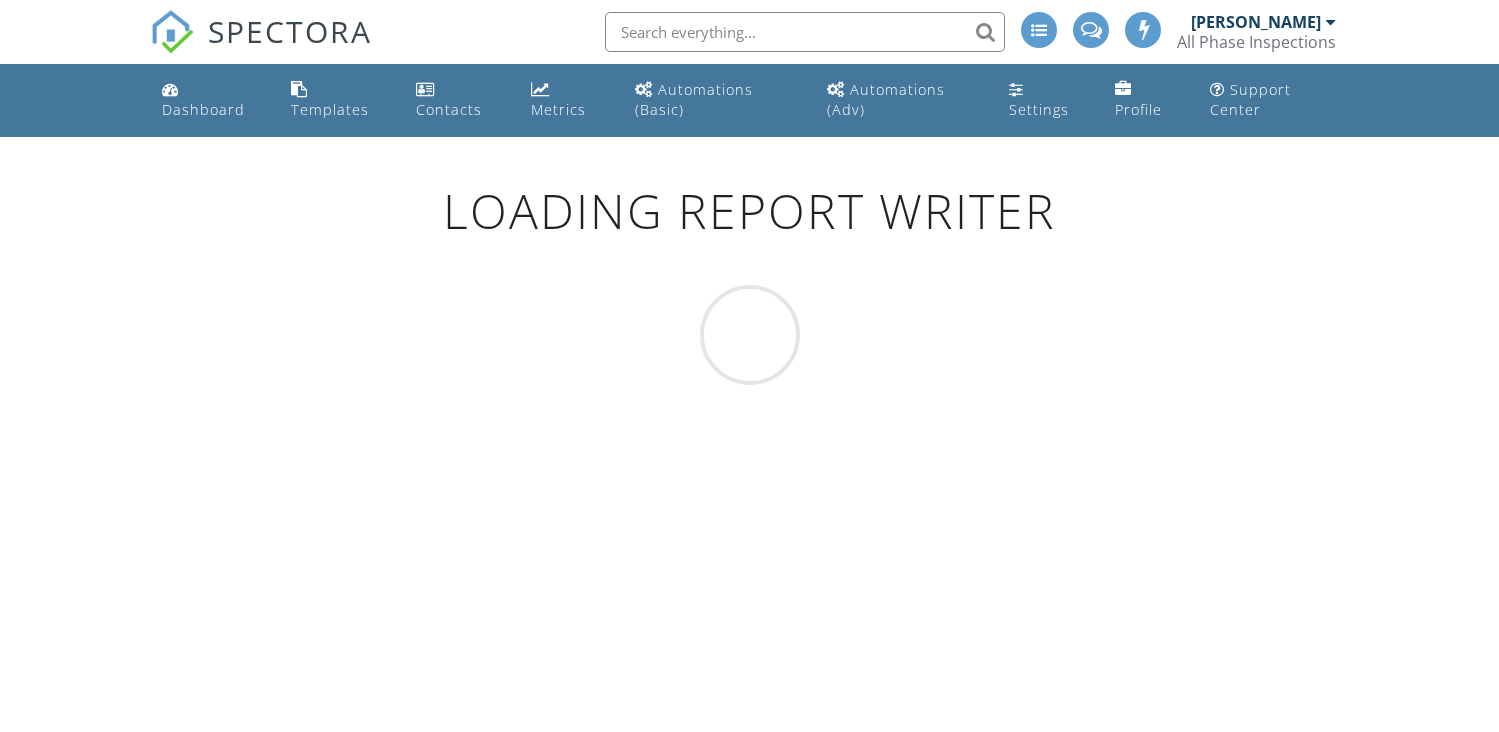 scroll, scrollTop: 0, scrollLeft: 0, axis: both 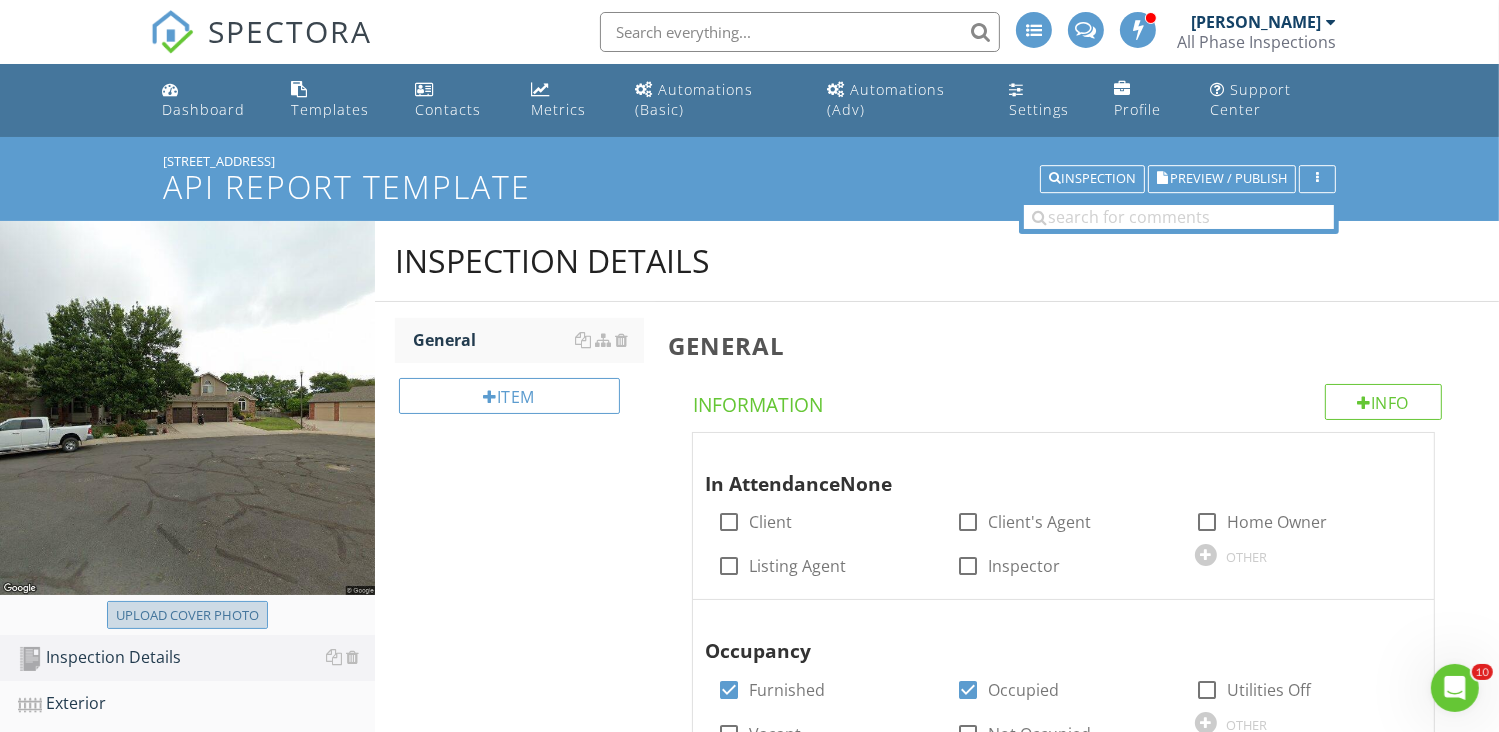 click on "Upload cover photo" at bounding box center (187, 616) 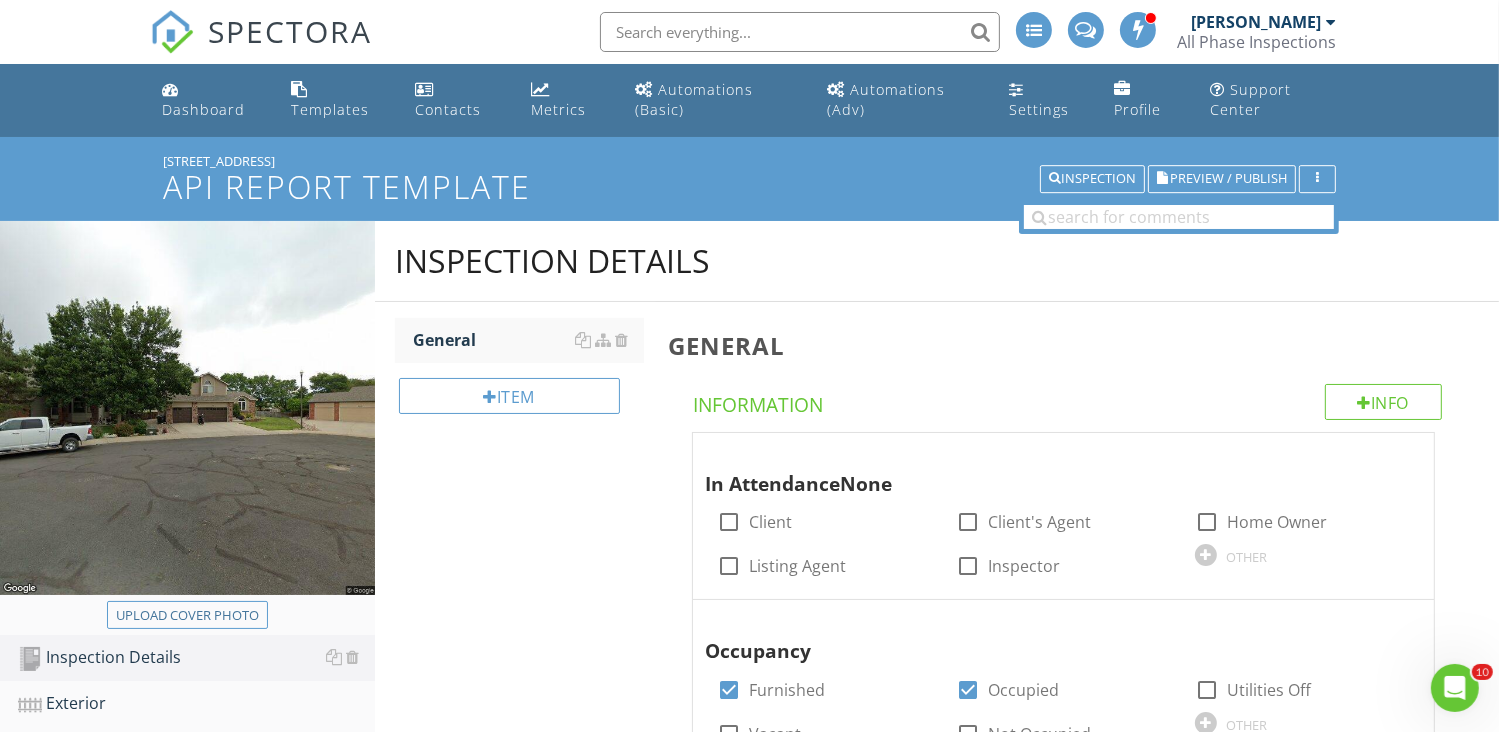scroll, scrollTop: 100, scrollLeft: 0, axis: vertical 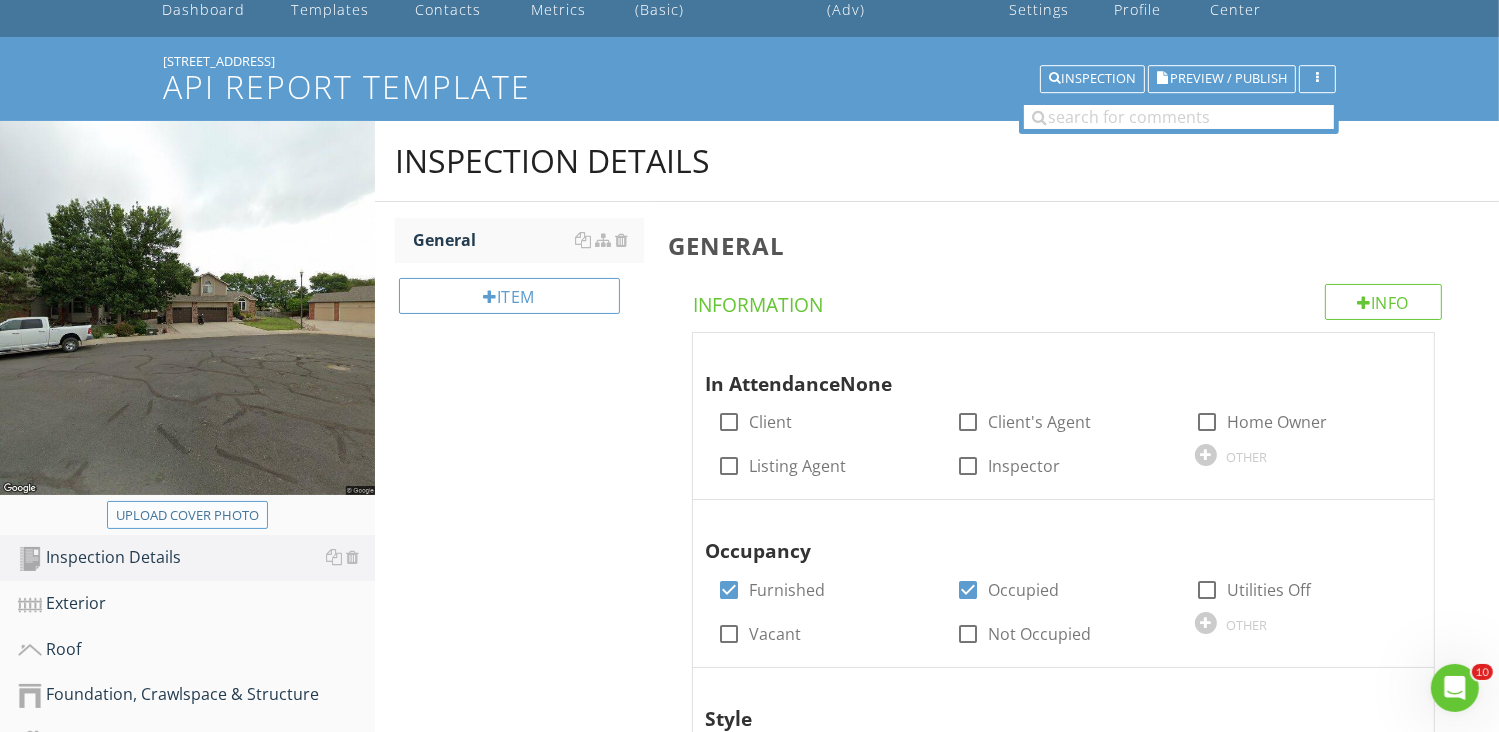 click on "Upload cover photo" at bounding box center [187, 516] 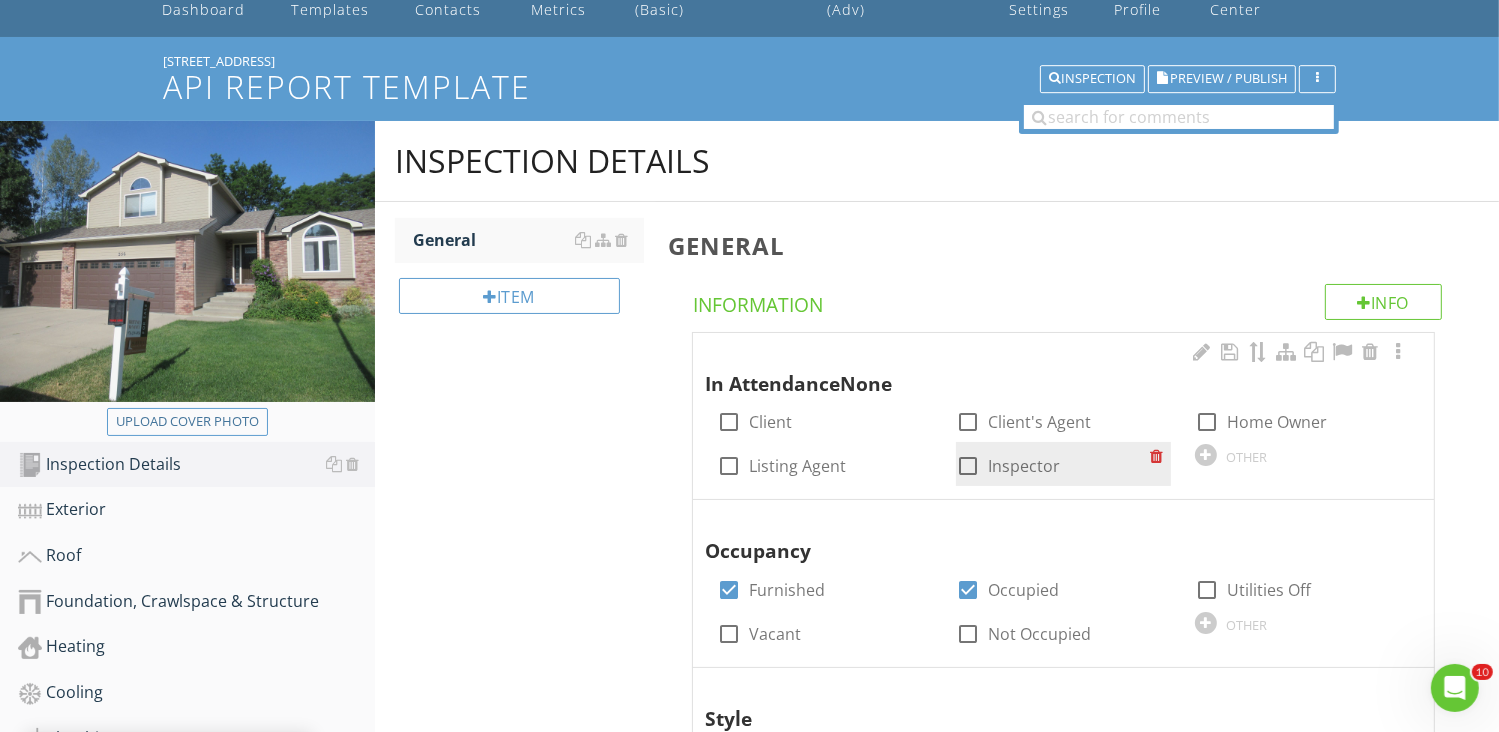click at bounding box center (968, 466) 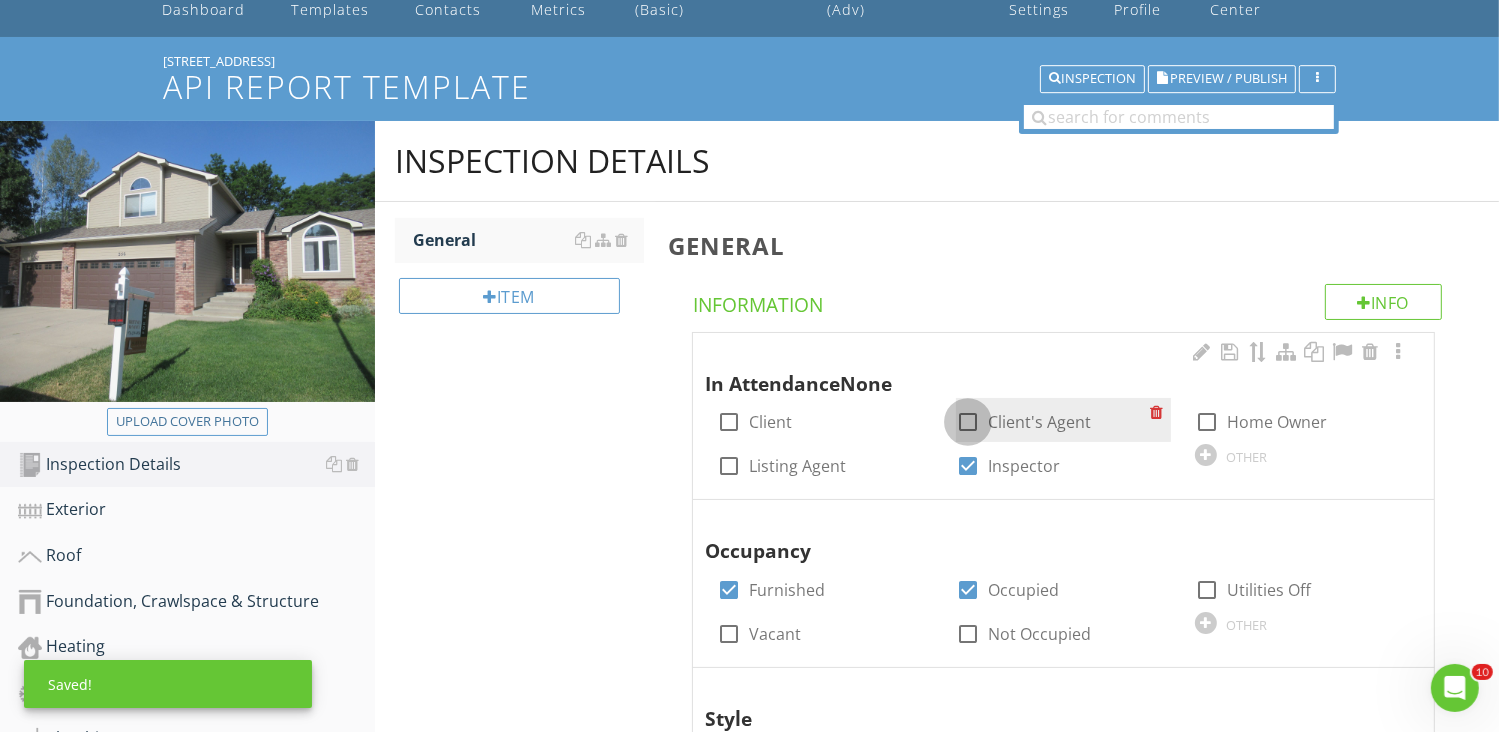 click at bounding box center [968, 422] 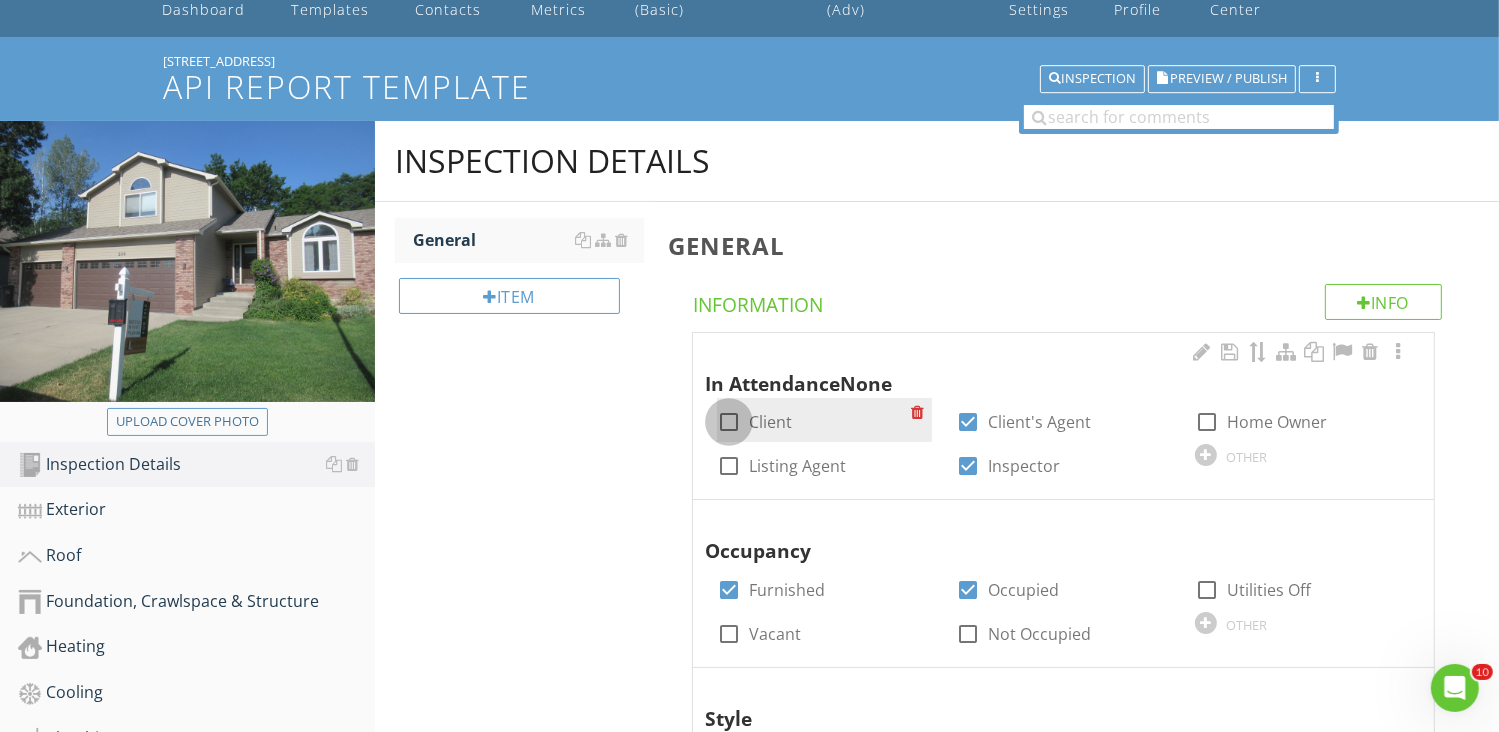click at bounding box center (729, 422) 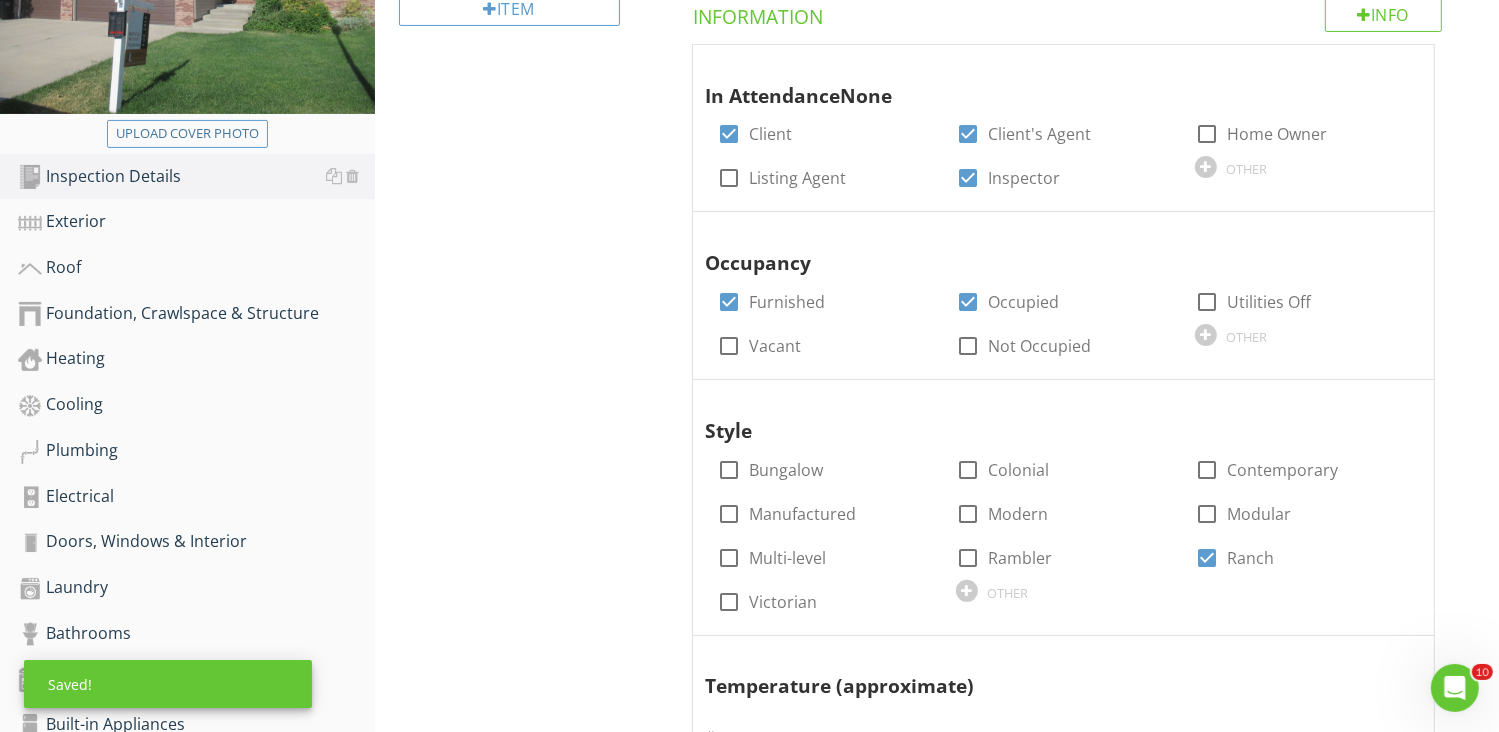 scroll, scrollTop: 400, scrollLeft: 0, axis: vertical 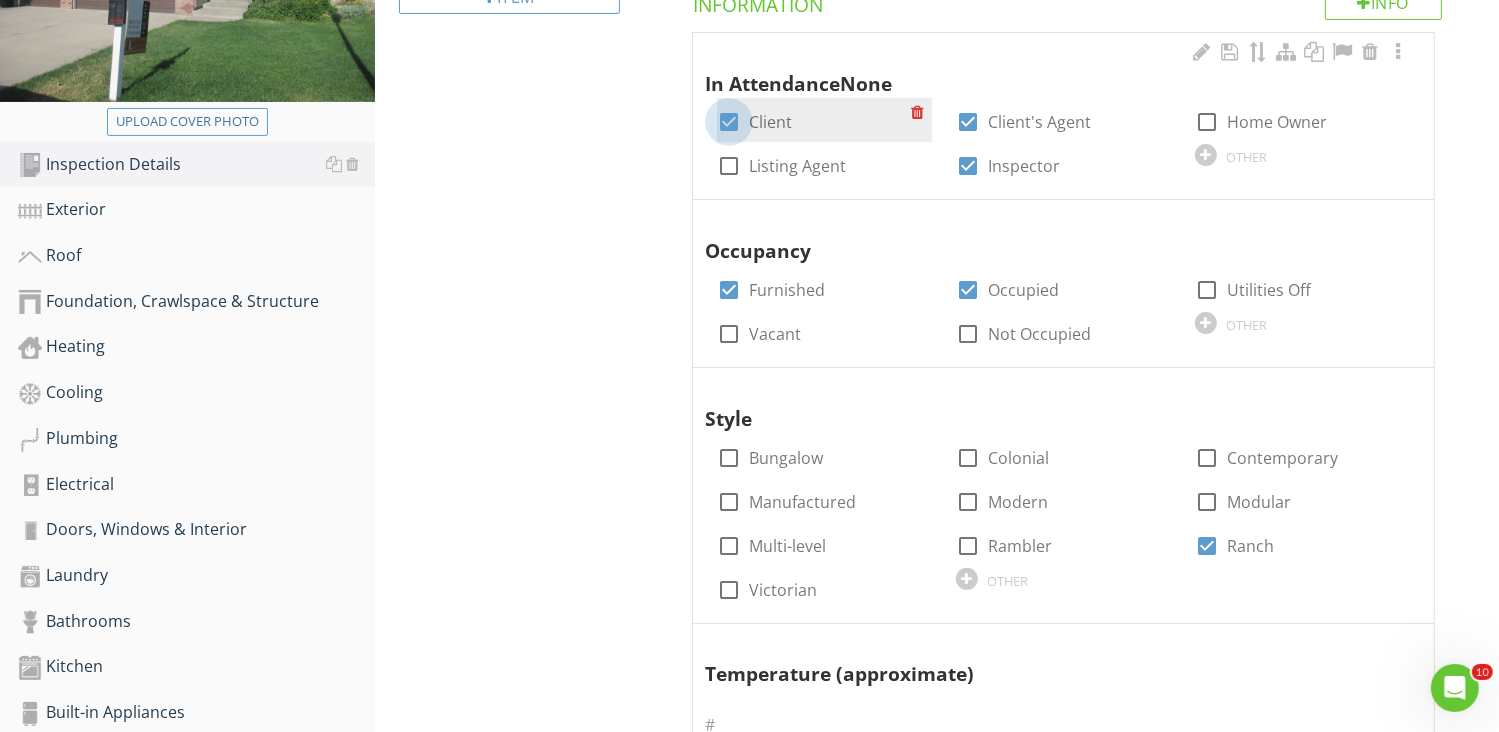 click at bounding box center [729, 122] 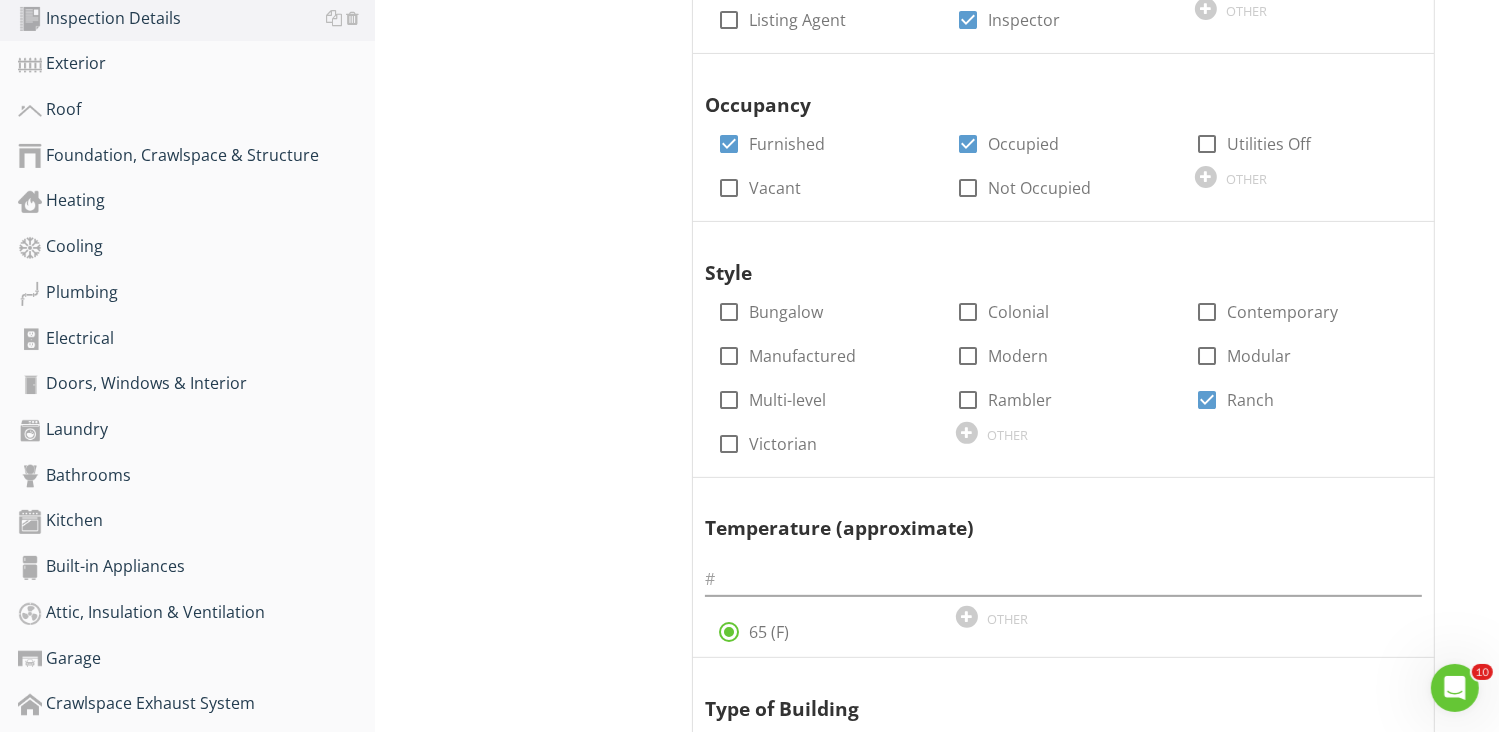 scroll, scrollTop: 600, scrollLeft: 0, axis: vertical 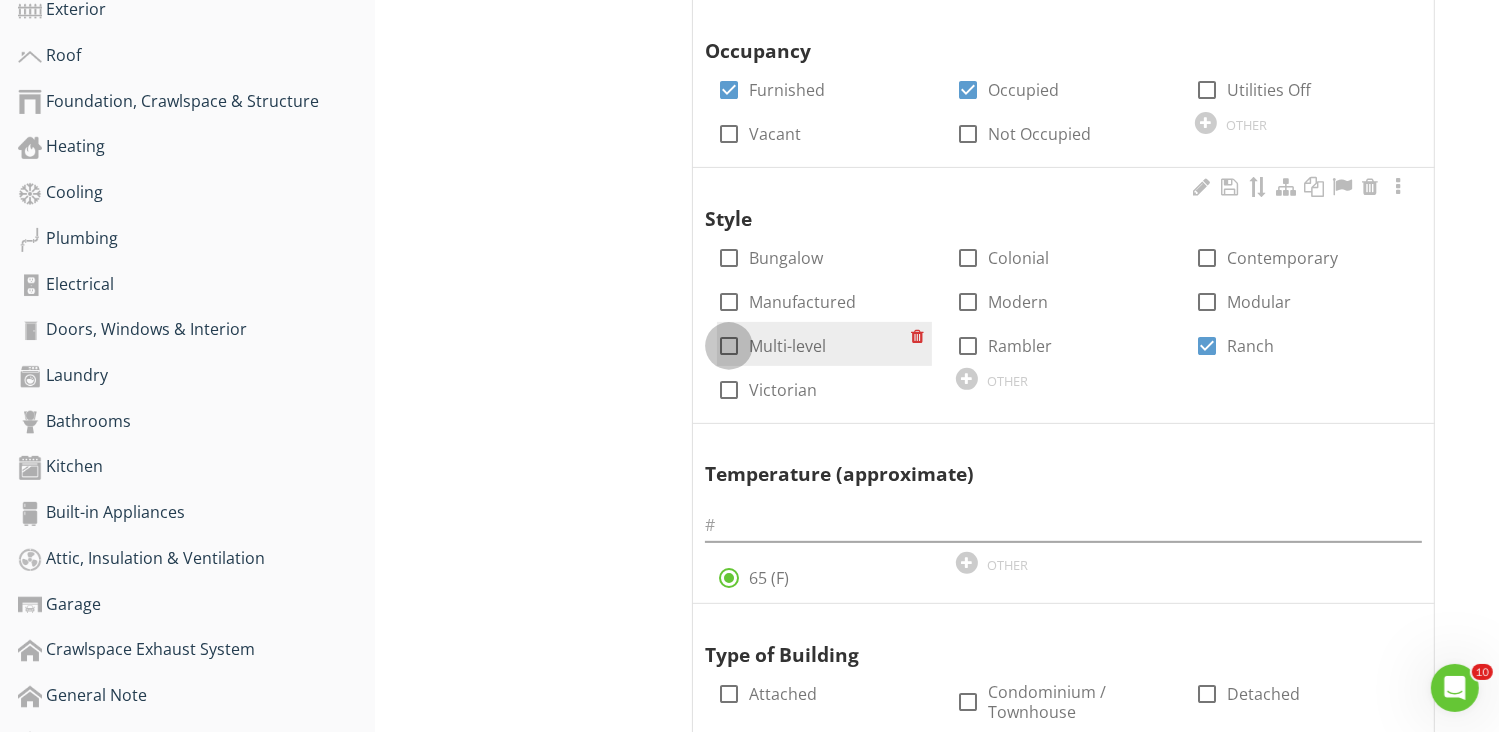 click at bounding box center [729, 346] 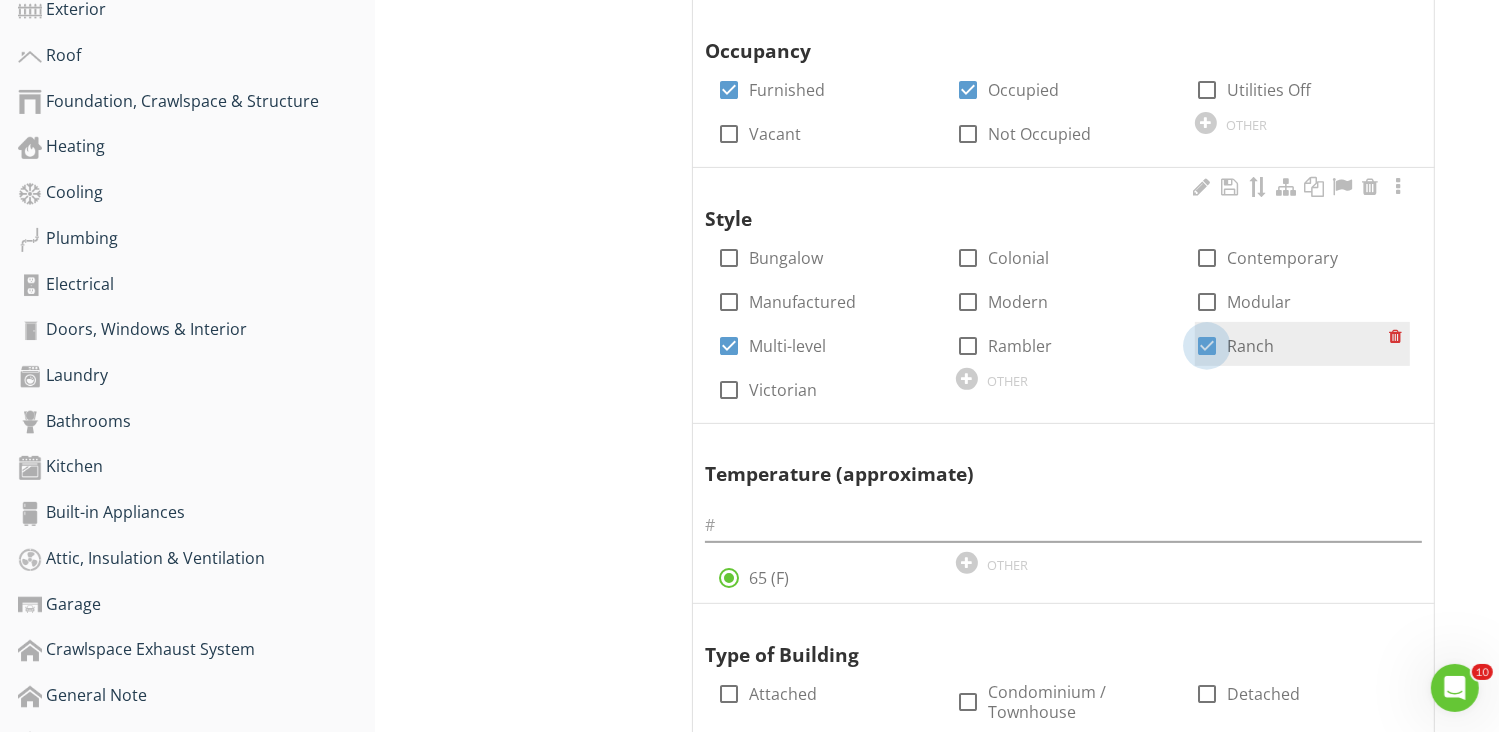click at bounding box center [1207, 346] 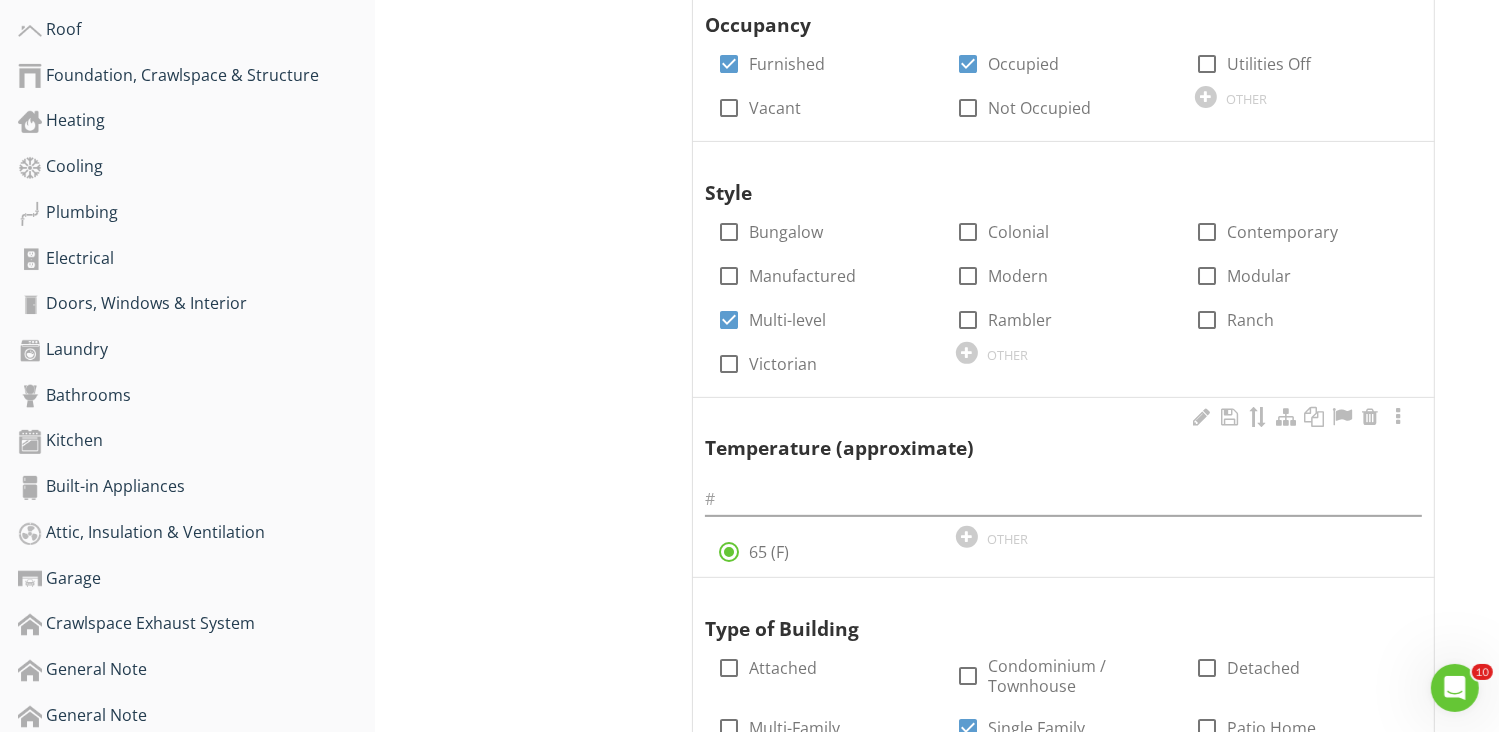 scroll, scrollTop: 700, scrollLeft: 0, axis: vertical 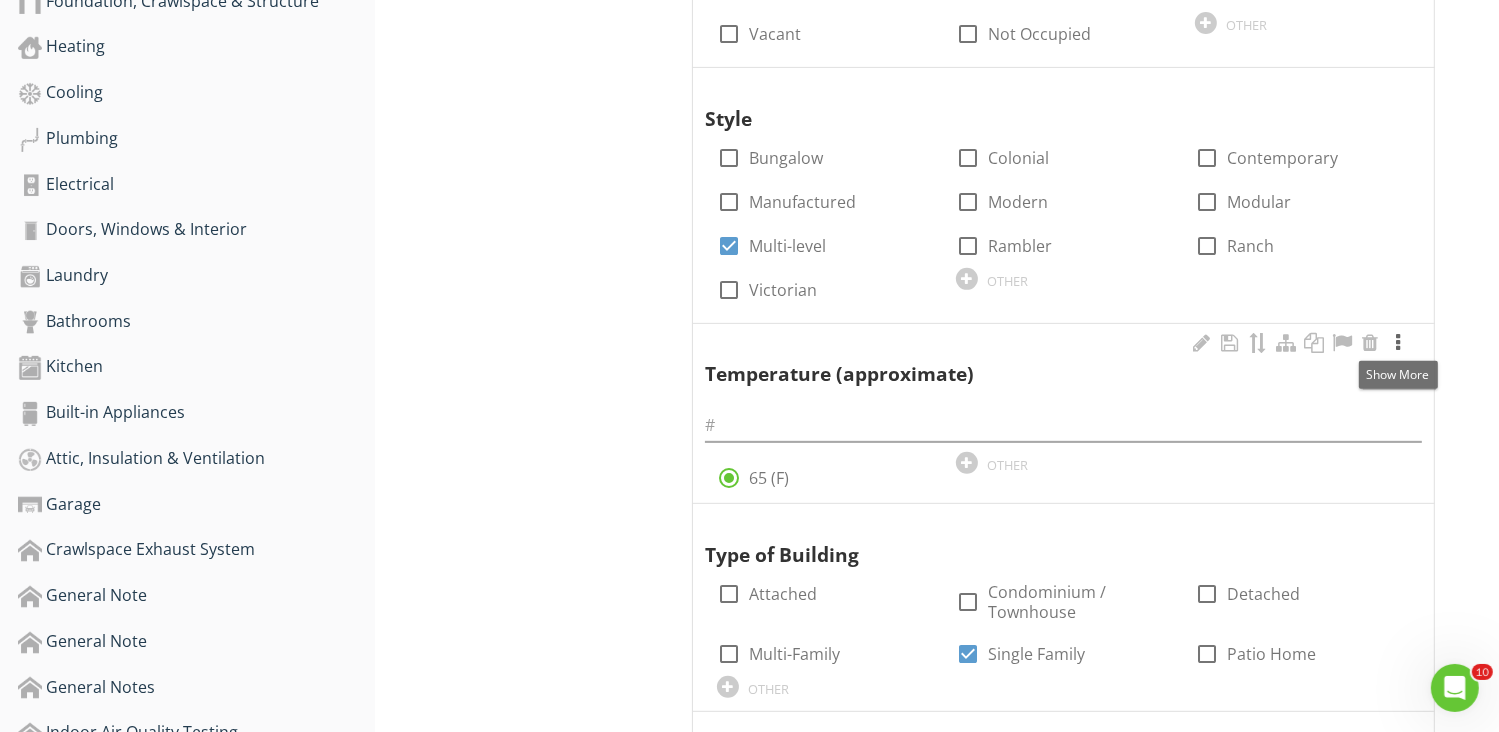 click at bounding box center [1398, 343] 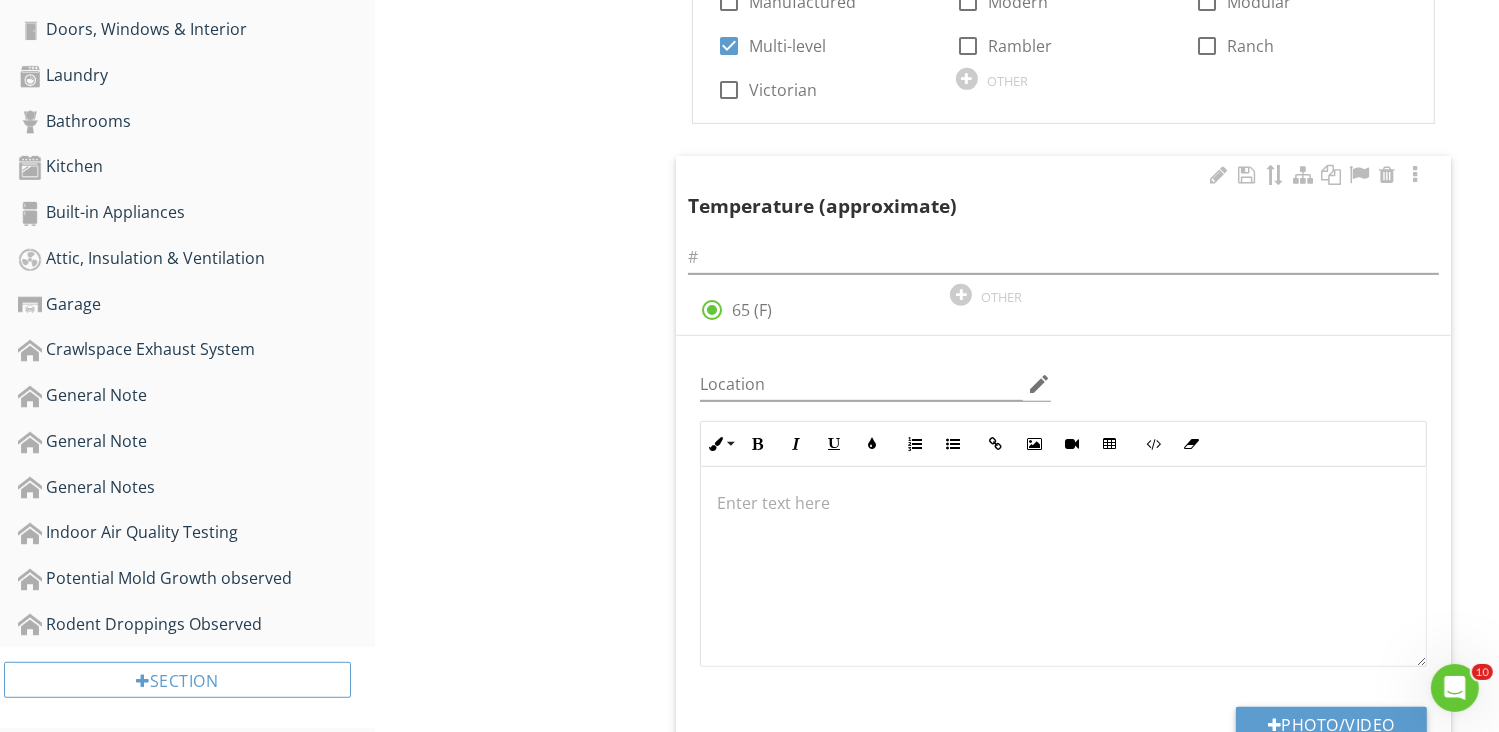 scroll, scrollTop: 1100, scrollLeft: 0, axis: vertical 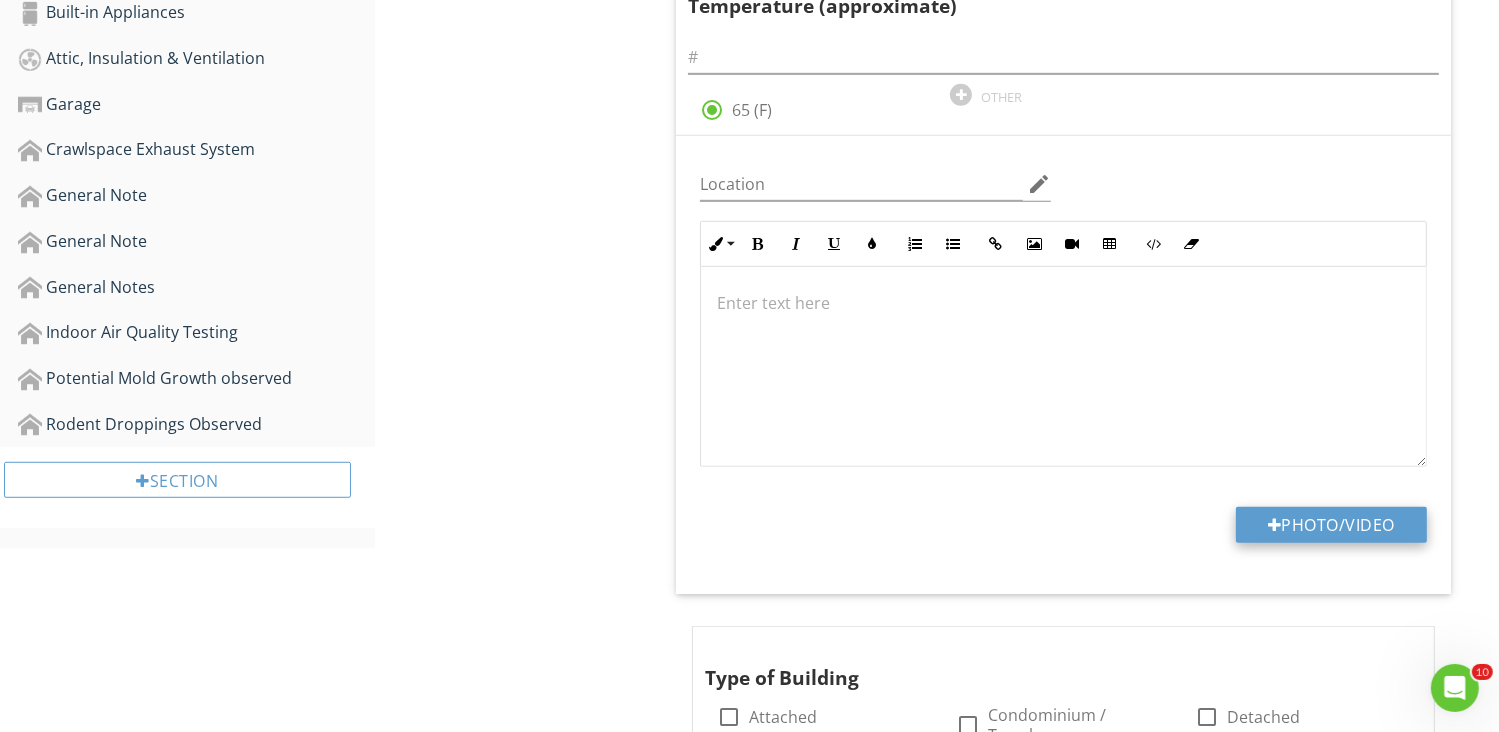 click on "Photo/Video" at bounding box center (1331, 525) 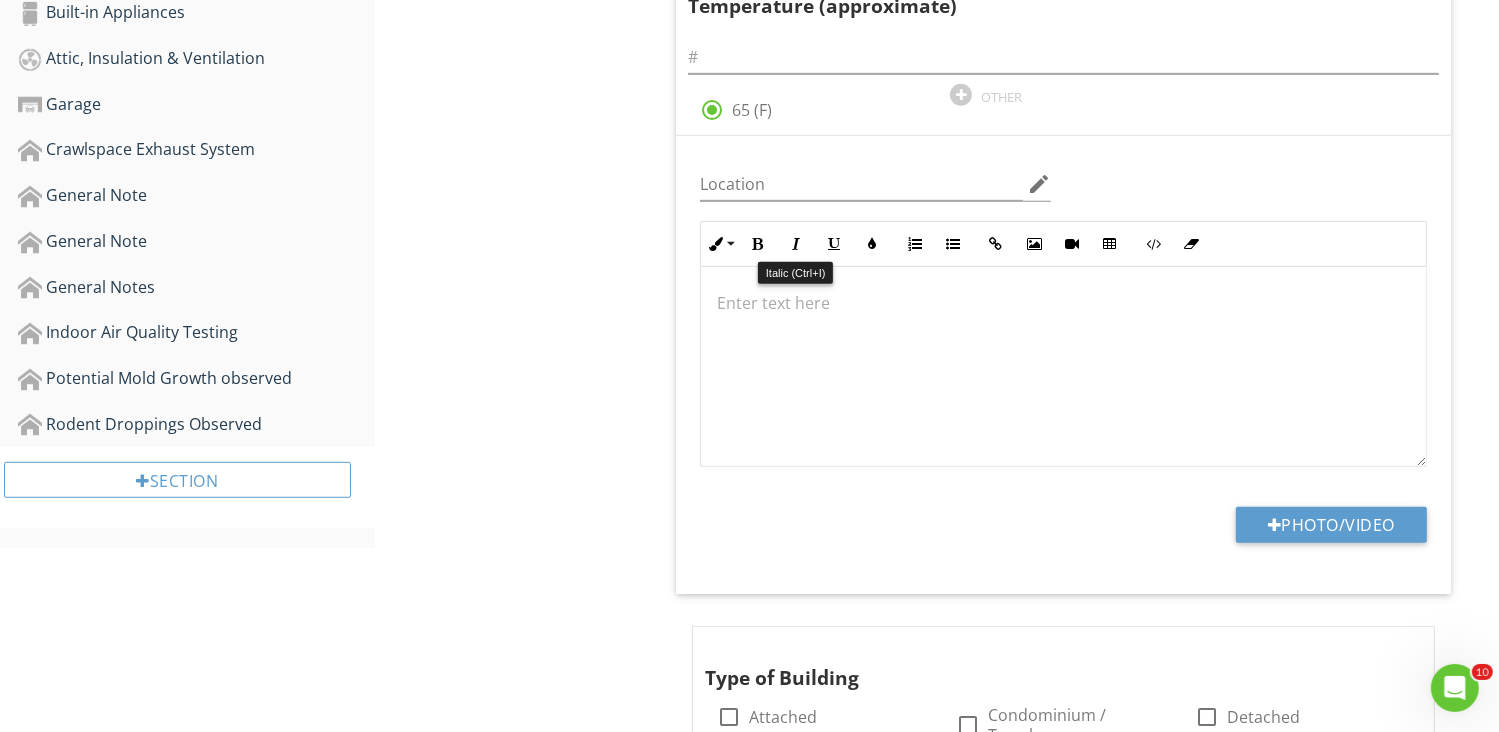 scroll, scrollTop: 900, scrollLeft: 0, axis: vertical 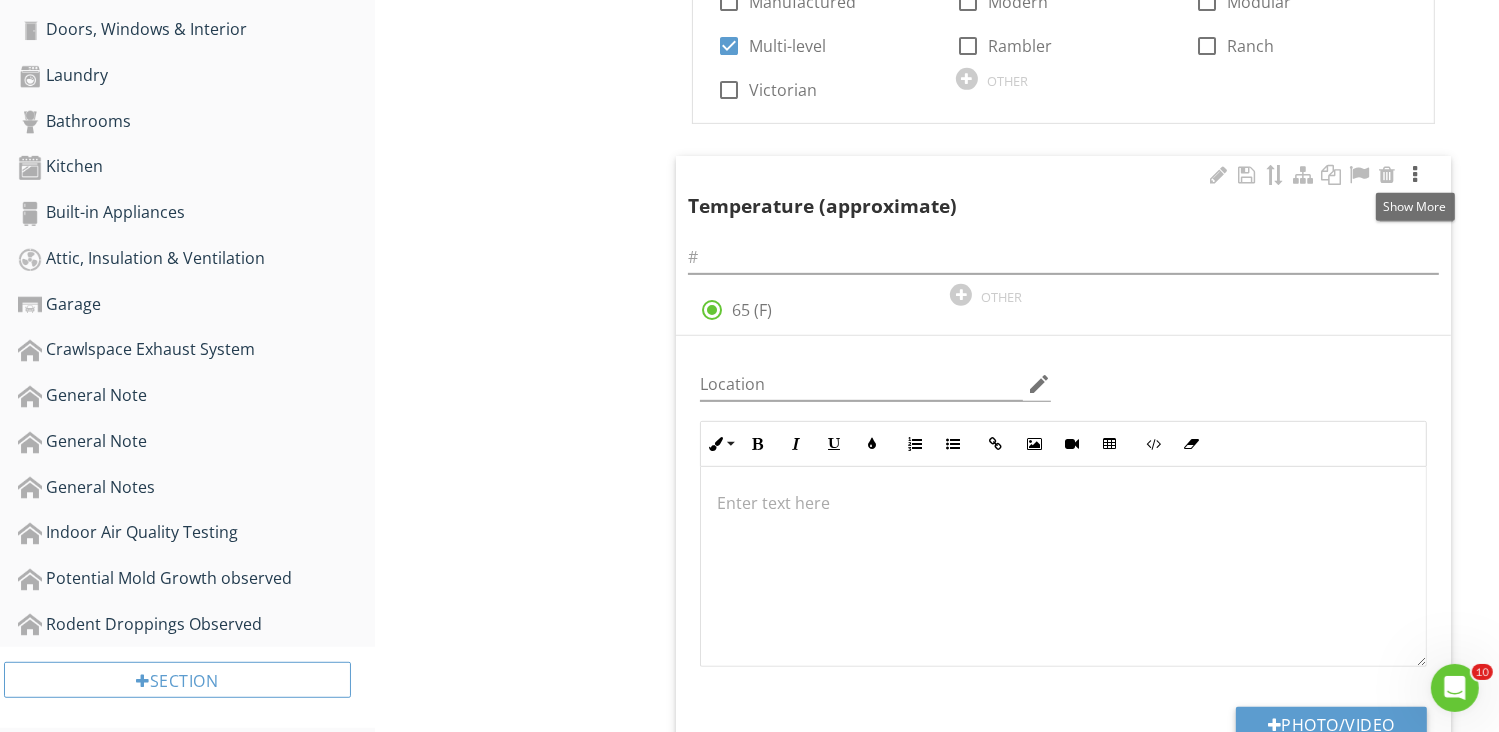 click at bounding box center [1415, 175] 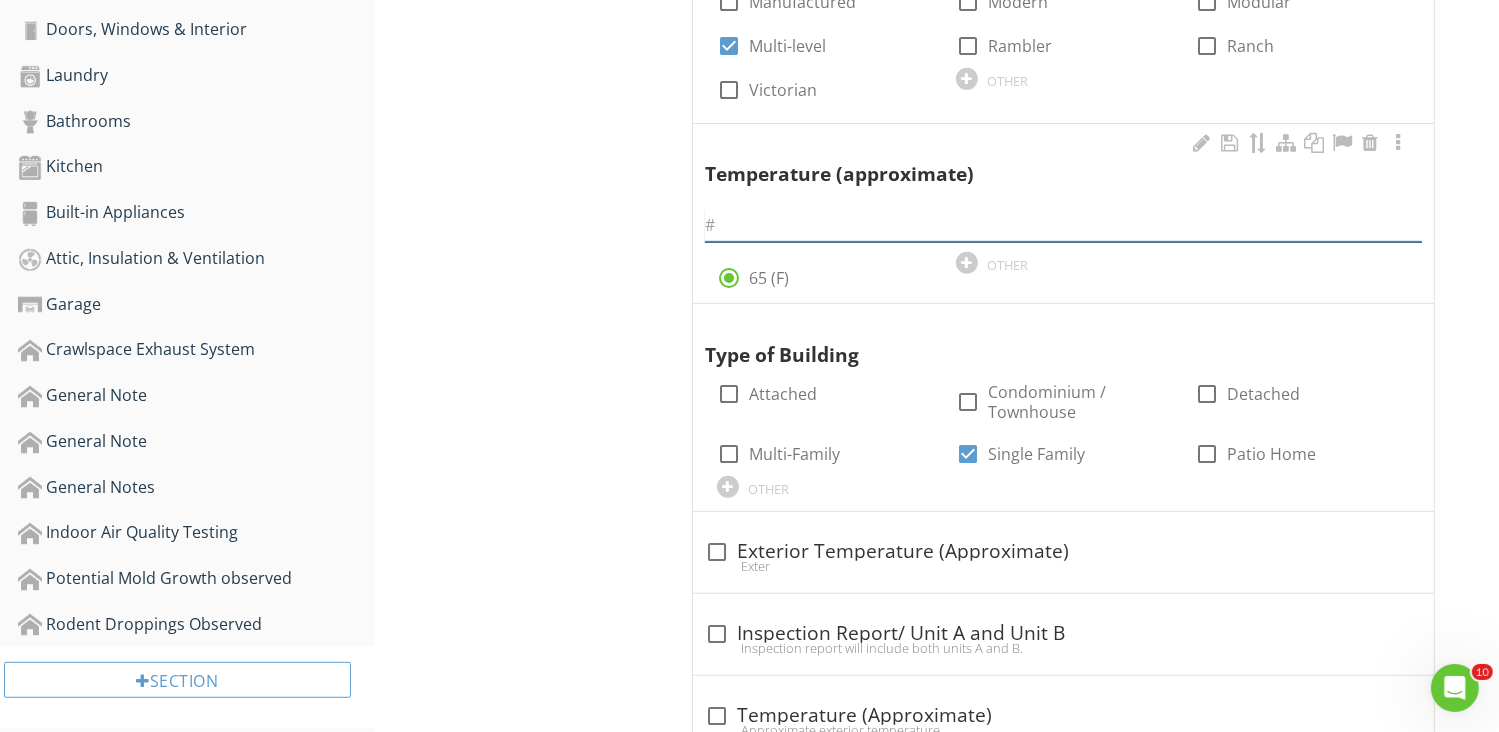 click at bounding box center (1063, 225) 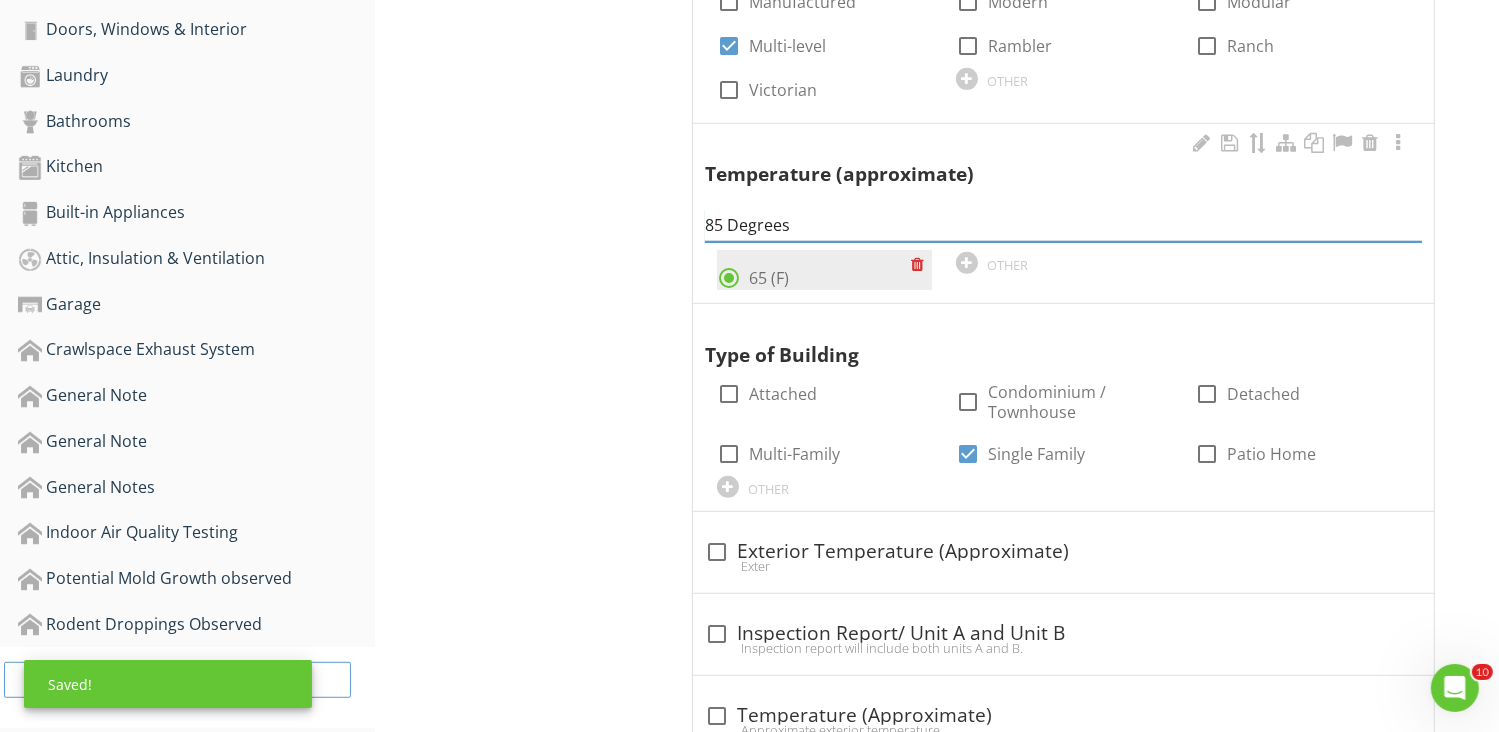 type on "85 Degrees" 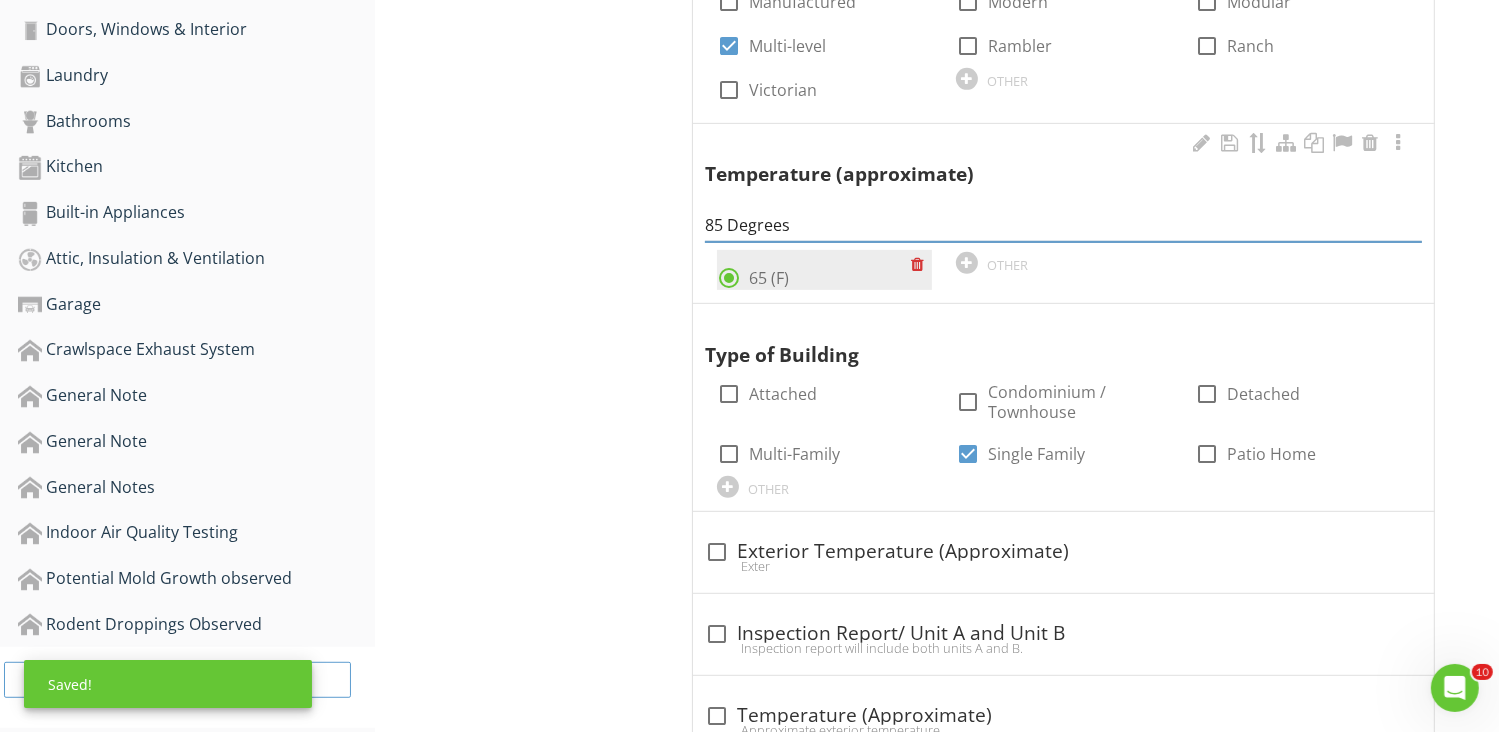 click at bounding box center [921, 264] 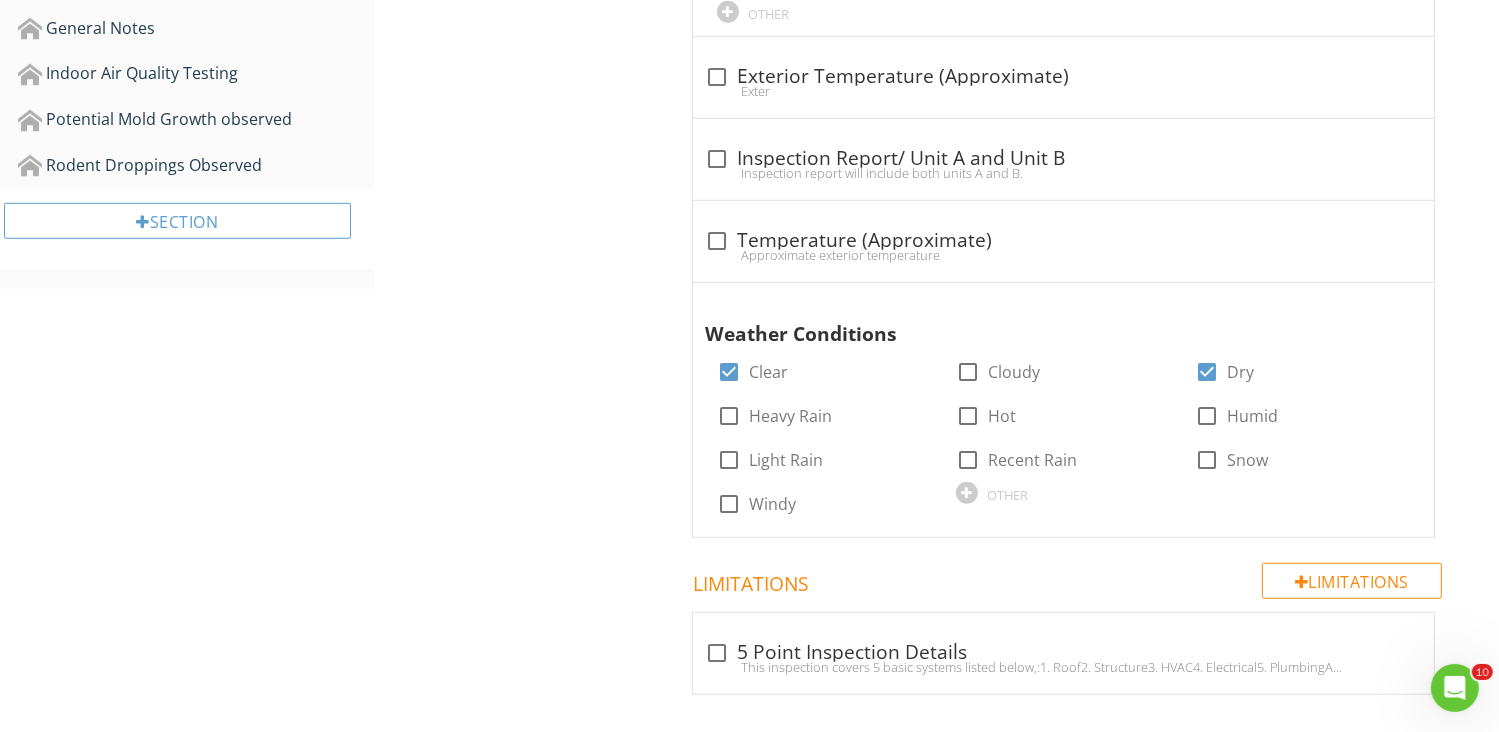 scroll, scrollTop: 1386, scrollLeft: 0, axis: vertical 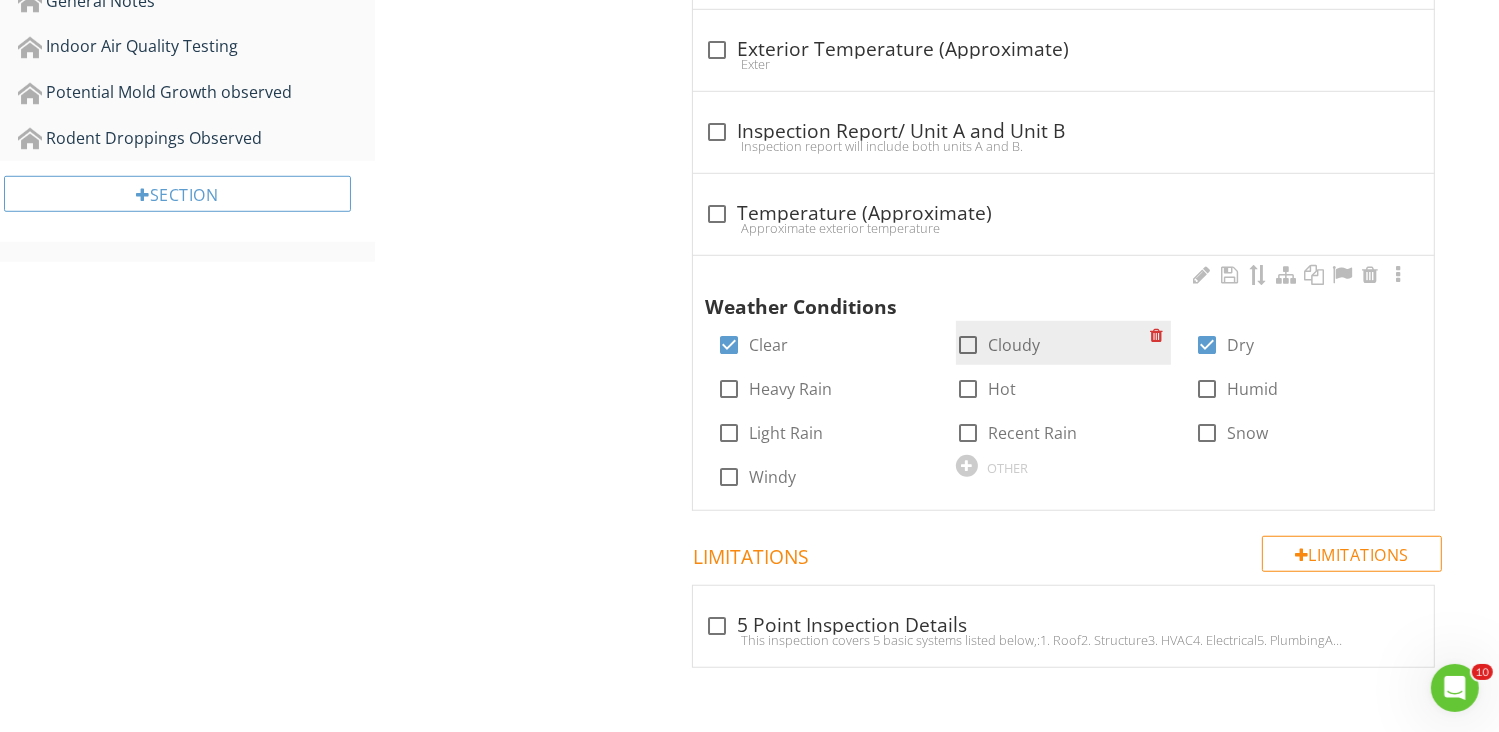 click at bounding box center (968, 345) 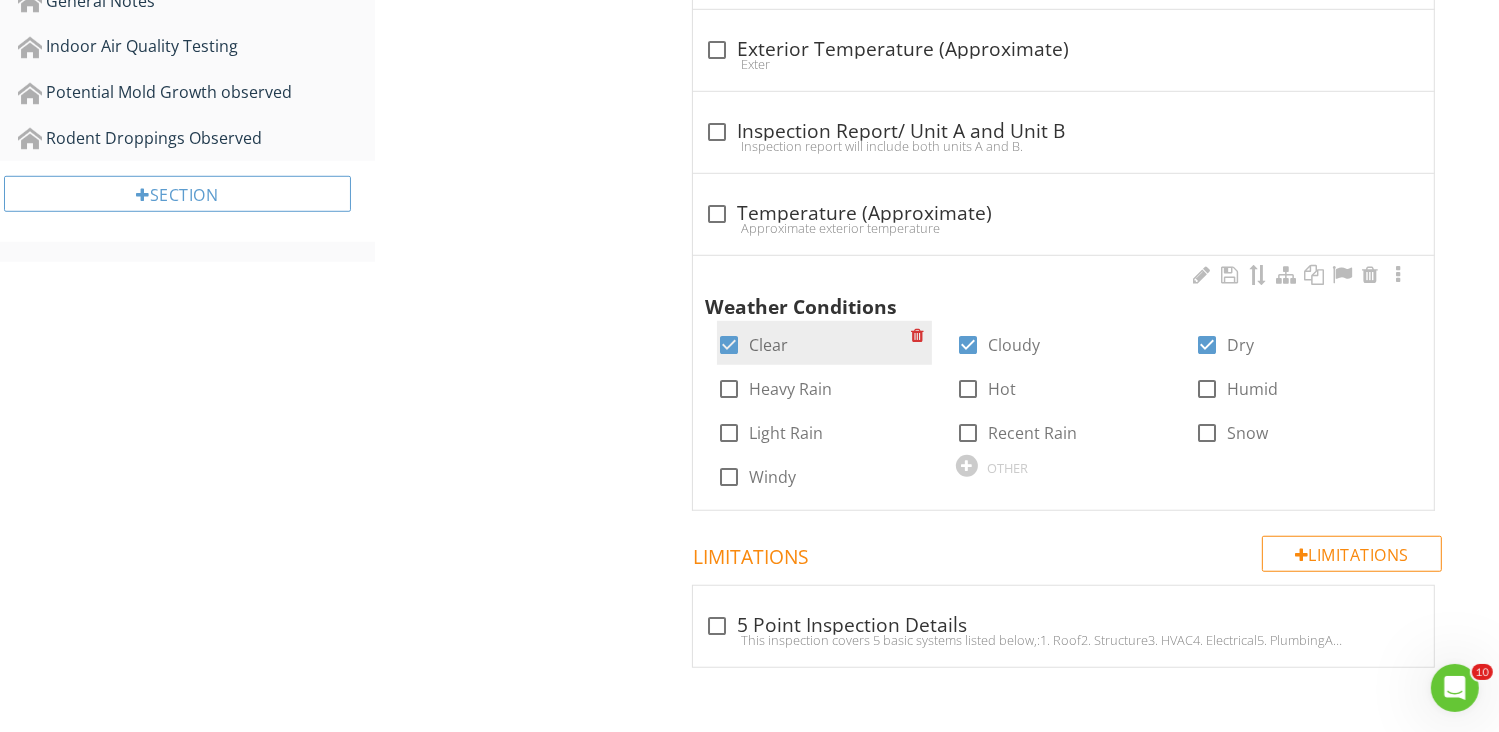click at bounding box center (729, 345) 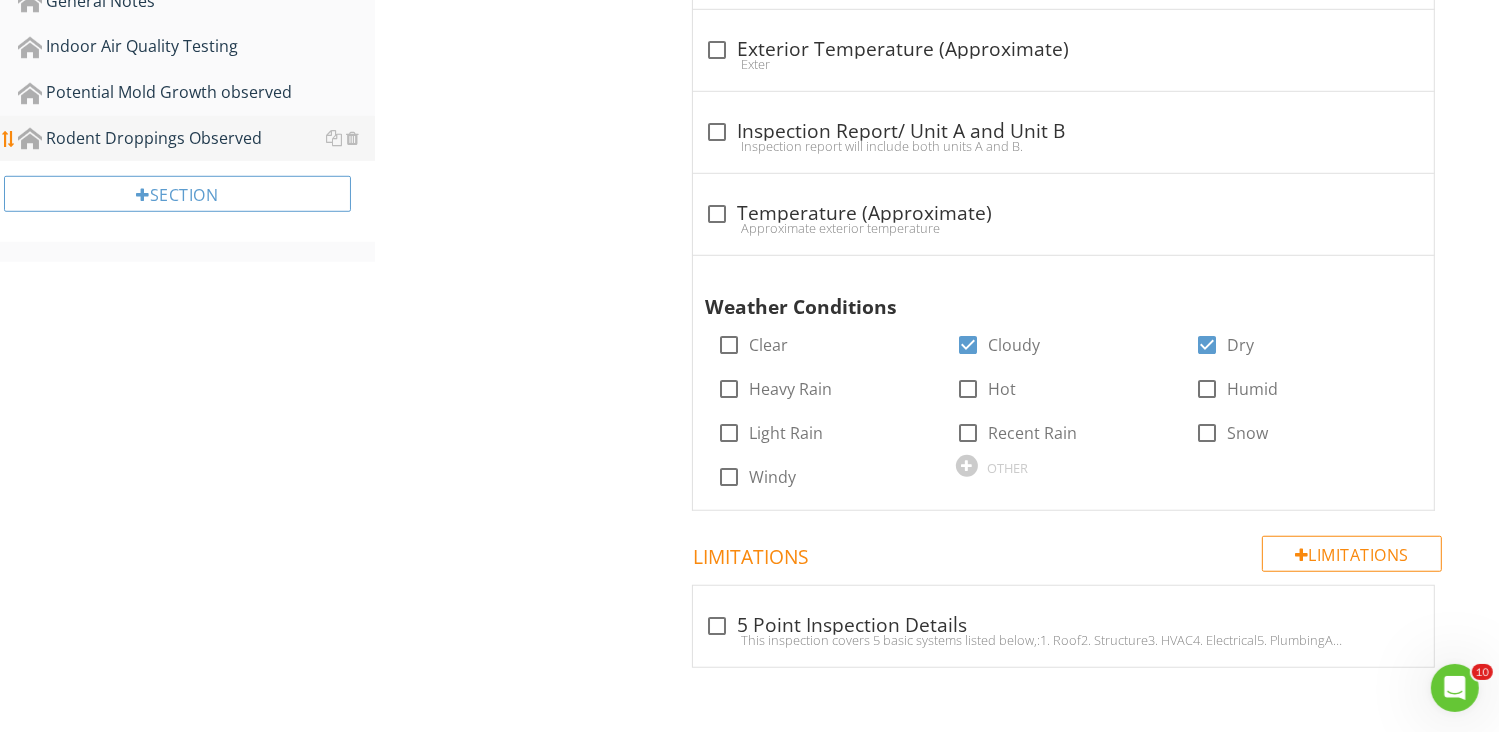 click on "Rodent Droppings Observed" at bounding box center [196, 139] 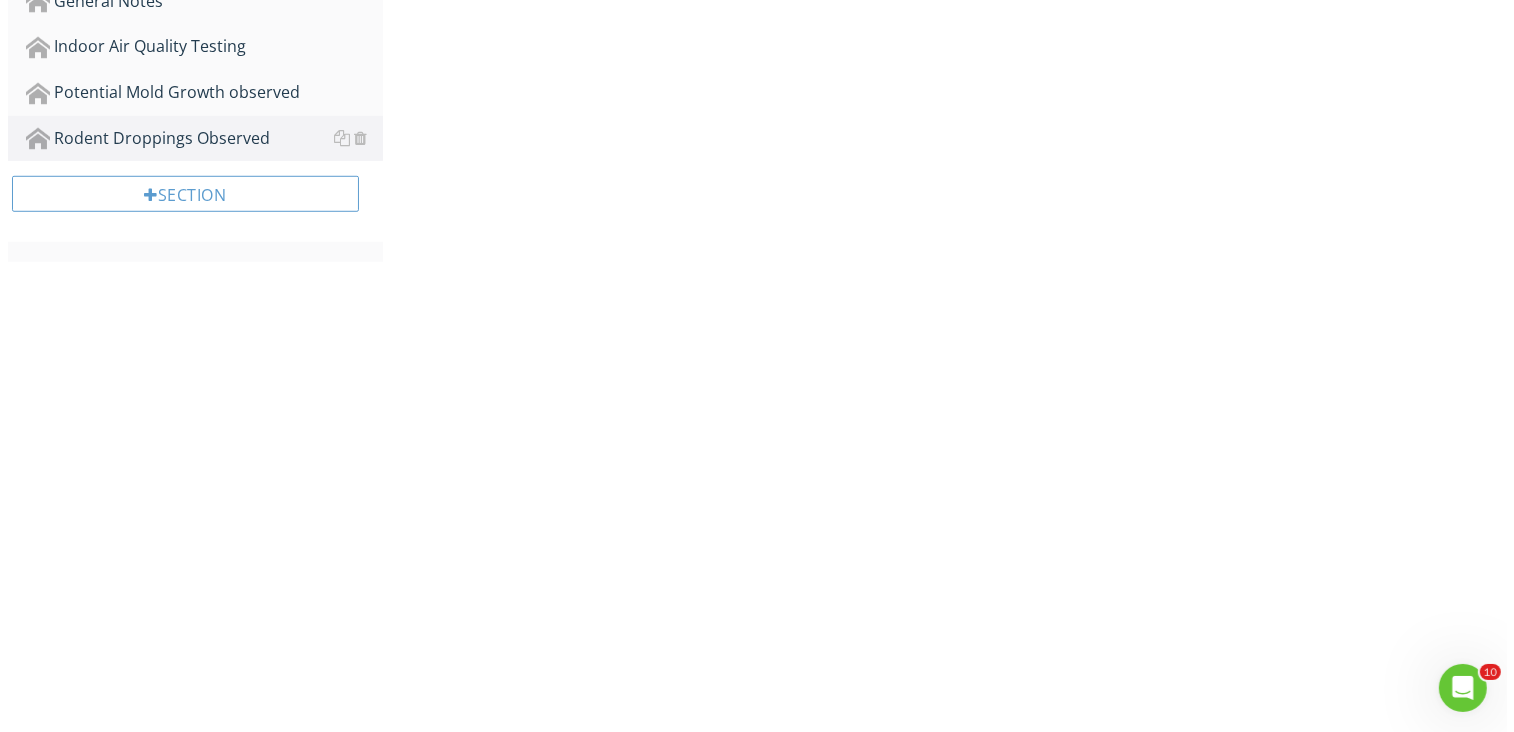 scroll, scrollTop: 908, scrollLeft: 0, axis: vertical 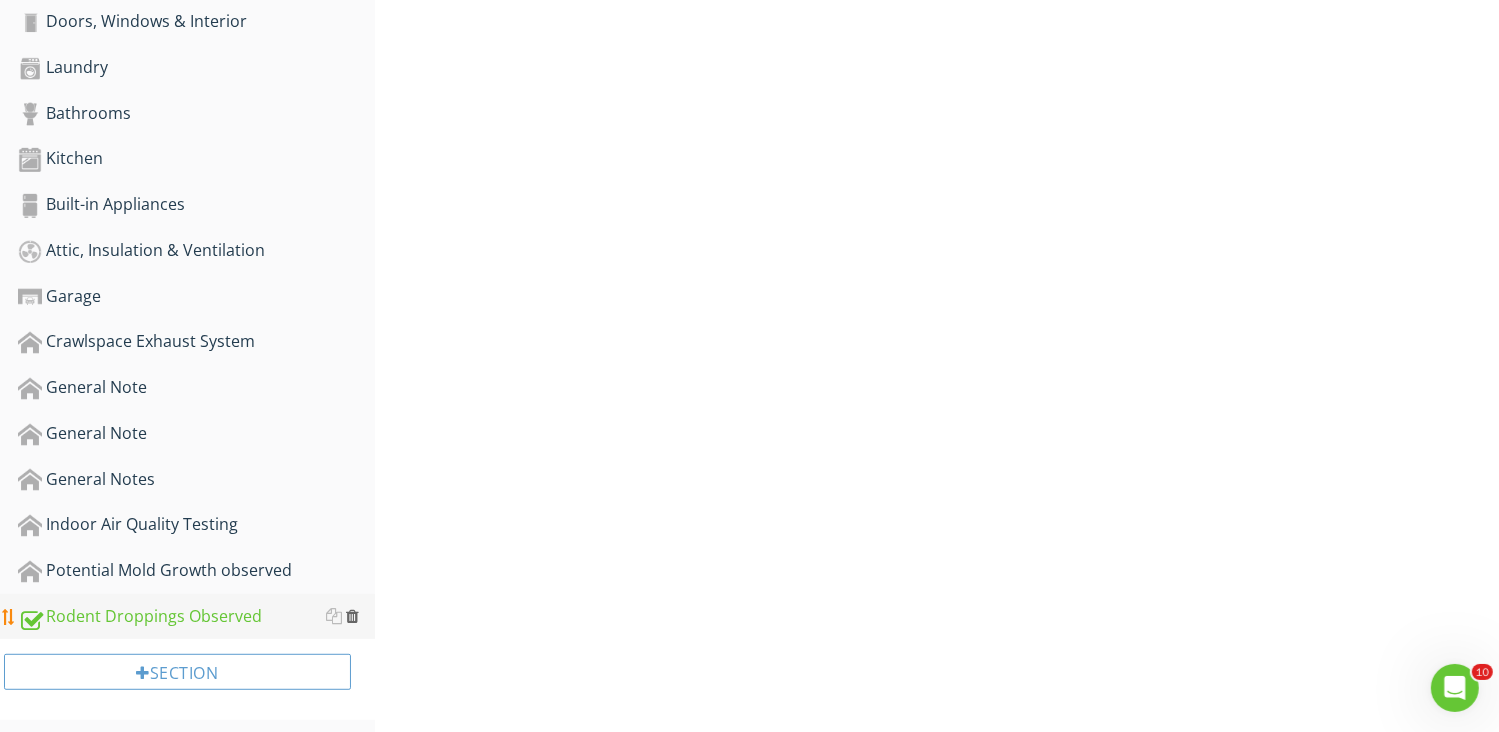 click at bounding box center [352, 616] 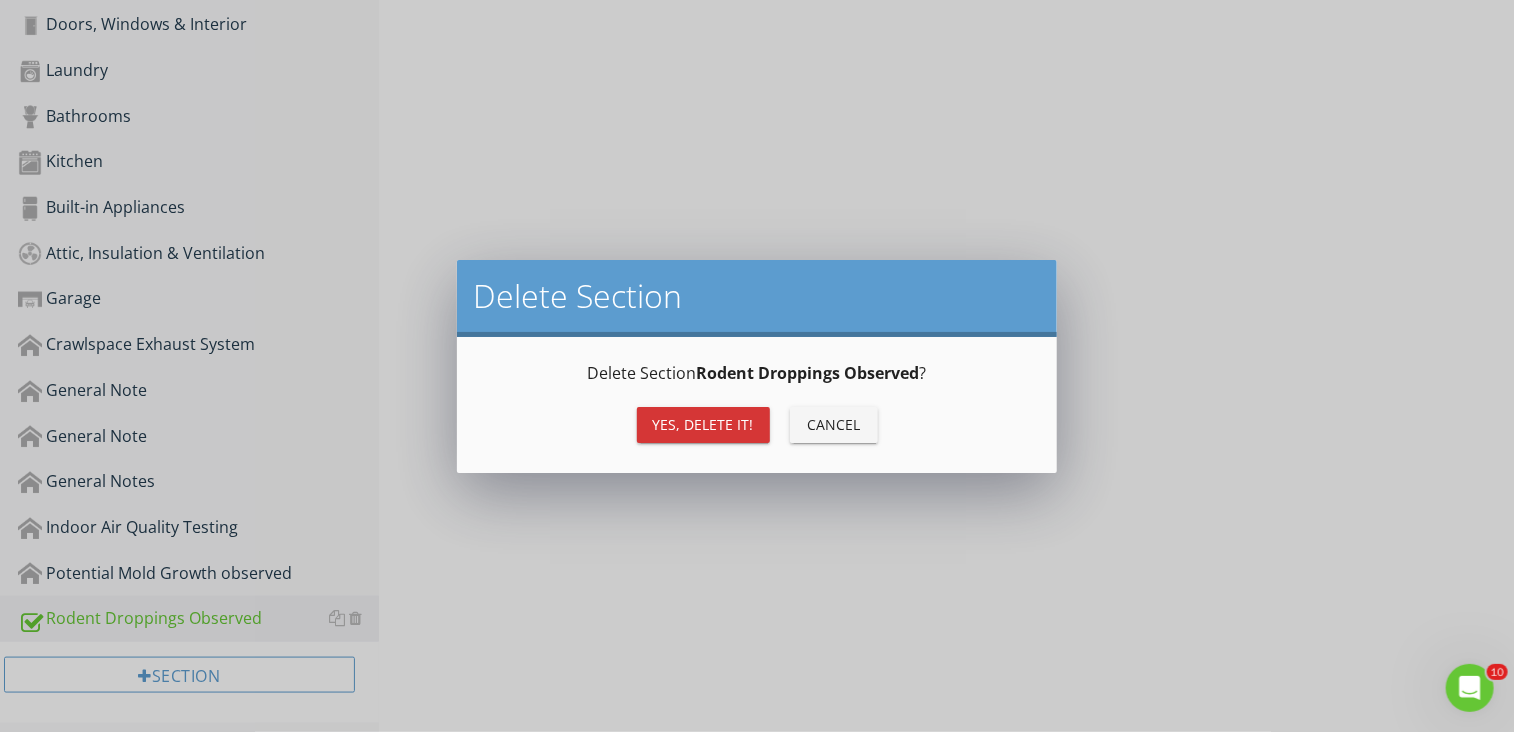 click on "Yes, Delete it!" at bounding box center (703, 424) 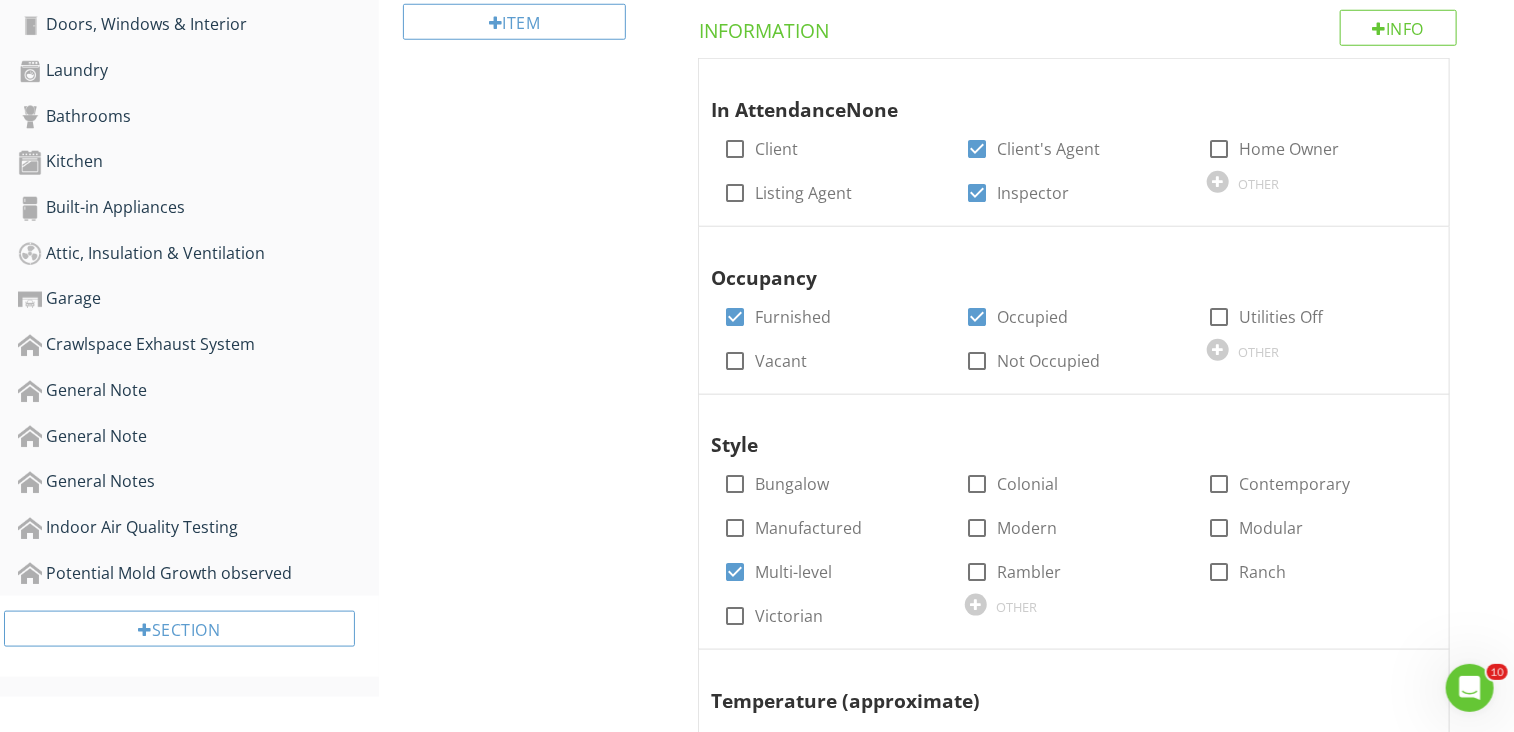 scroll, scrollTop: 862, scrollLeft: 0, axis: vertical 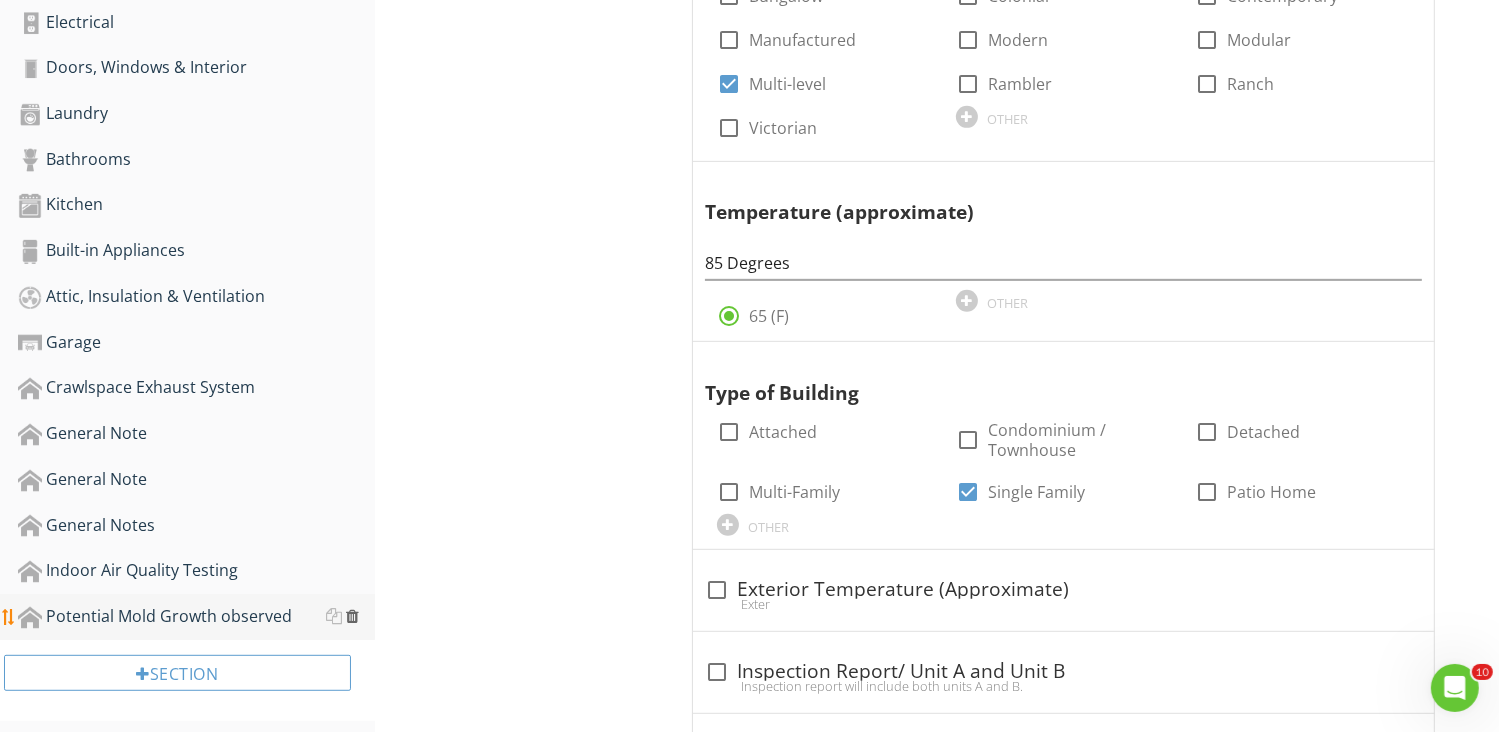 click at bounding box center [352, 616] 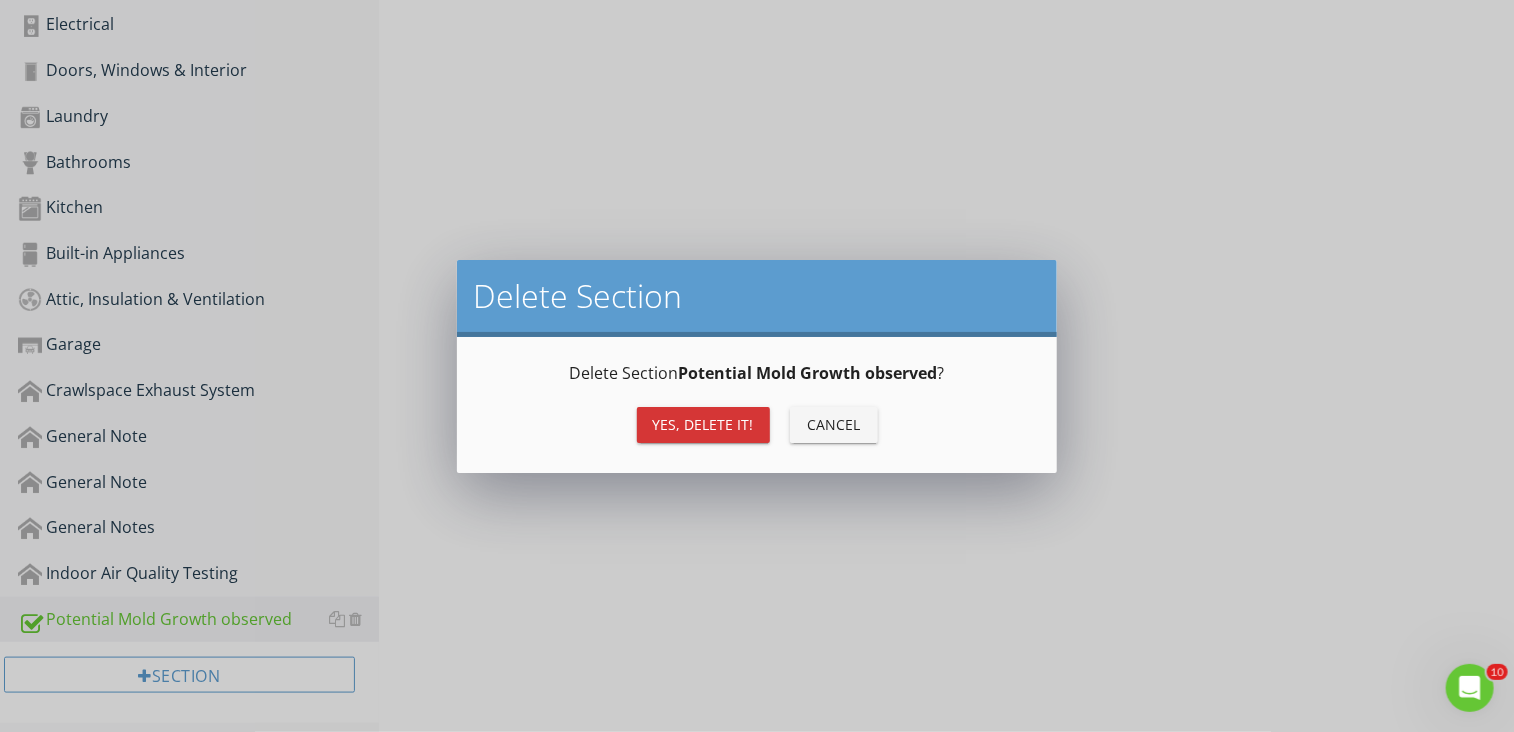 click on "Yes, Delete it!" at bounding box center (703, 424) 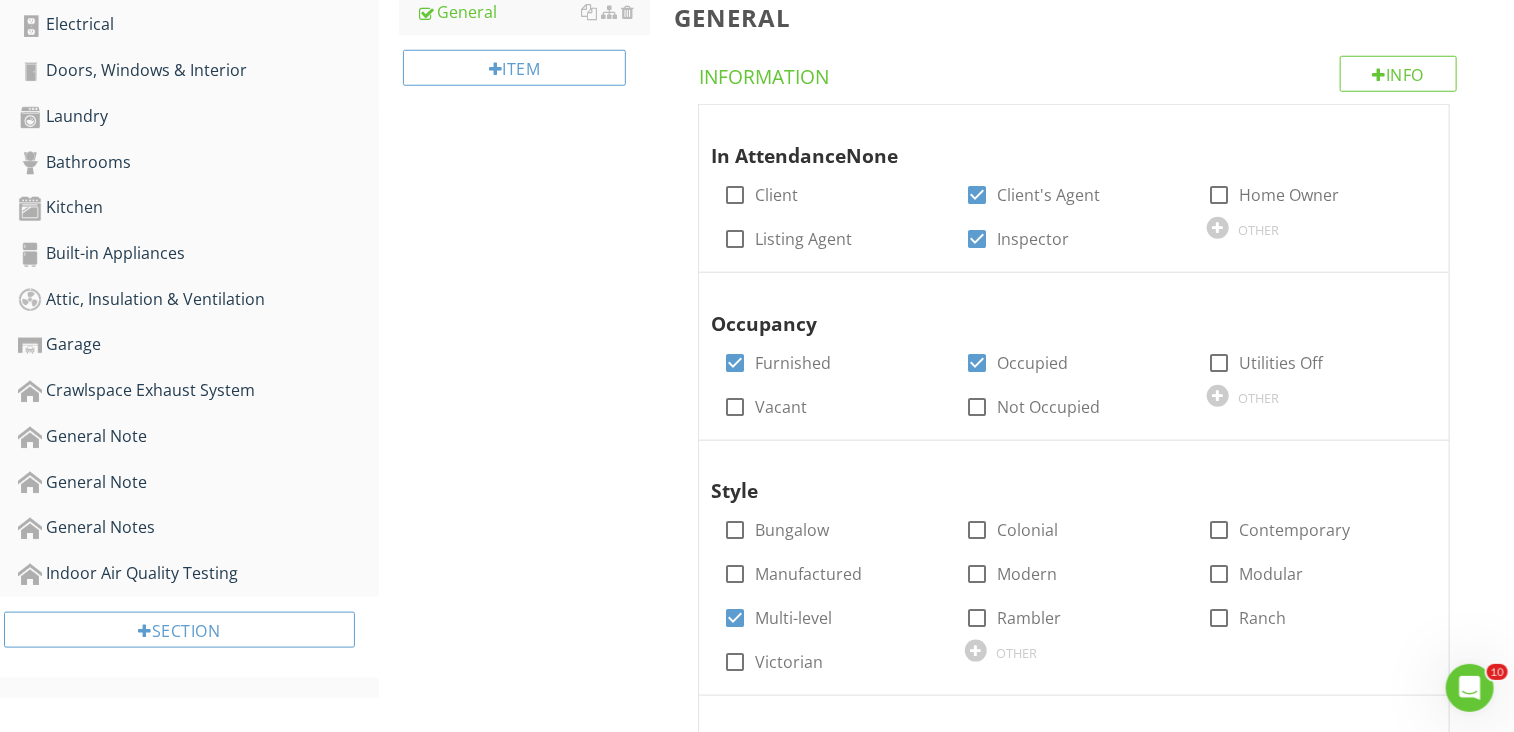 scroll, scrollTop: 816, scrollLeft: 0, axis: vertical 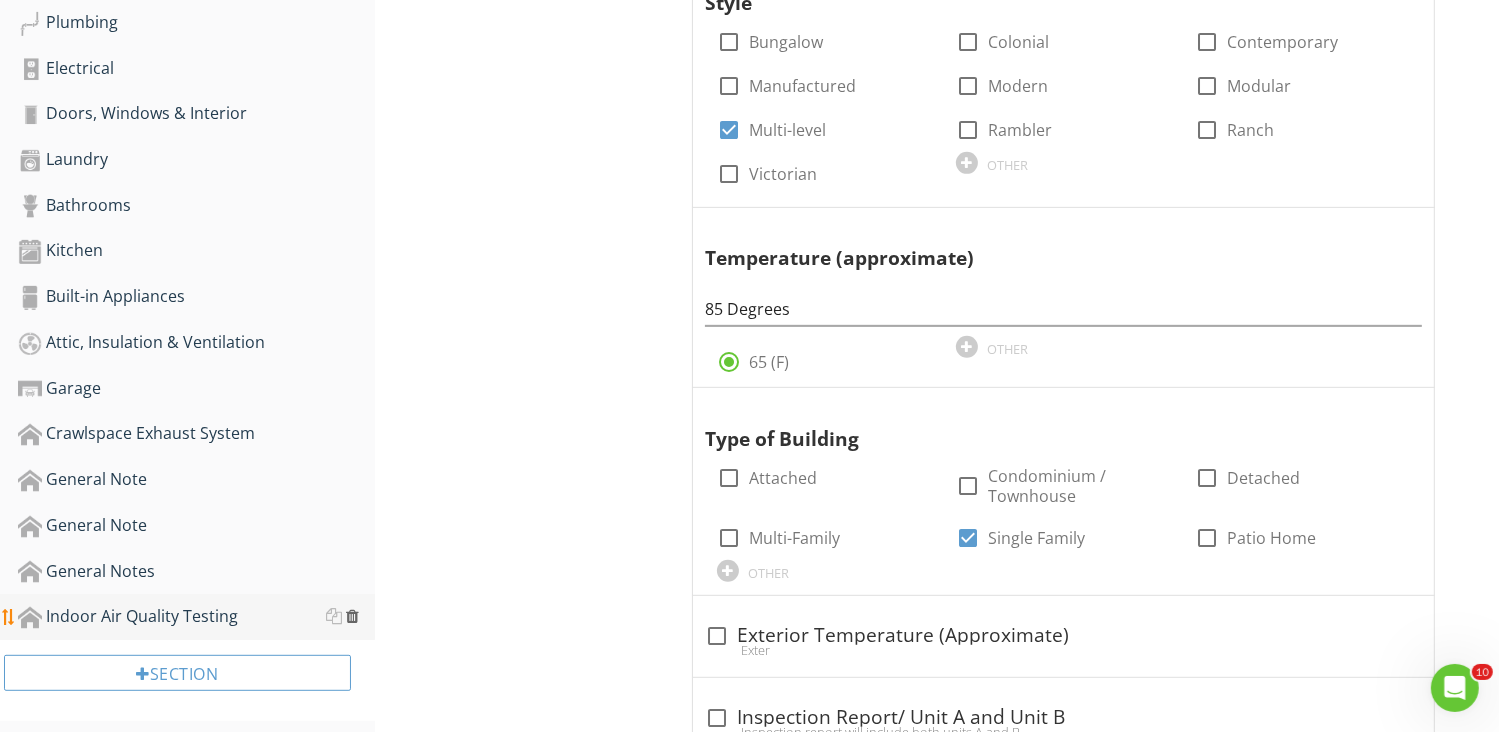 click at bounding box center [352, 616] 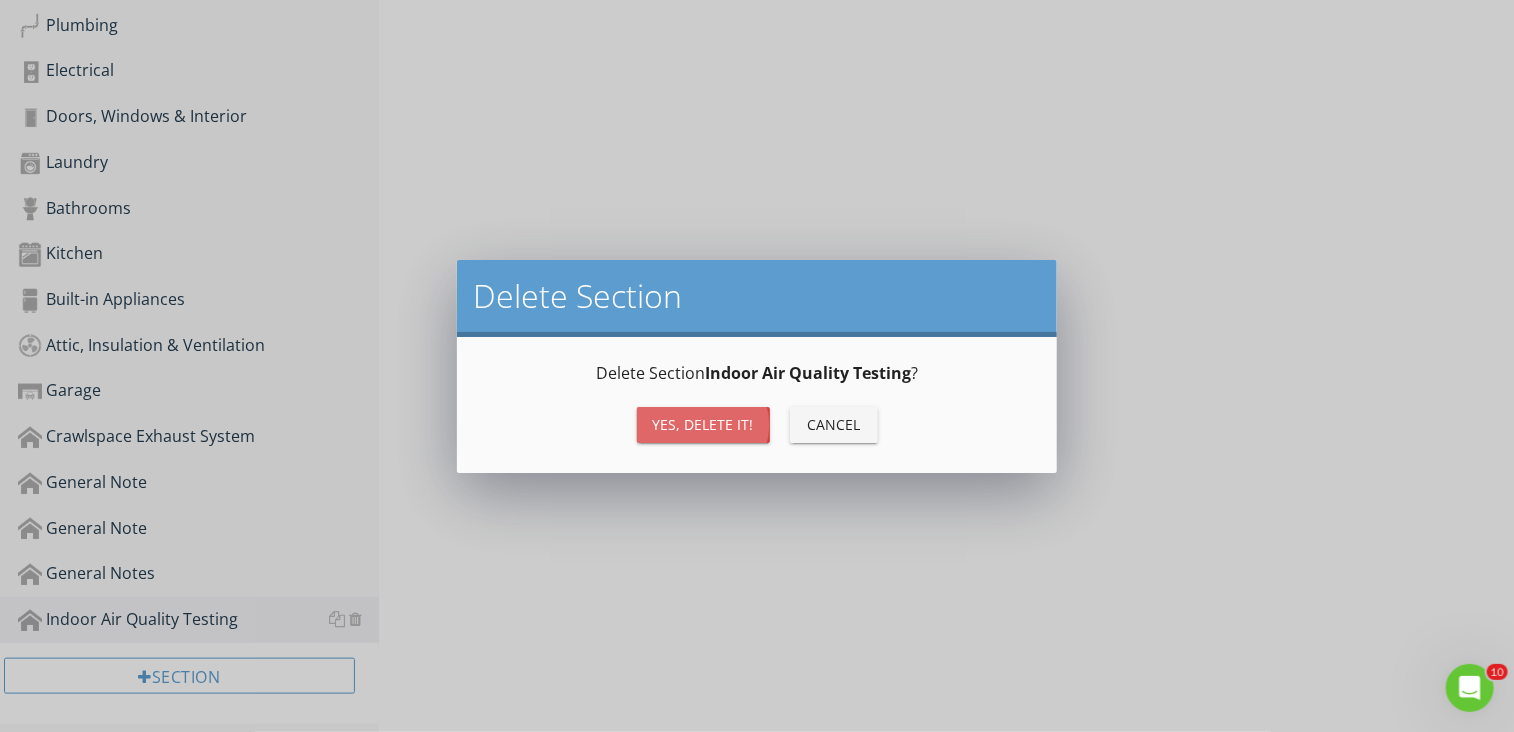 click on "Yes, Delete it!" at bounding box center (703, 424) 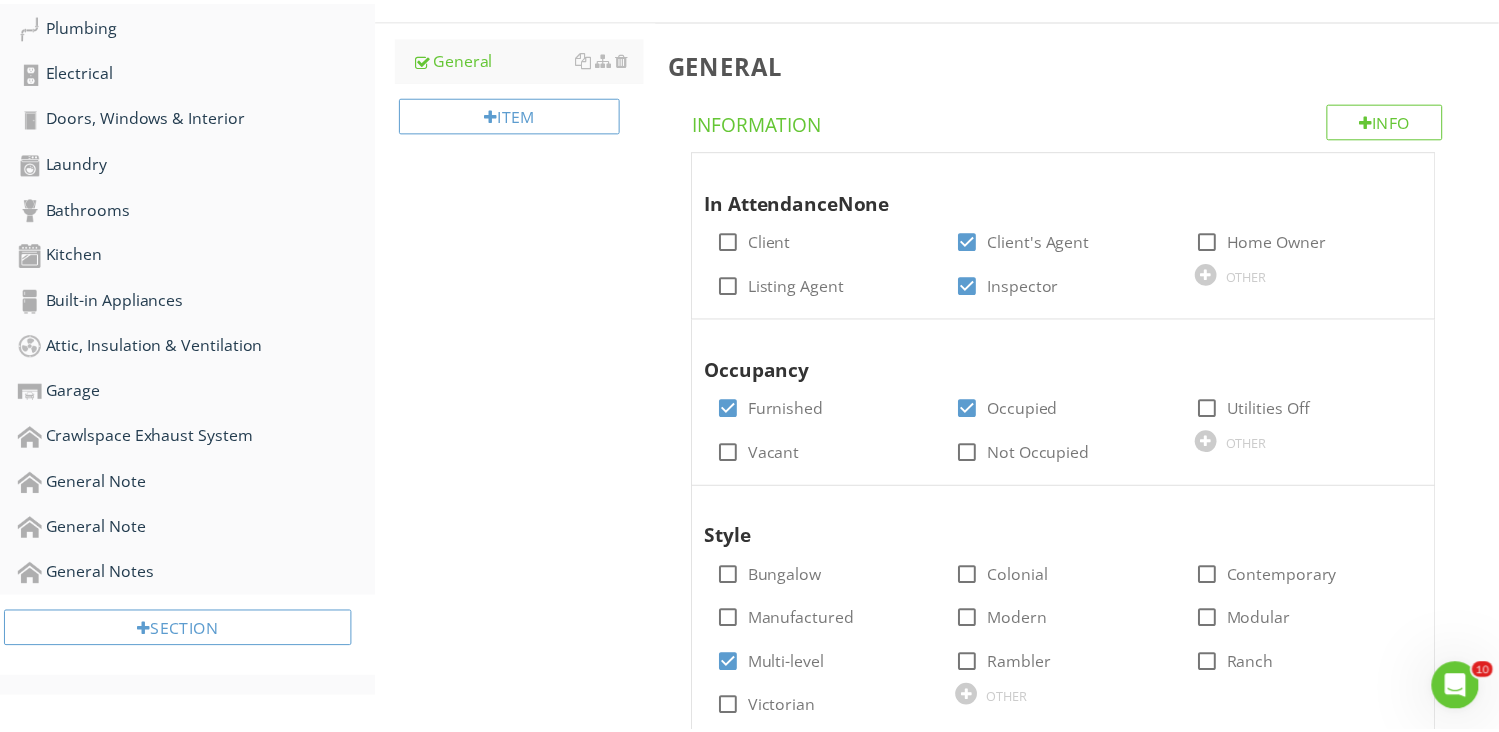 scroll, scrollTop: 772, scrollLeft: 0, axis: vertical 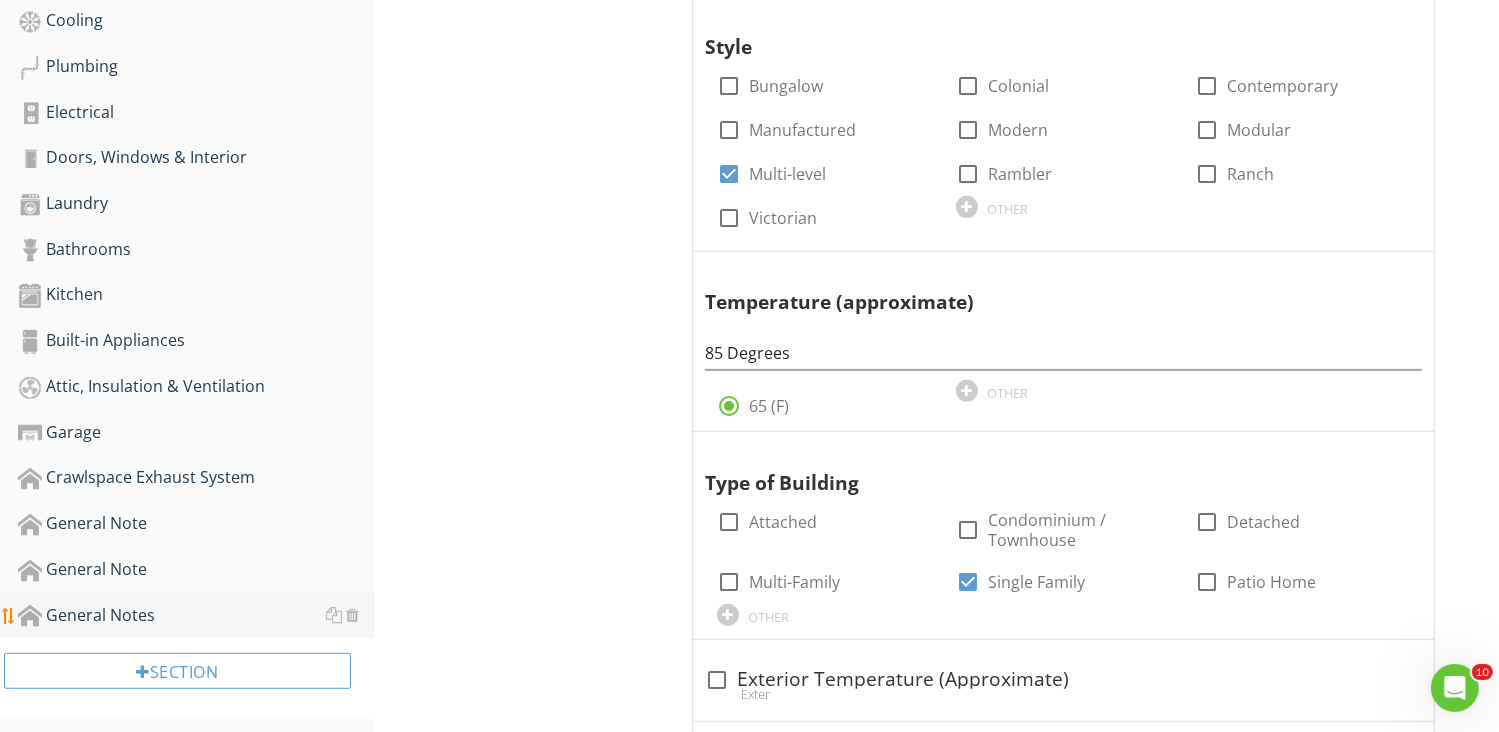 click on "General Notes" at bounding box center [196, 616] 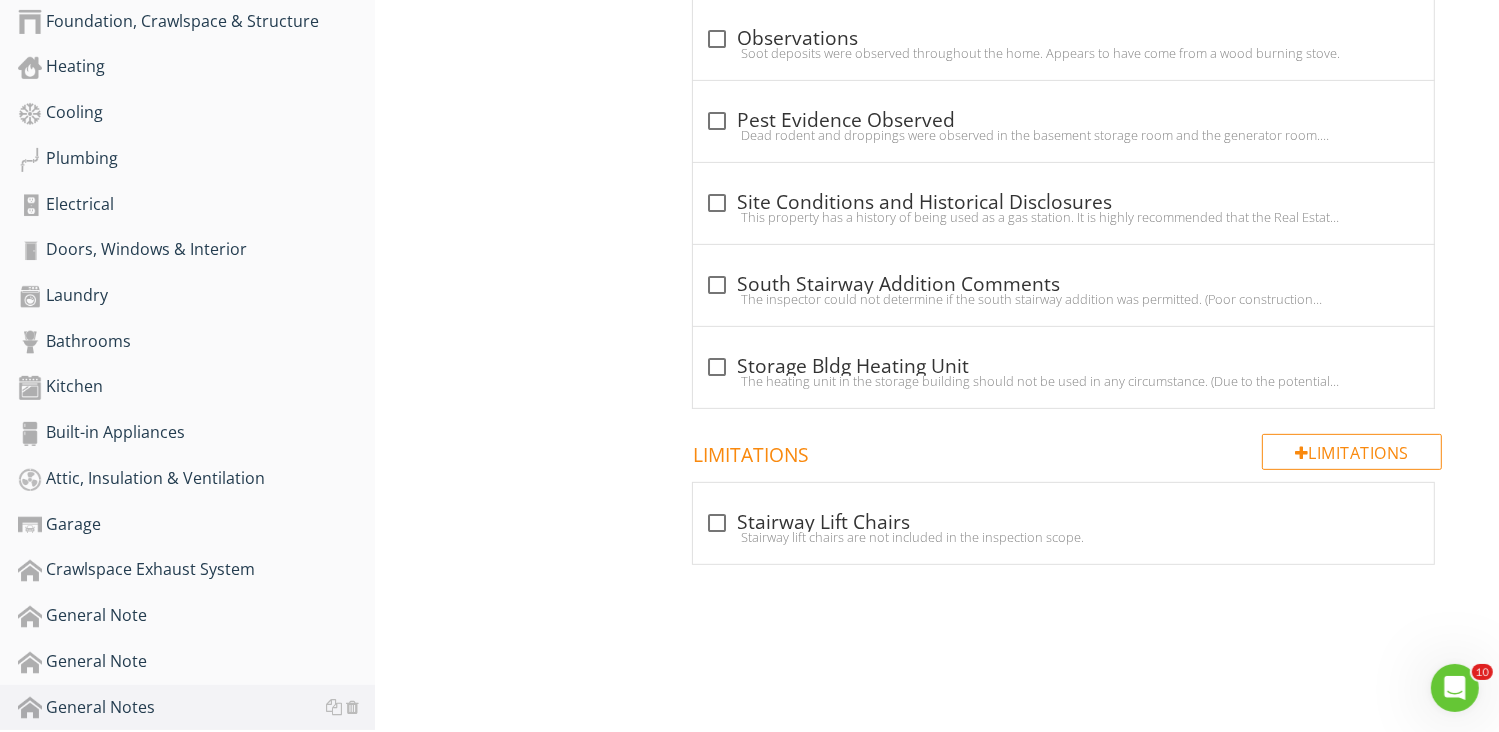 scroll, scrollTop: 472, scrollLeft: 0, axis: vertical 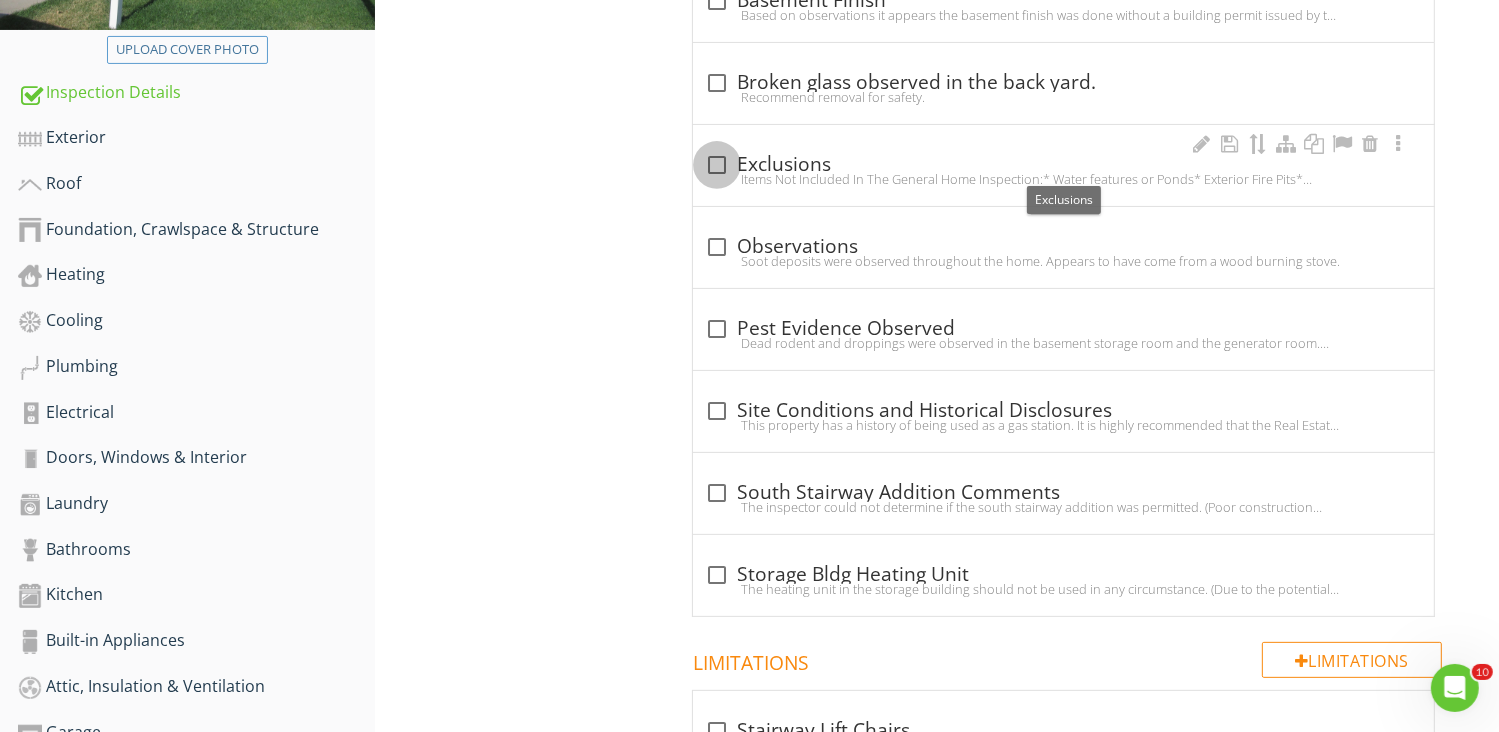 click at bounding box center [717, 165] 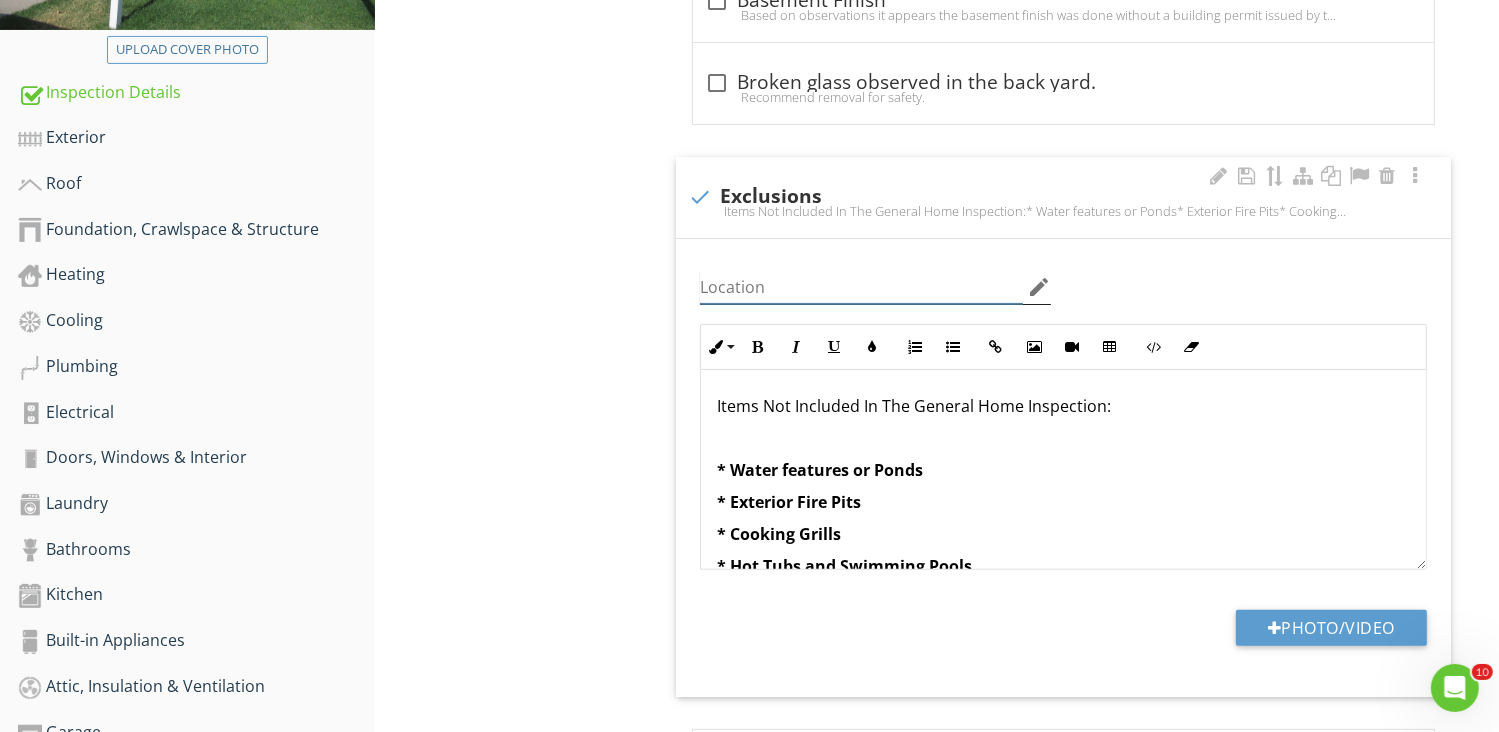 click at bounding box center [862, 287] 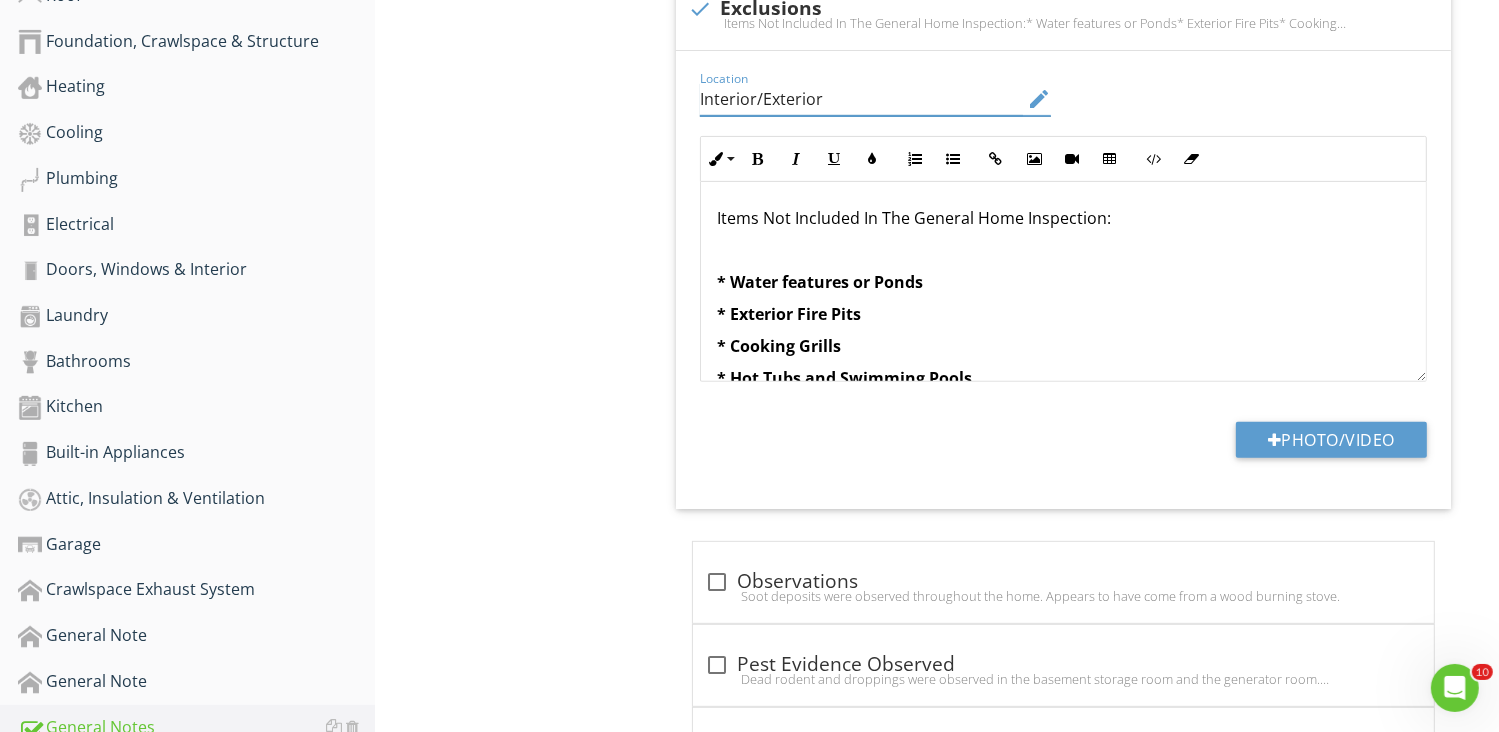 scroll, scrollTop: 672, scrollLeft: 0, axis: vertical 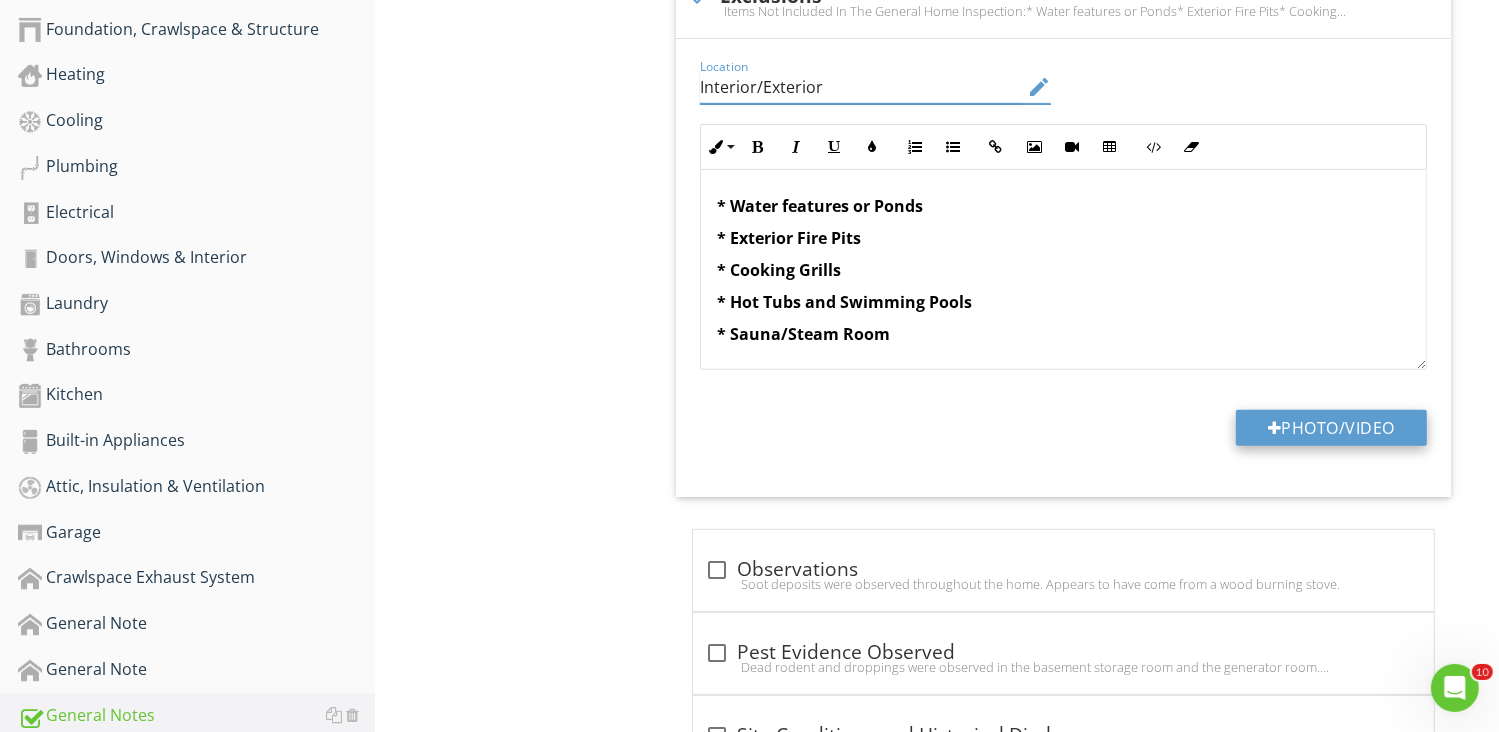 type on "Interior/Exterior" 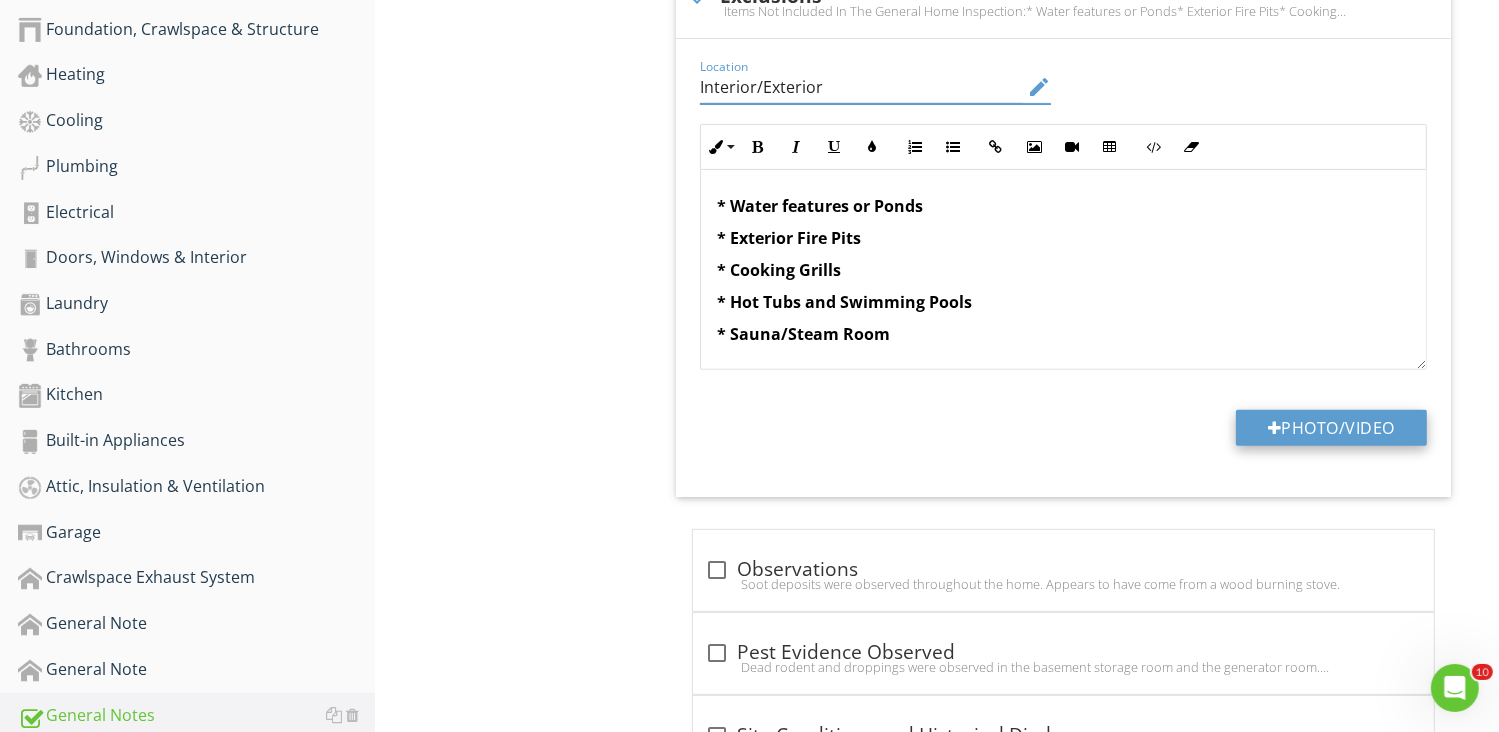 click on "Photo/Video" at bounding box center [1331, 428] 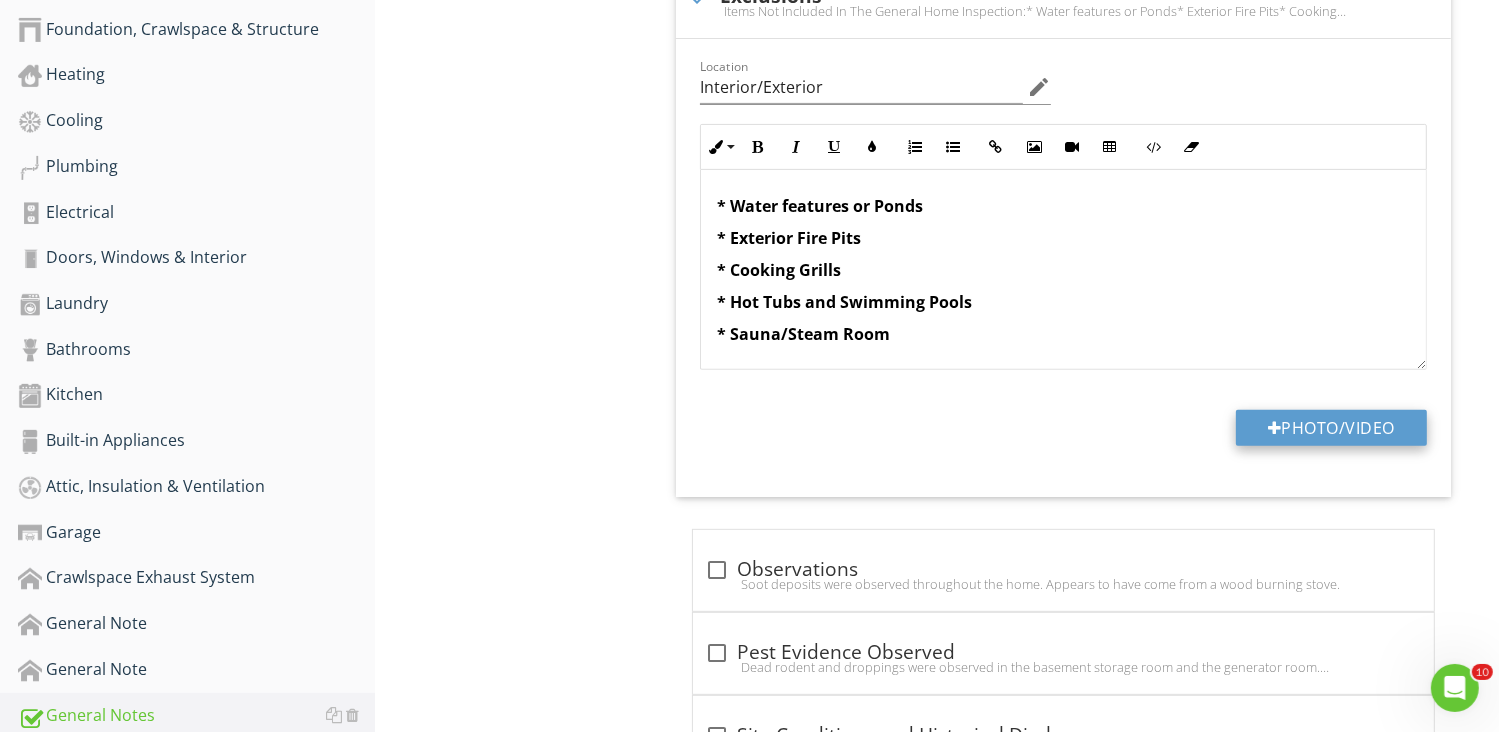 type on "C:\fakepath\IMG_1785.JPG" 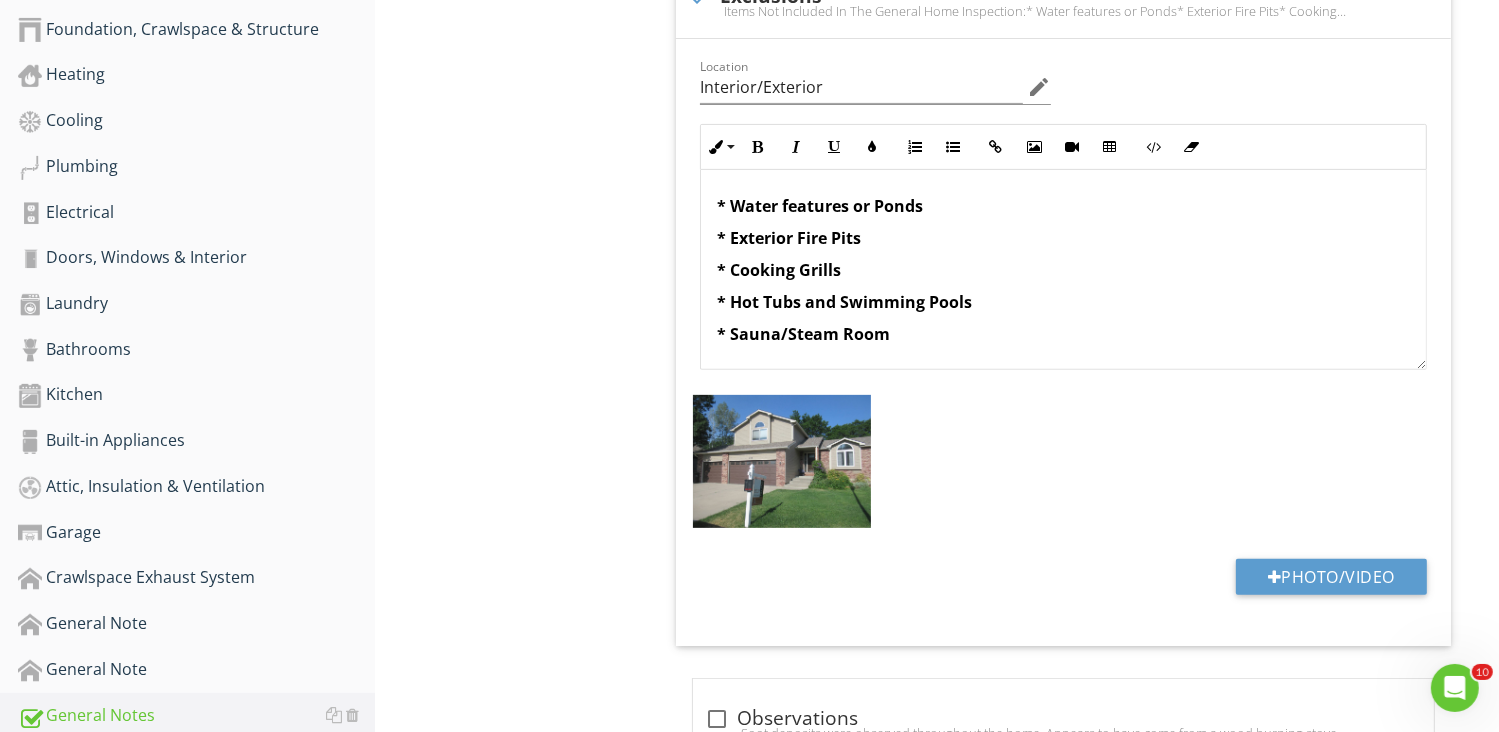 scroll, scrollTop: 920, scrollLeft: 0, axis: vertical 